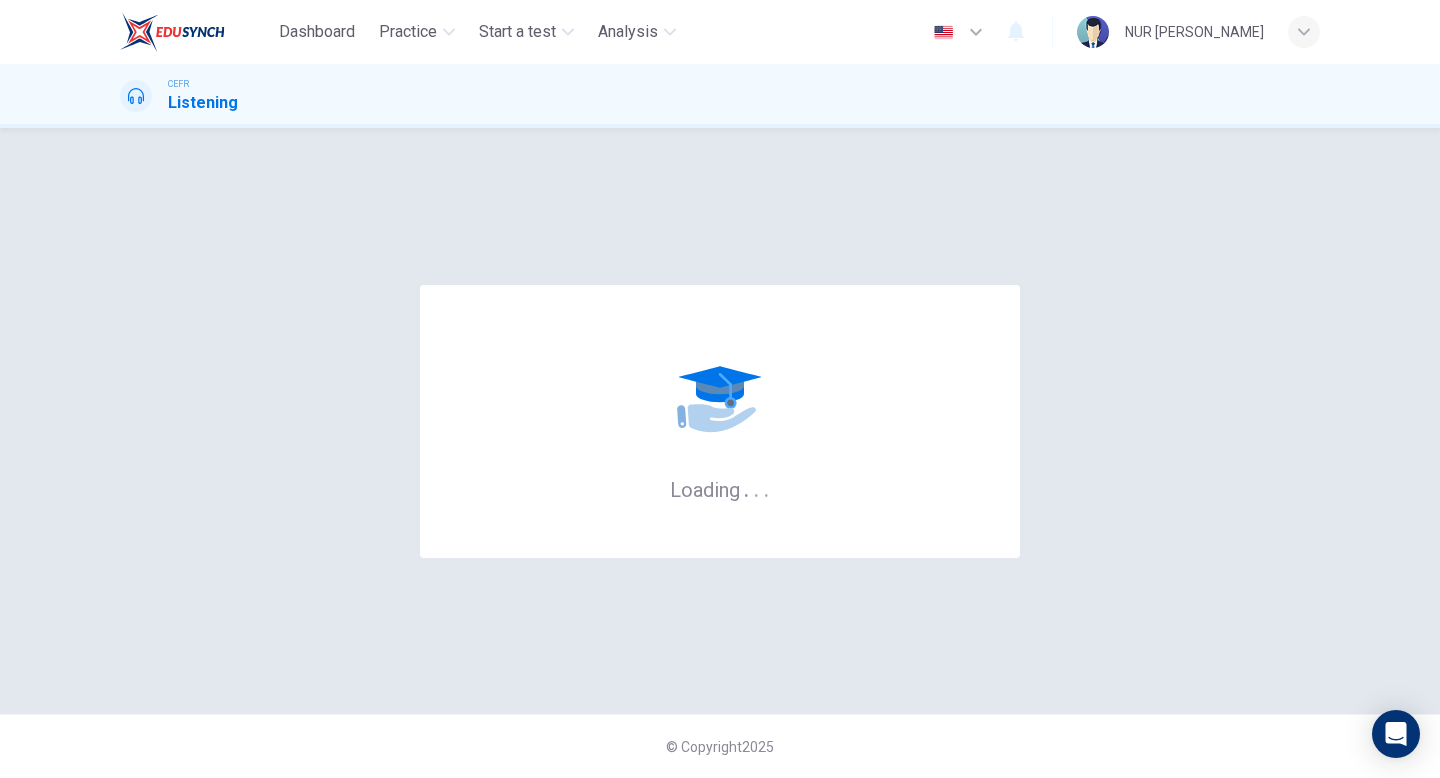 scroll, scrollTop: 0, scrollLeft: 0, axis: both 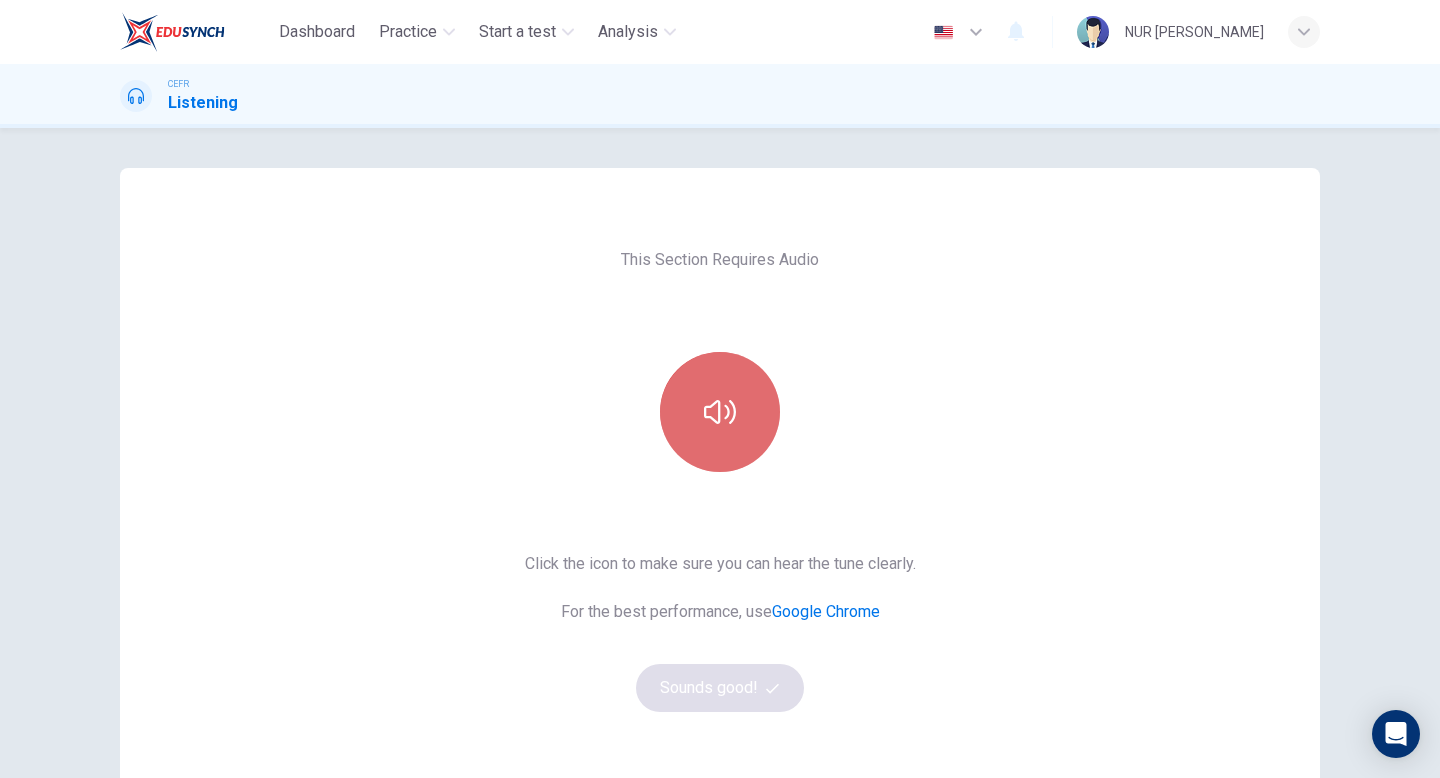 click at bounding box center [720, 412] 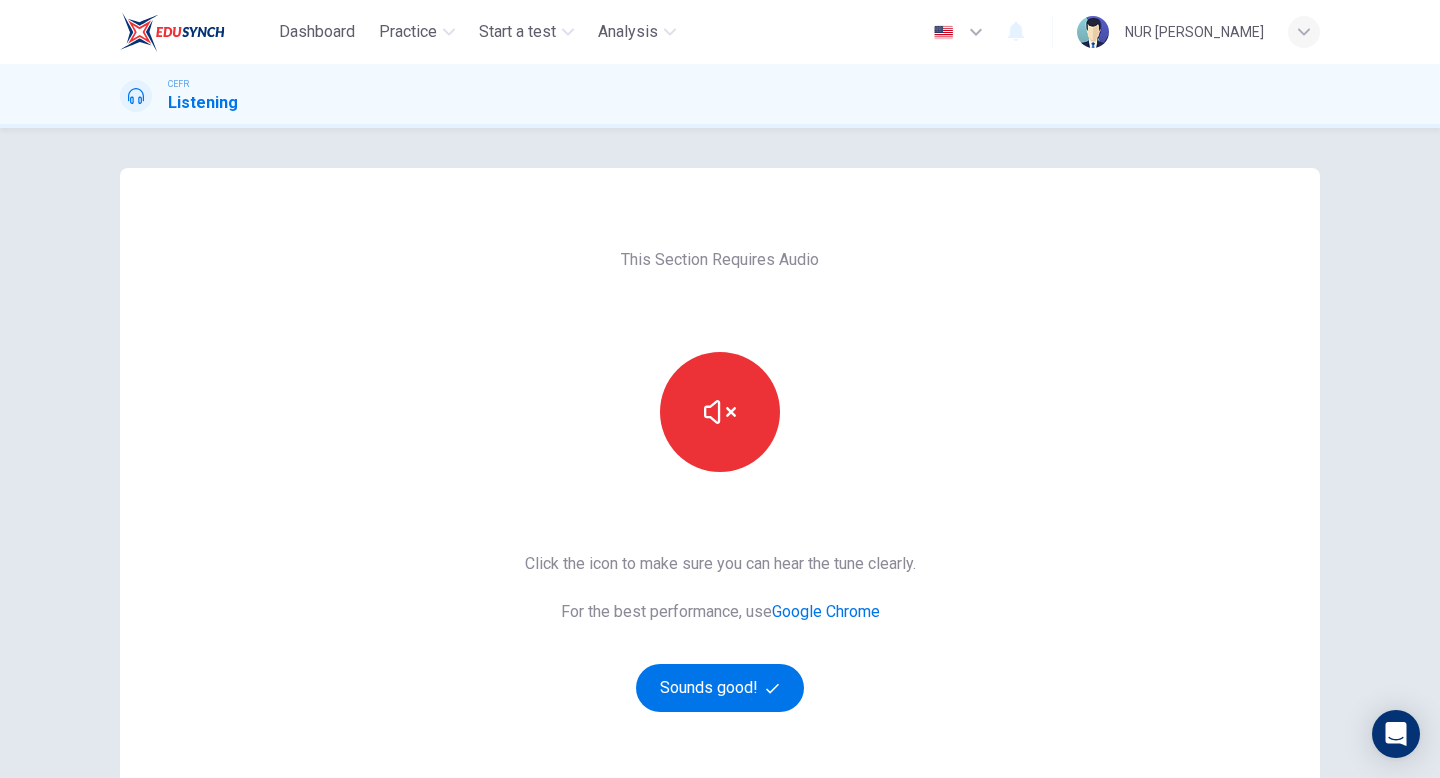 click on "This Section Requires Audio Click the icon to make sure you can hear the tune clearly. For the best performance, use  Google Chrome Sounds good!" at bounding box center [720, 515] 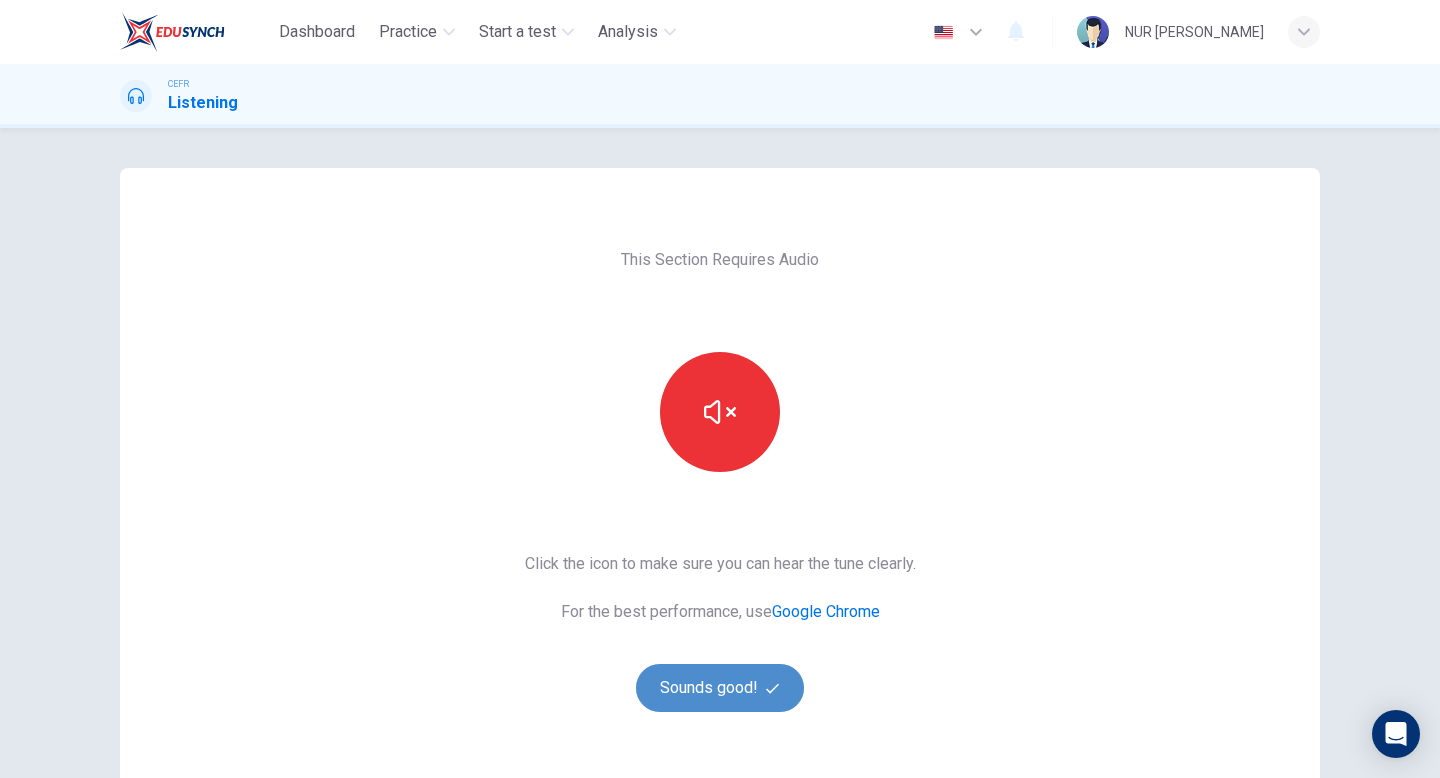 click 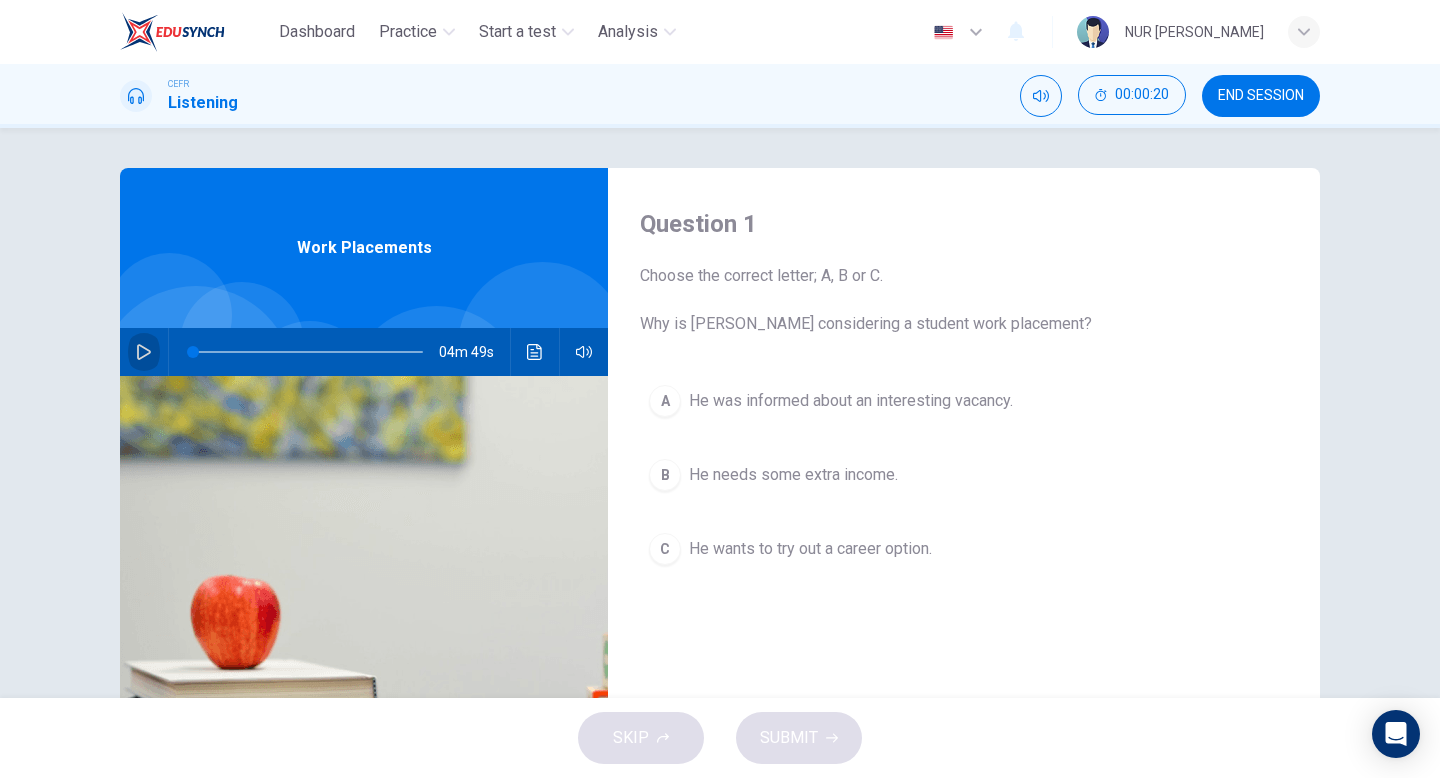 click 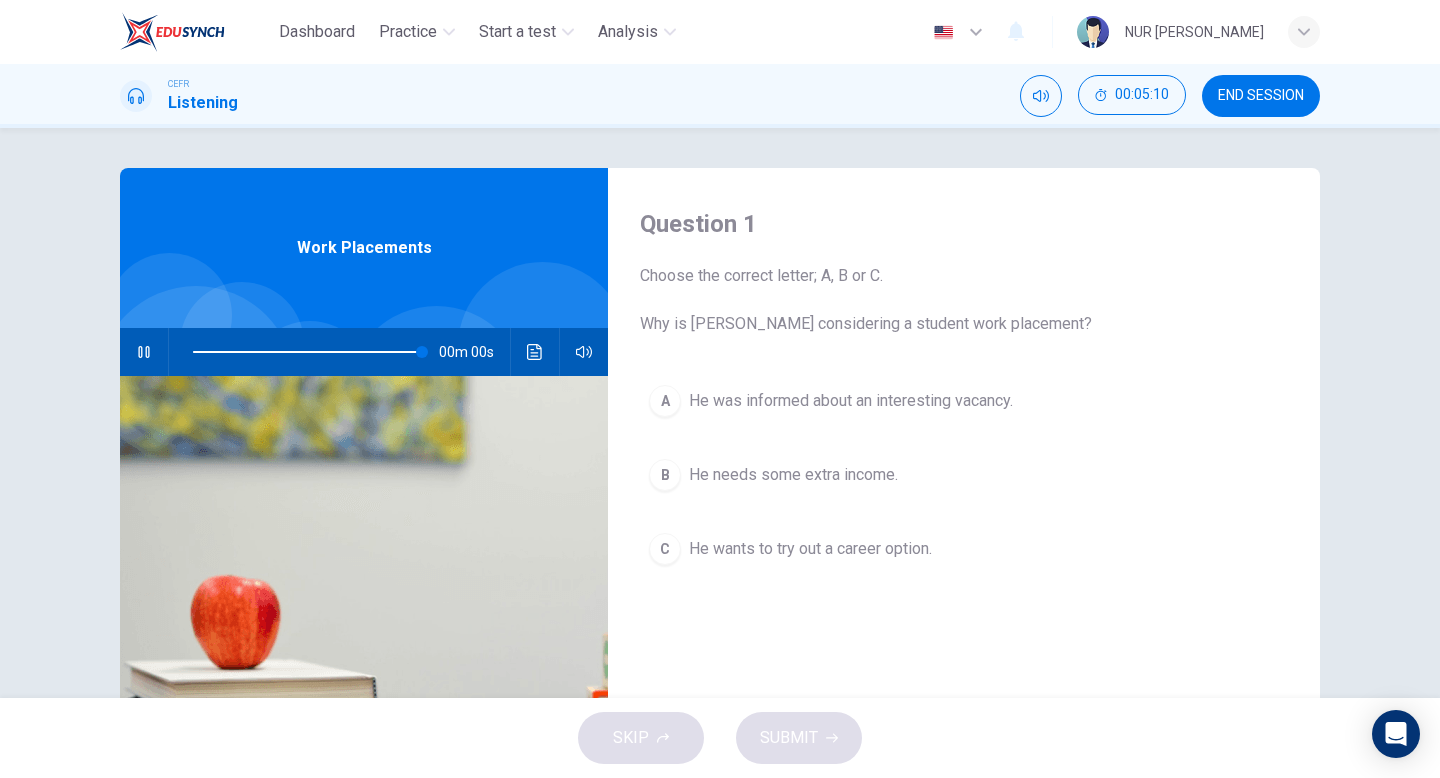 type on "0" 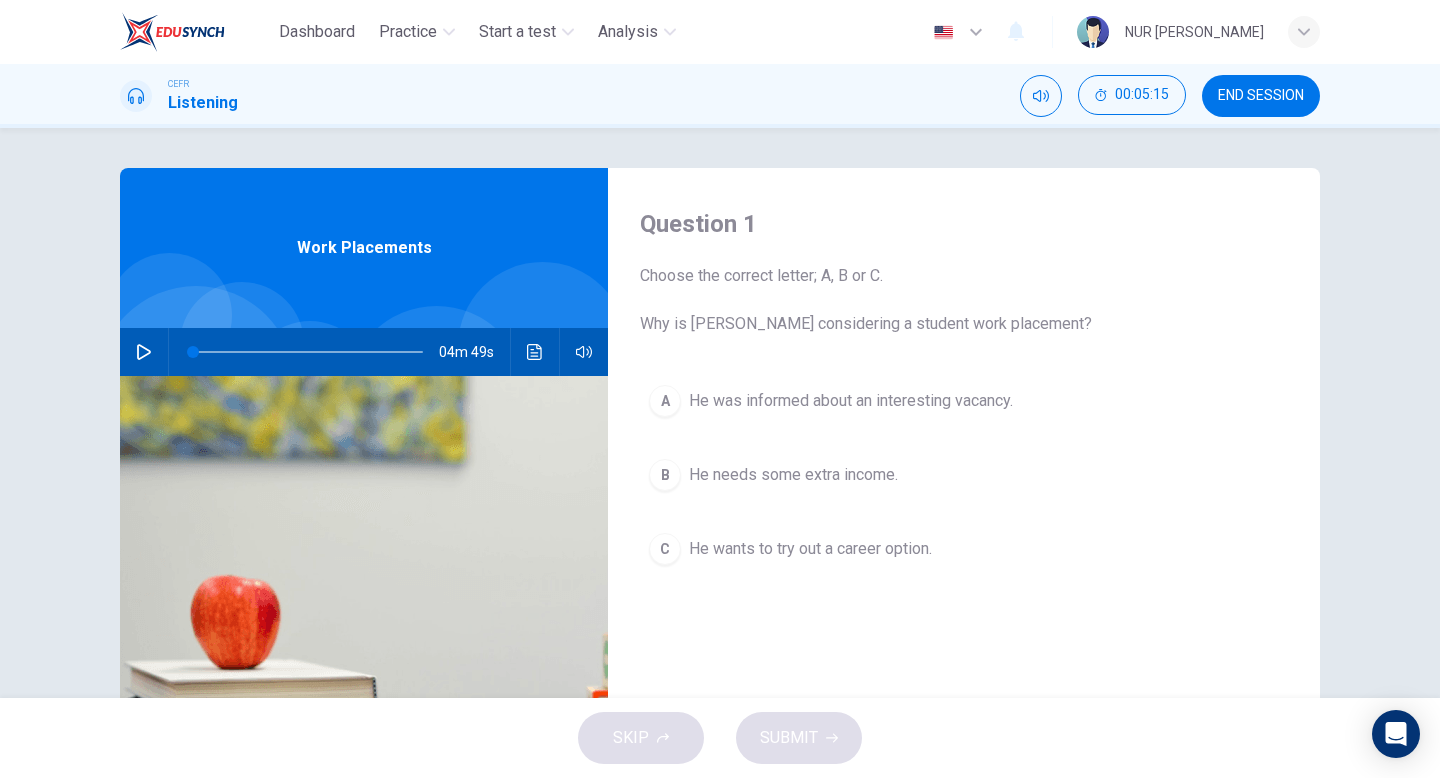 click on "He was informed about an interesting vacancy." at bounding box center [851, 401] 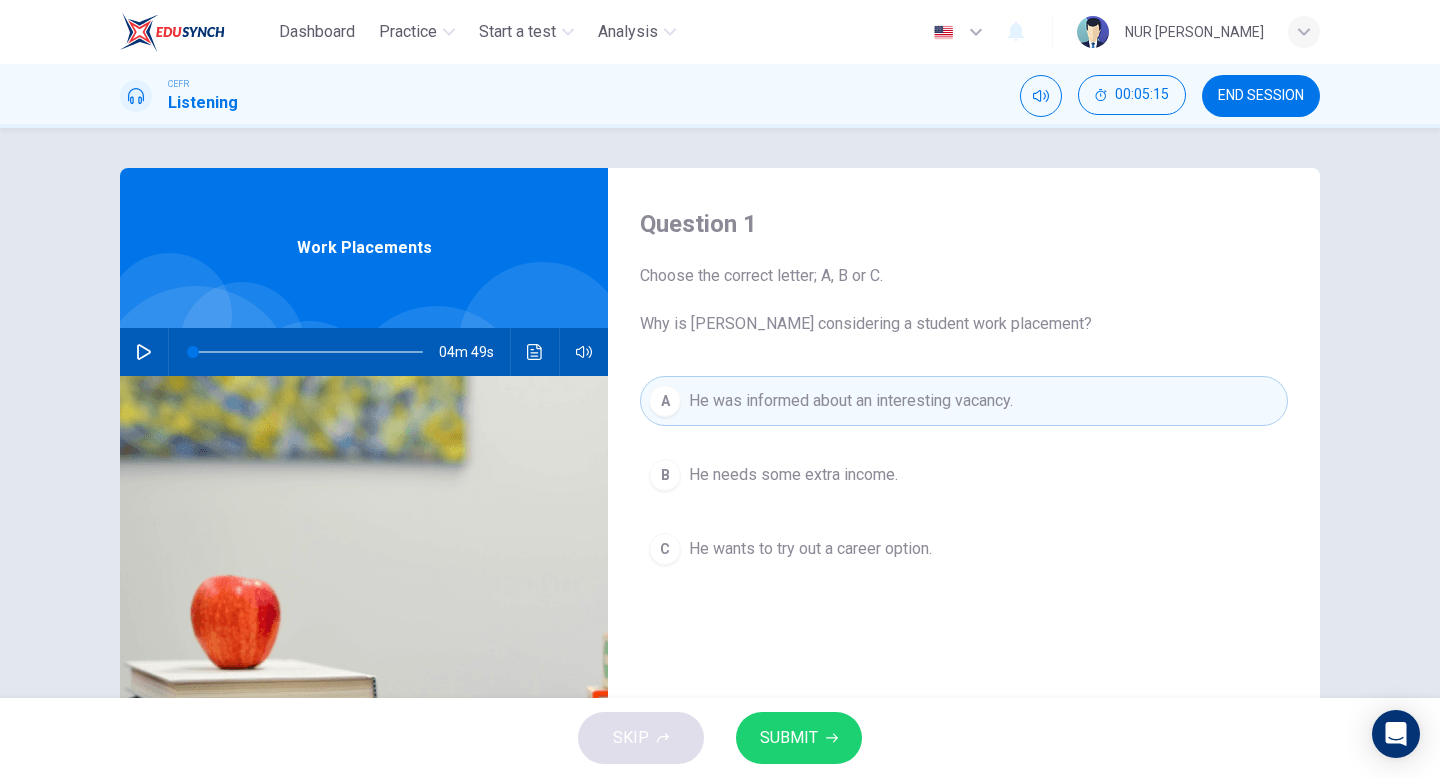 click on "SUBMIT" at bounding box center (799, 738) 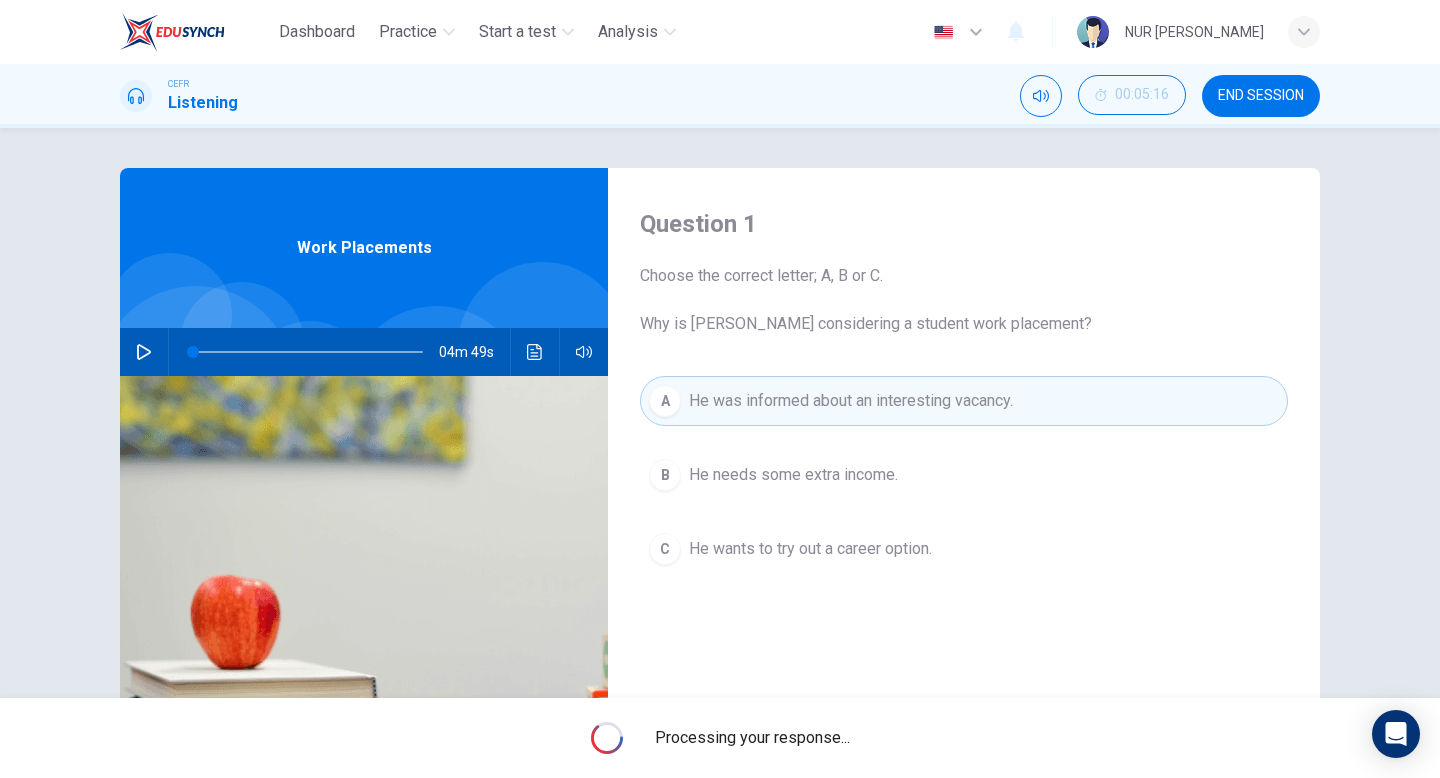 scroll, scrollTop: 45, scrollLeft: 0, axis: vertical 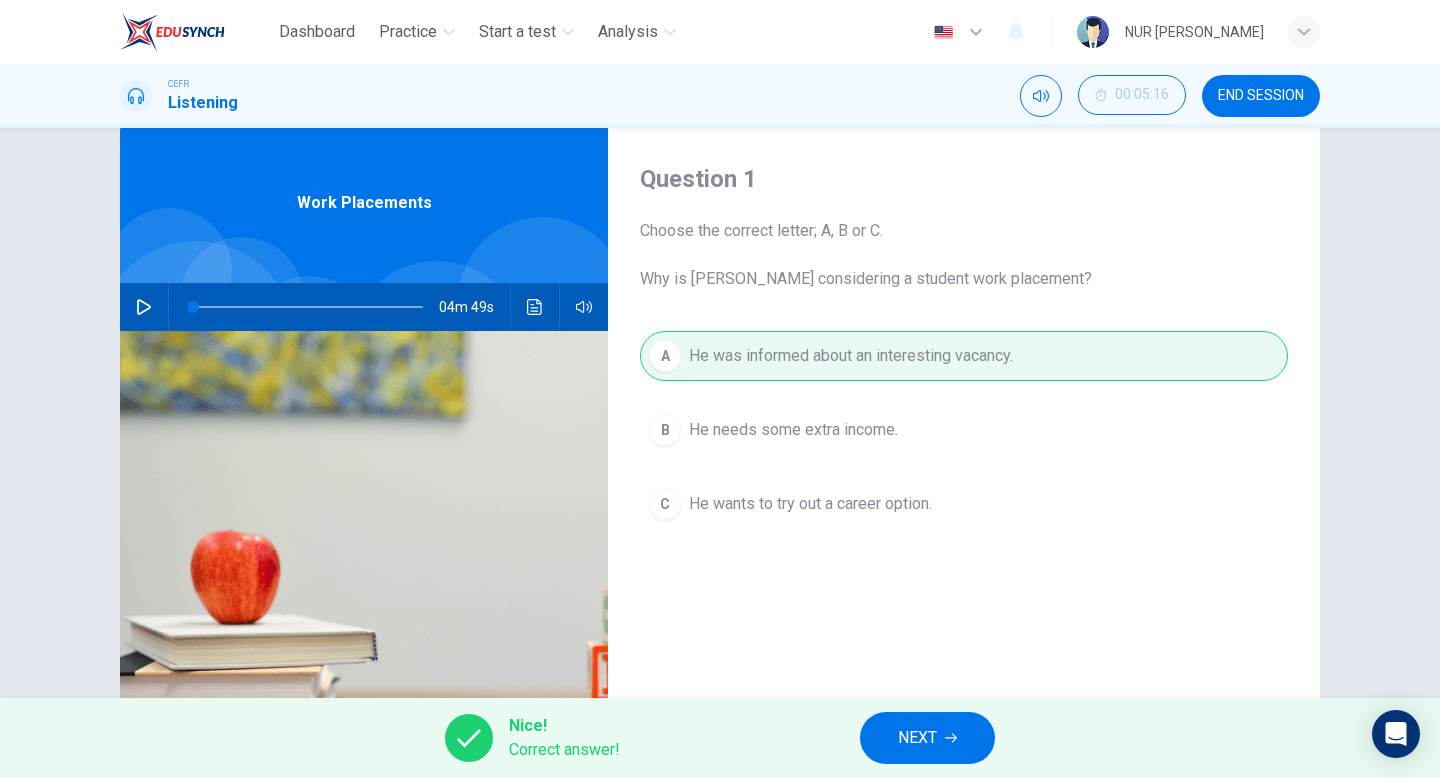 click on "NEXT" at bounding box center (927, 738) 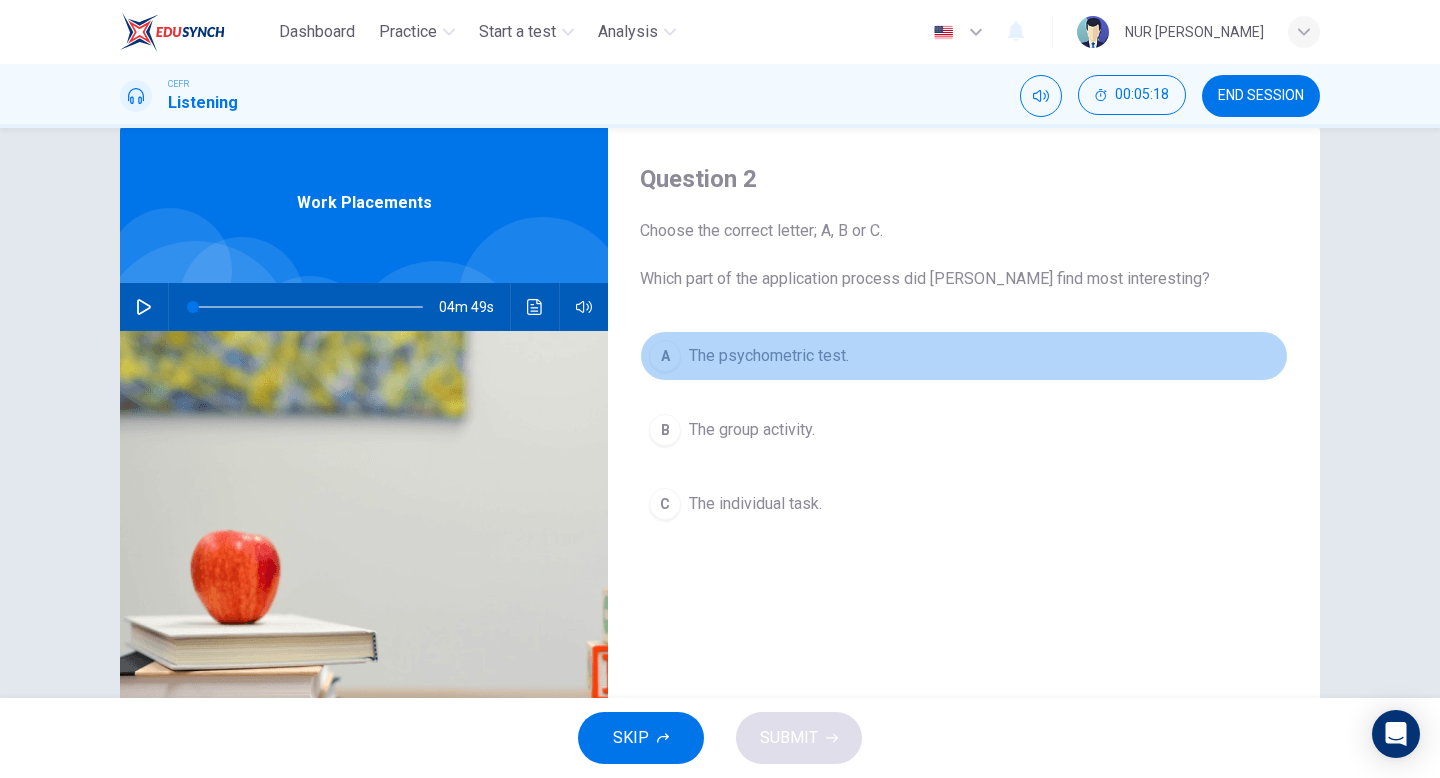 click on "A The psychometric test." at bounding box center [964, 356] 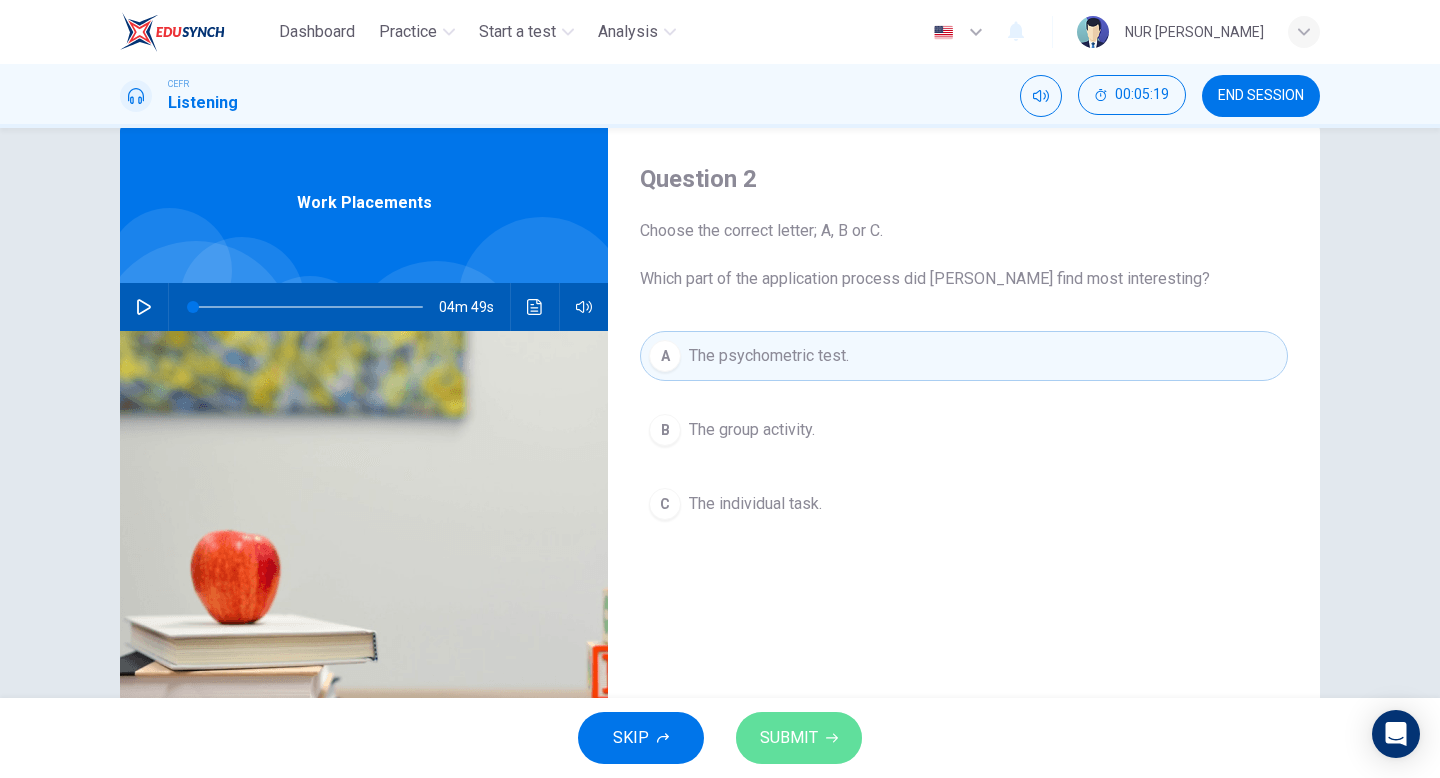 click on "SUBMIT" at bounding box center (799, 738) 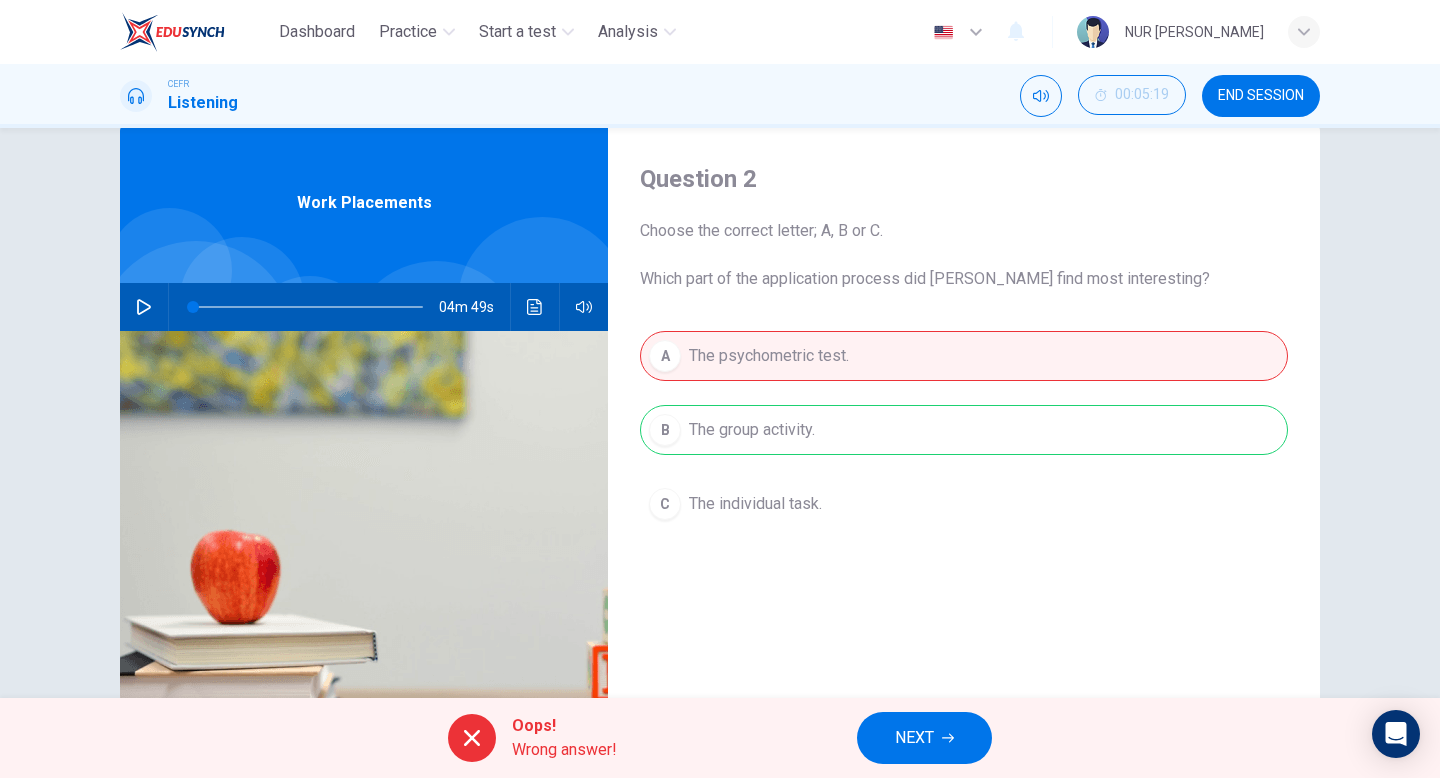 click on "A The psychometric test. B The group activity. C The individual task." at bounding box center [964, 450] 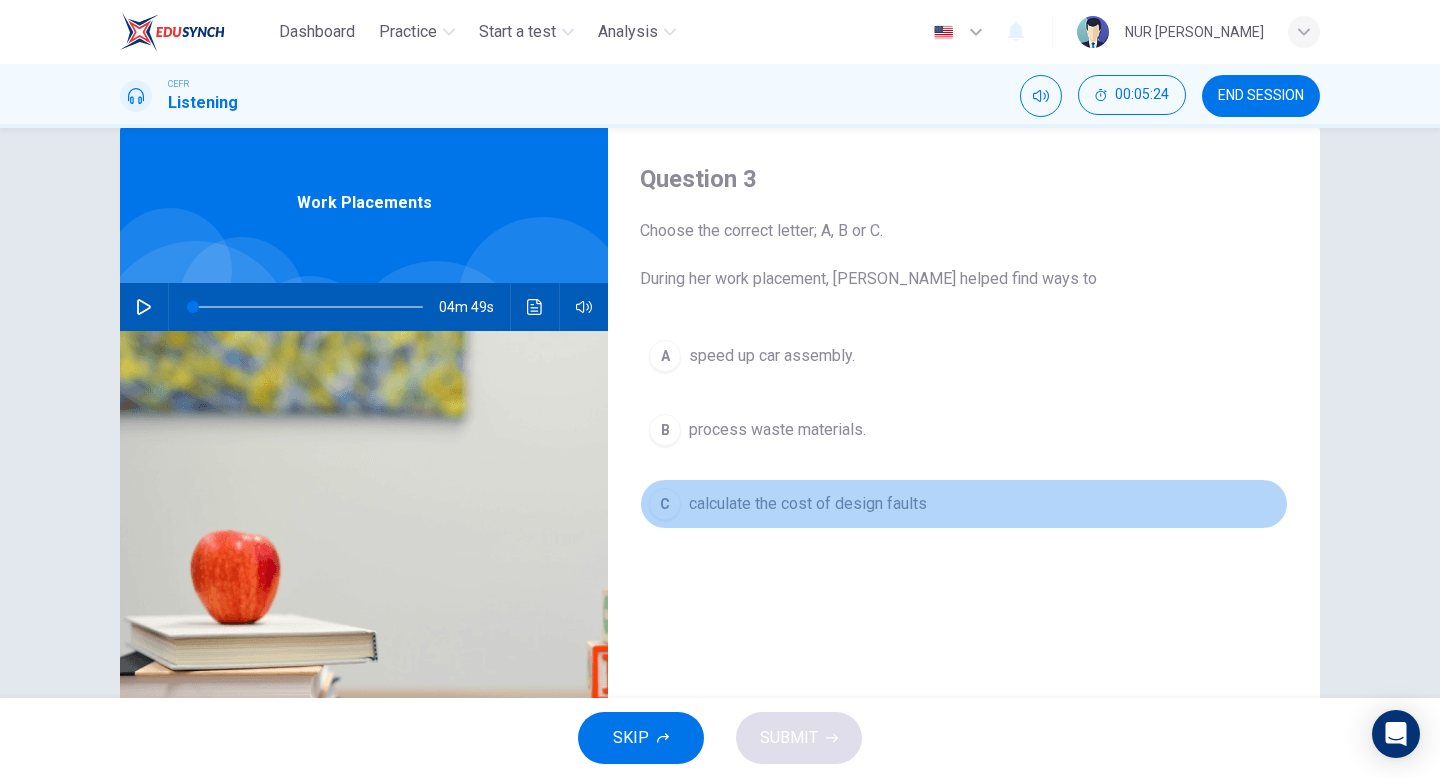click on "C calculate the cost of design faults" at bounding box center [964, 504] 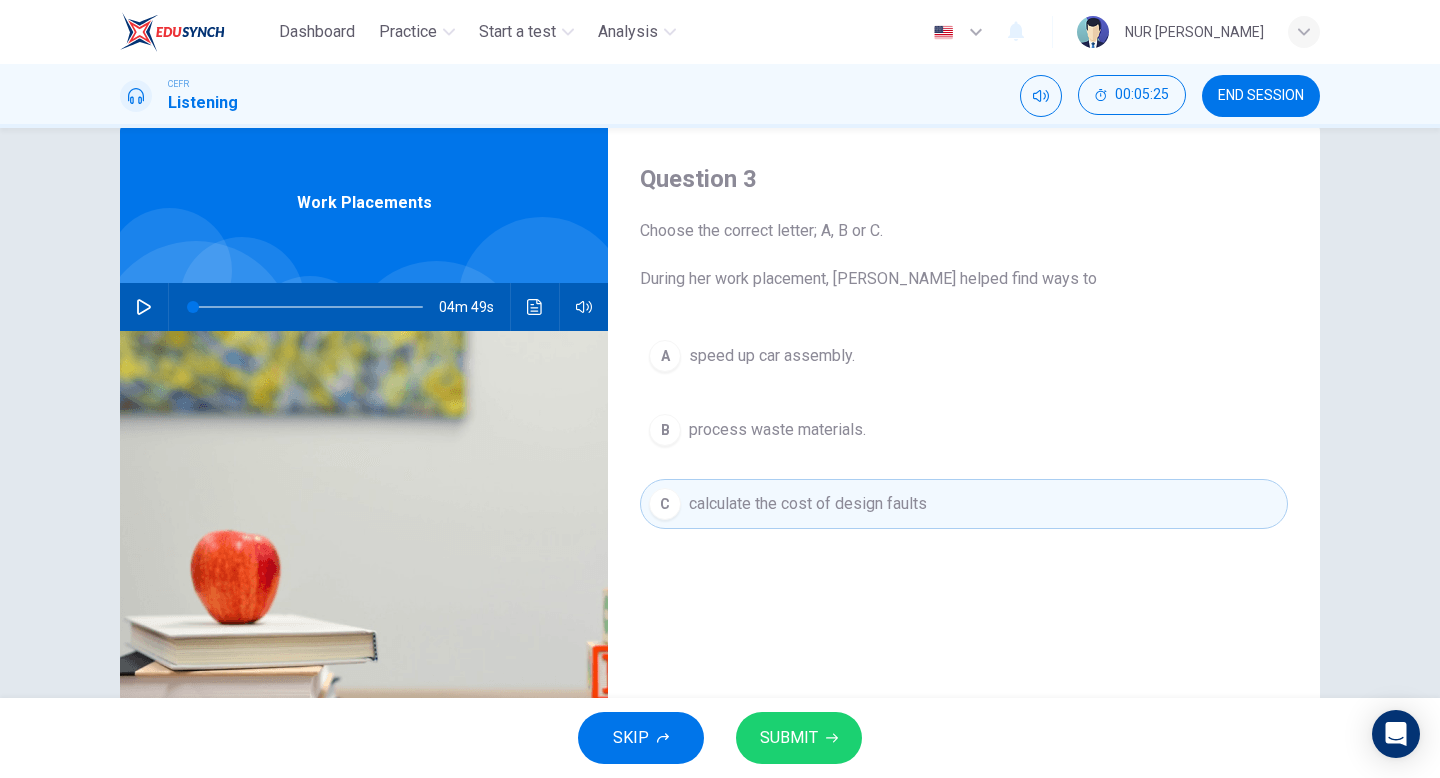 click on "SUBMIT" at bounding box center (789, 738) 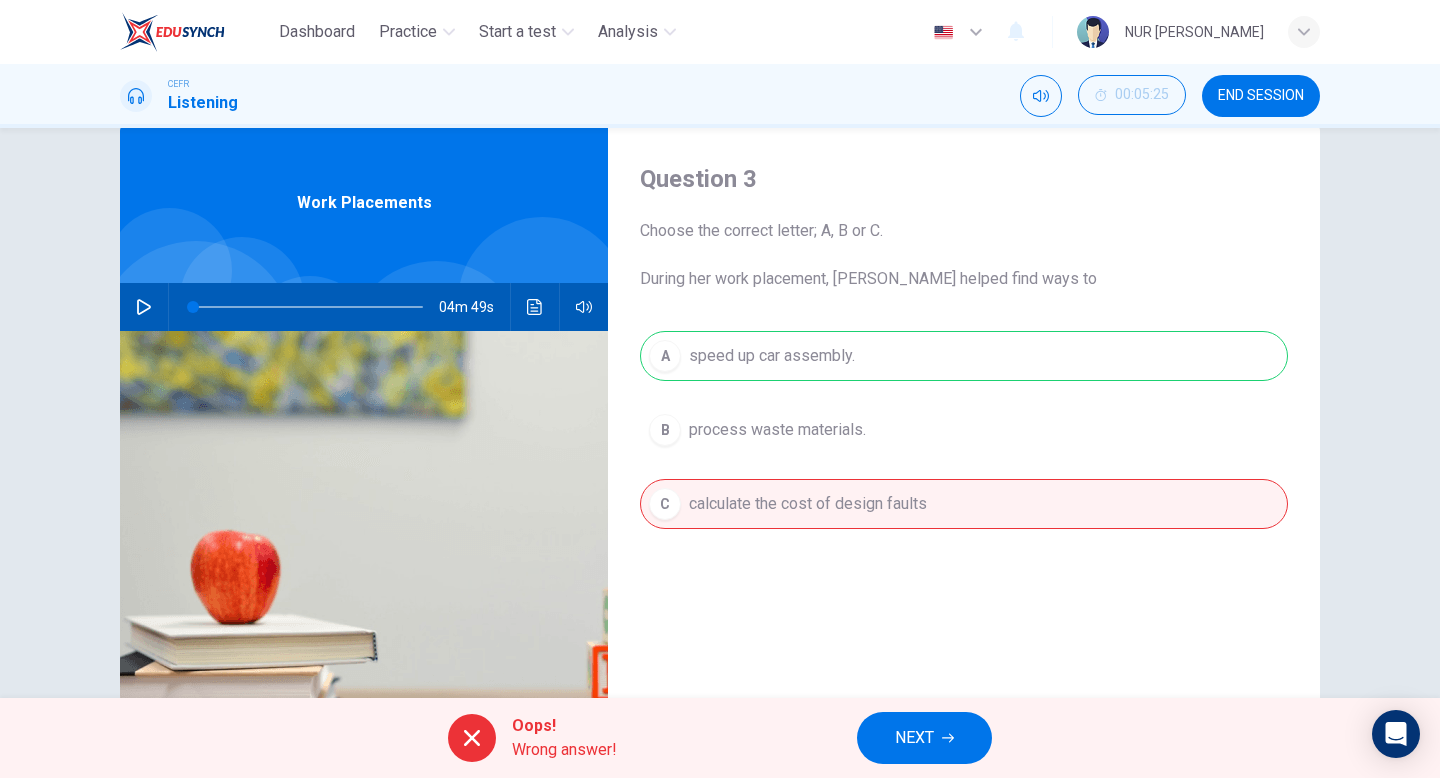 click on "NEXT" at bounding box center (914, 738) 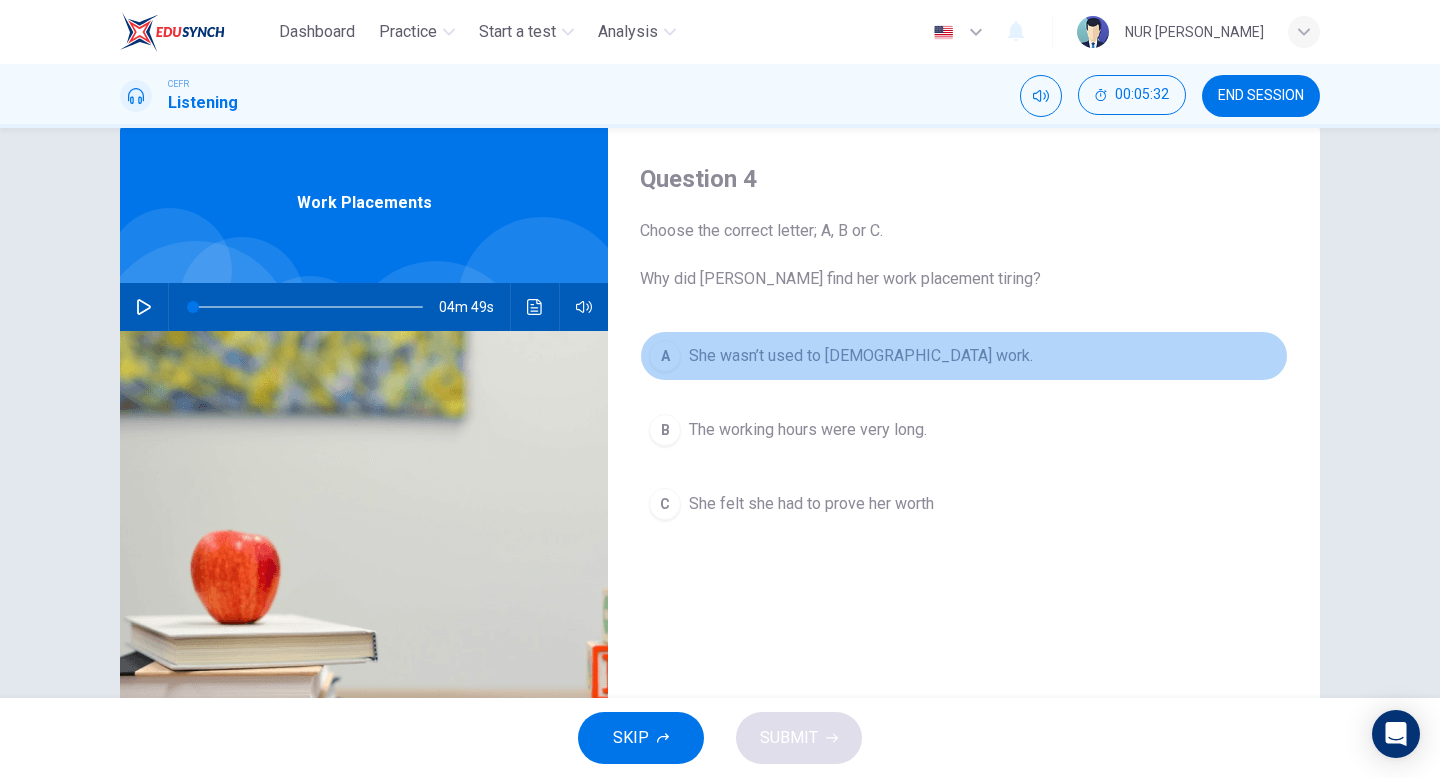 click on "A She wasn’t used to full-time work." at bounding box center (964, 356) 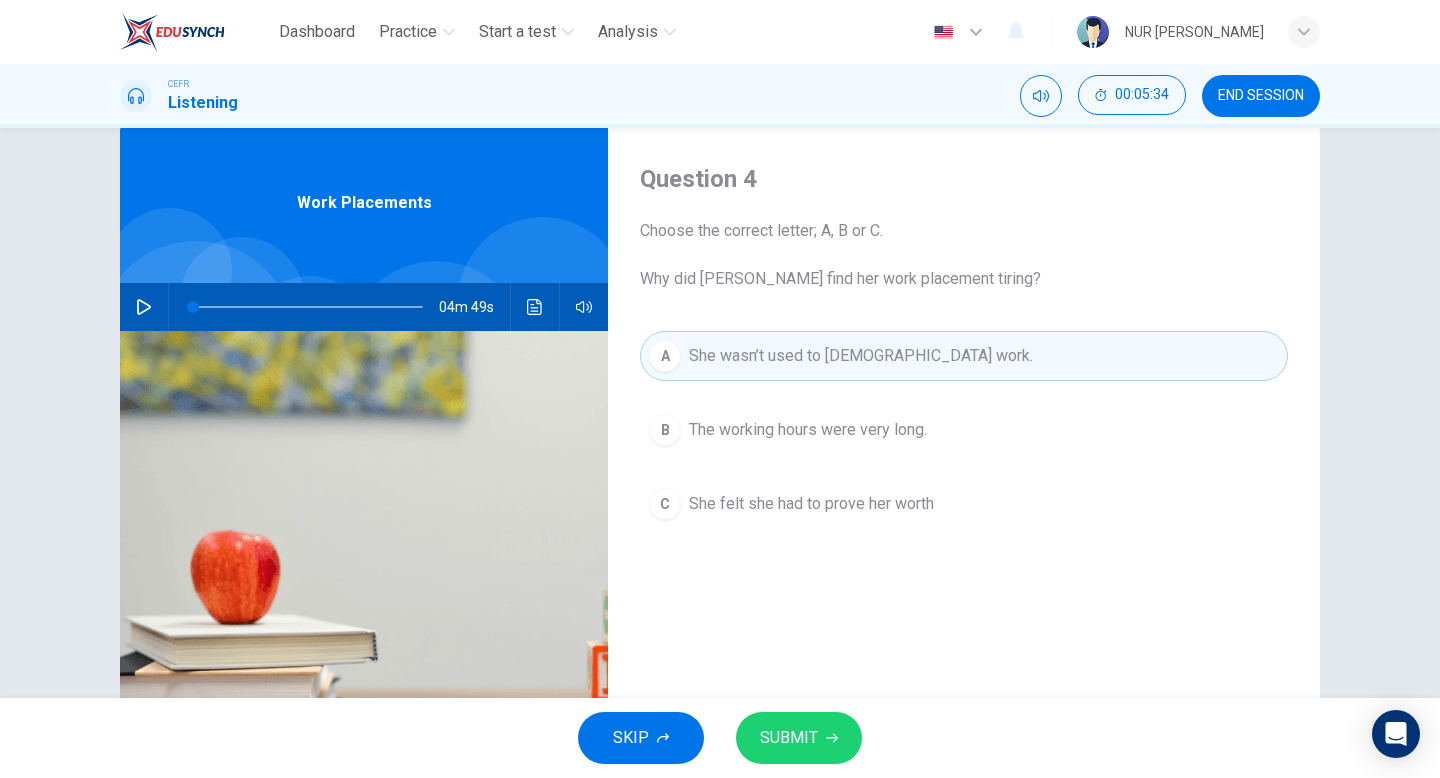 click on "SUBMIT" at bounding box center (799, 738) 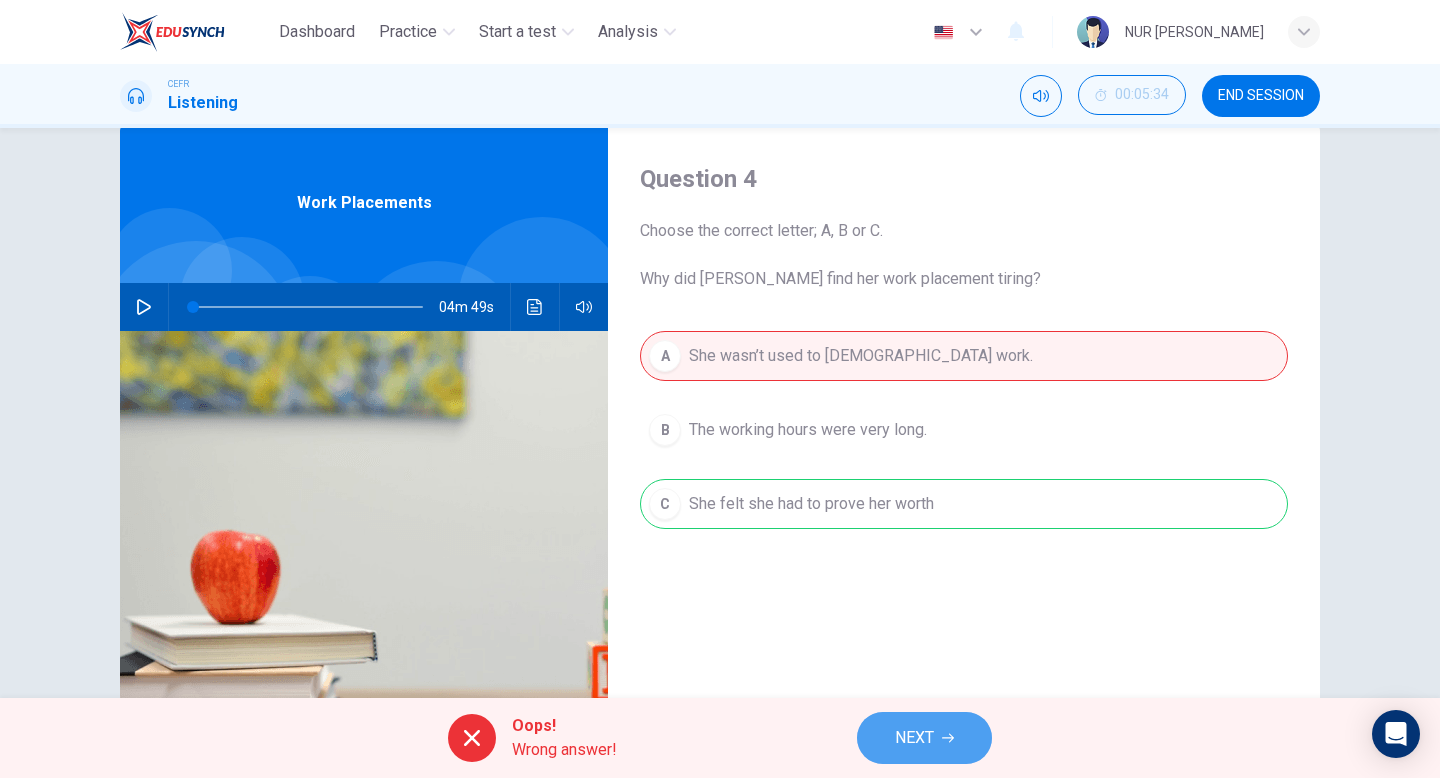 click on "NEXT" at bounding box center (914, 738) 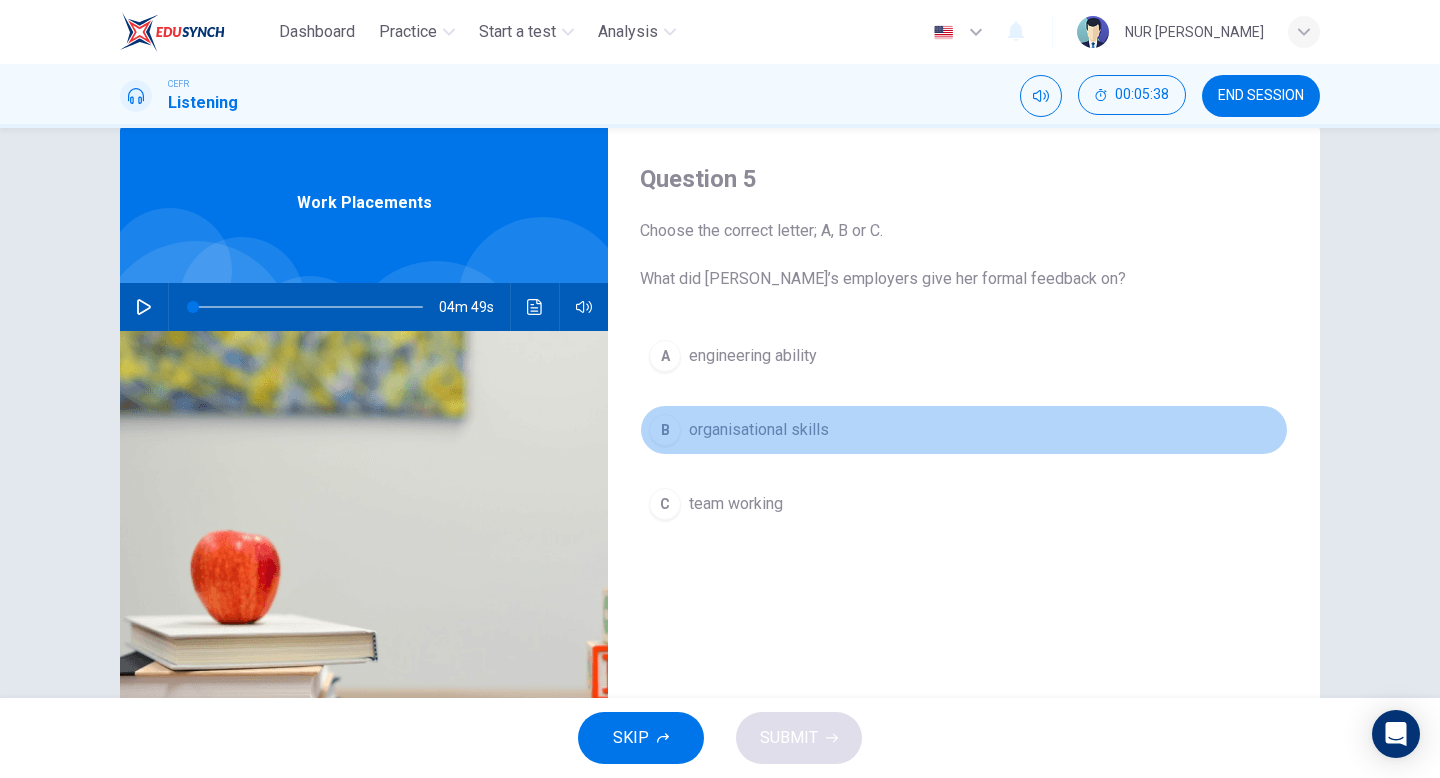click on "B organisational skills" at bounding box center [964, 430] 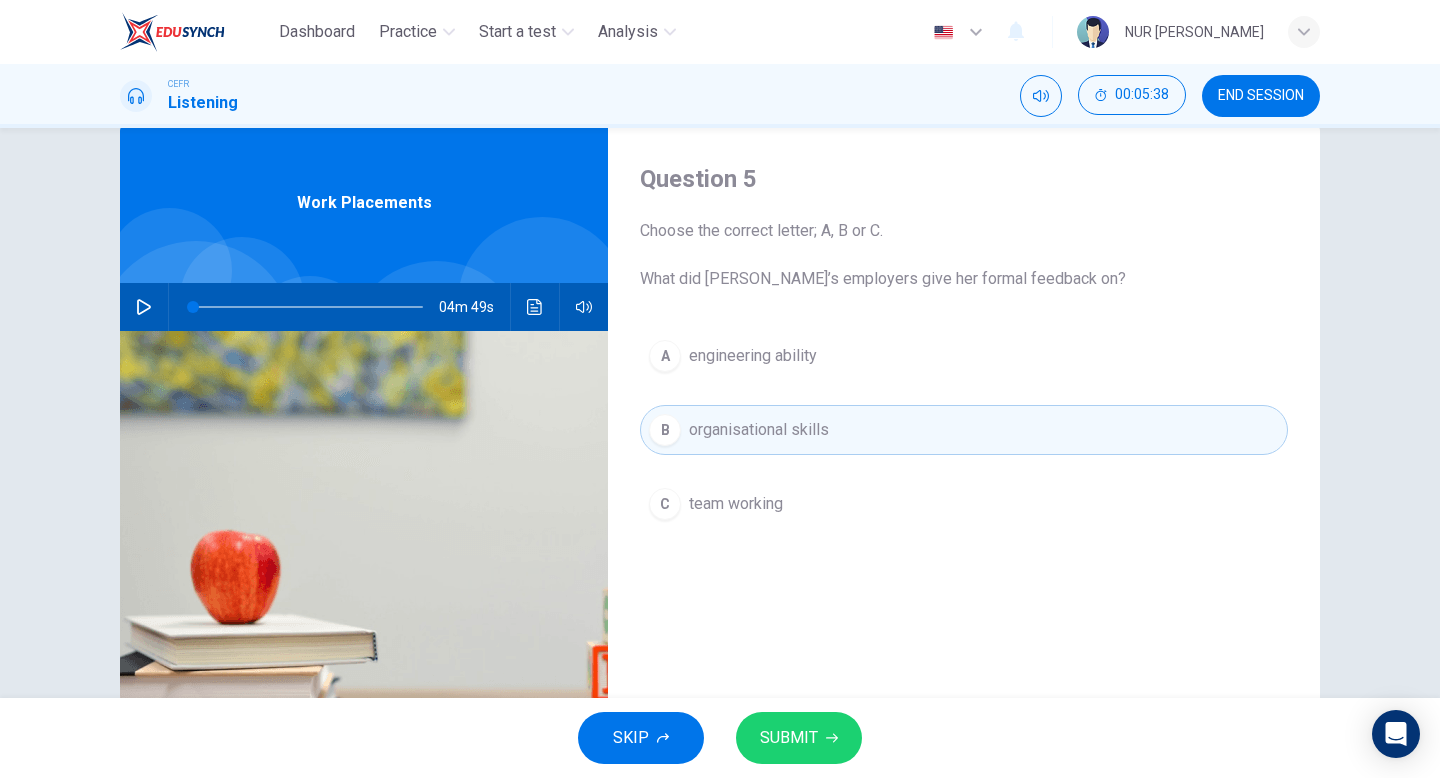 click on "SUBMIT" at bounding box center (799, 738) 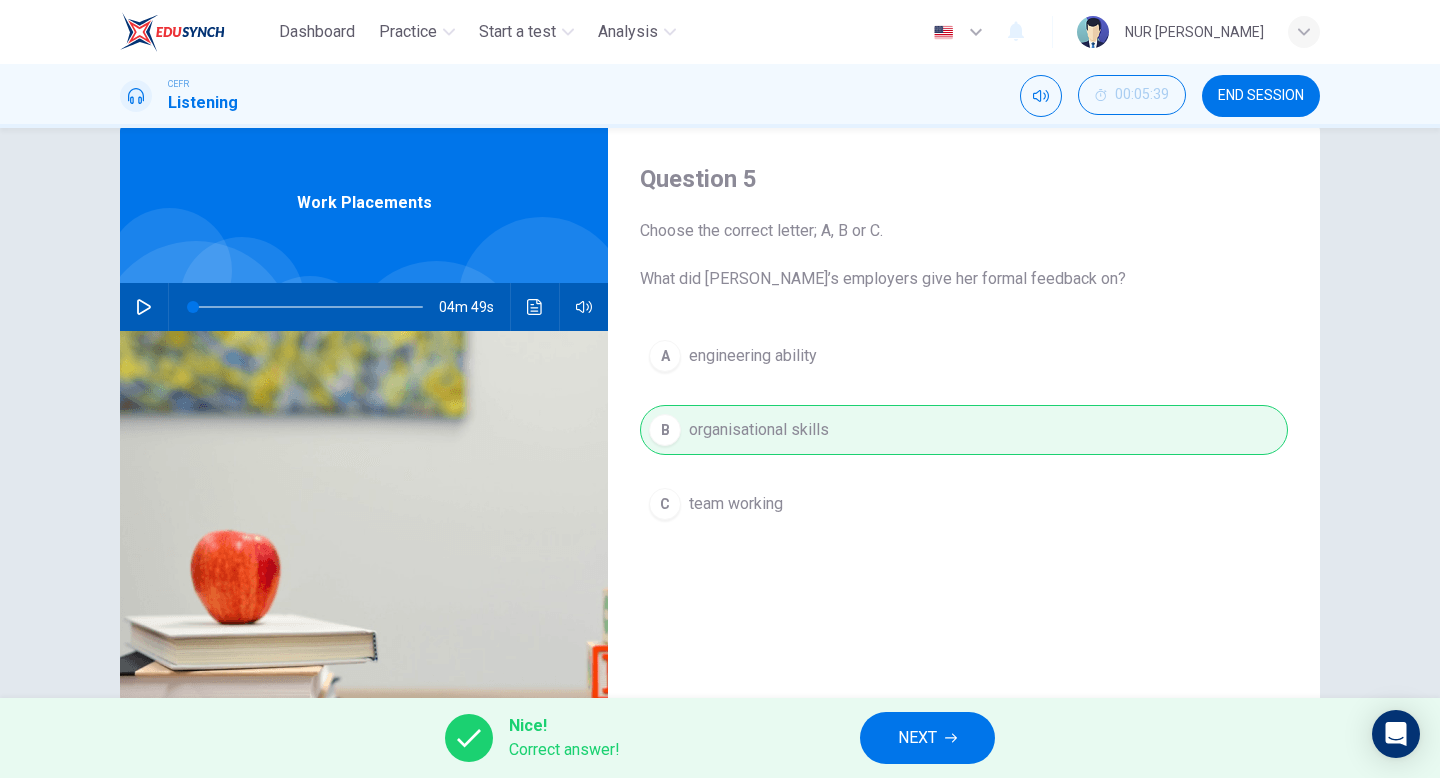 click on "NEXT" at bounding box center [917, 738] 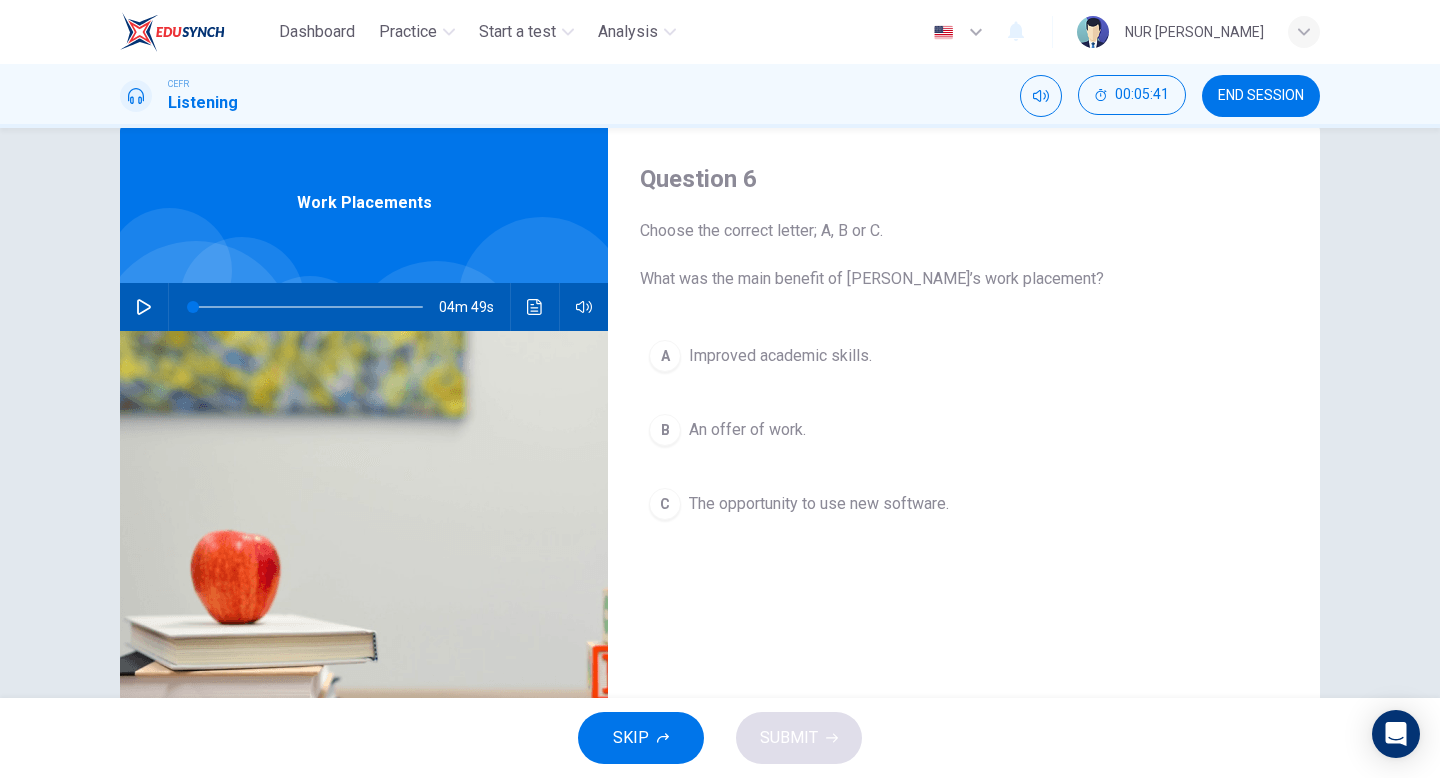click on "B An offer of work." at bounding box center [964, 430] 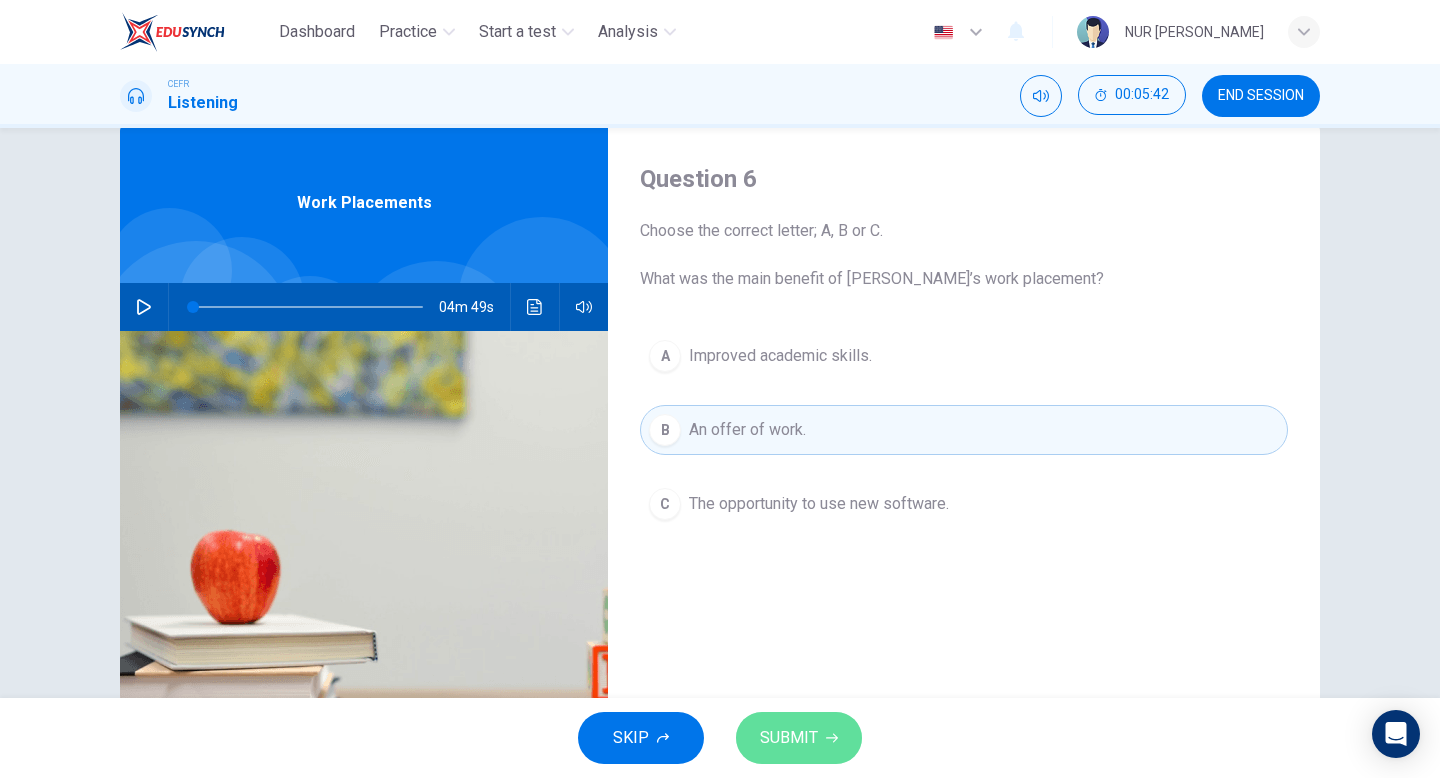 click on "SUBMIT" at bounding box center (799, 738) 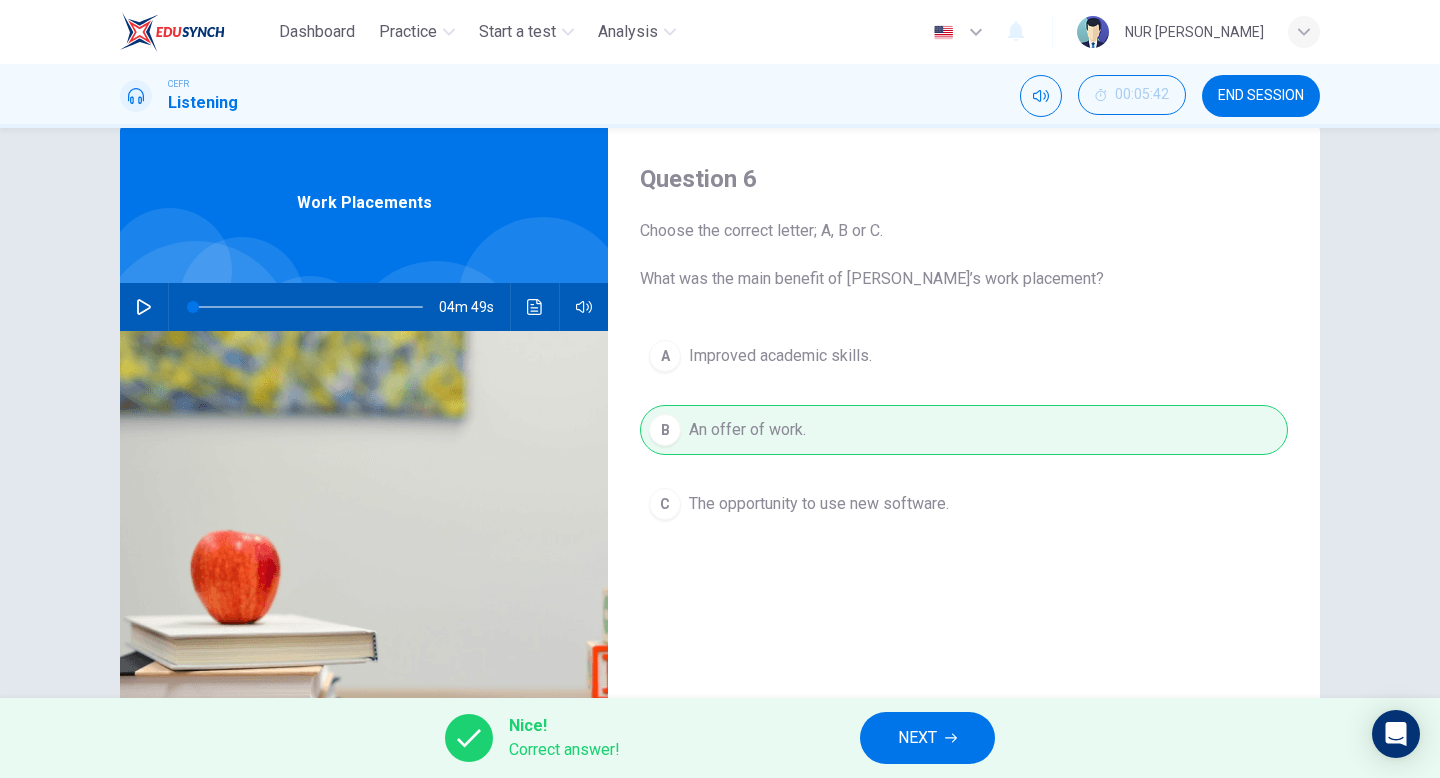 click on "NEXT" at bounding box center (927, 738) 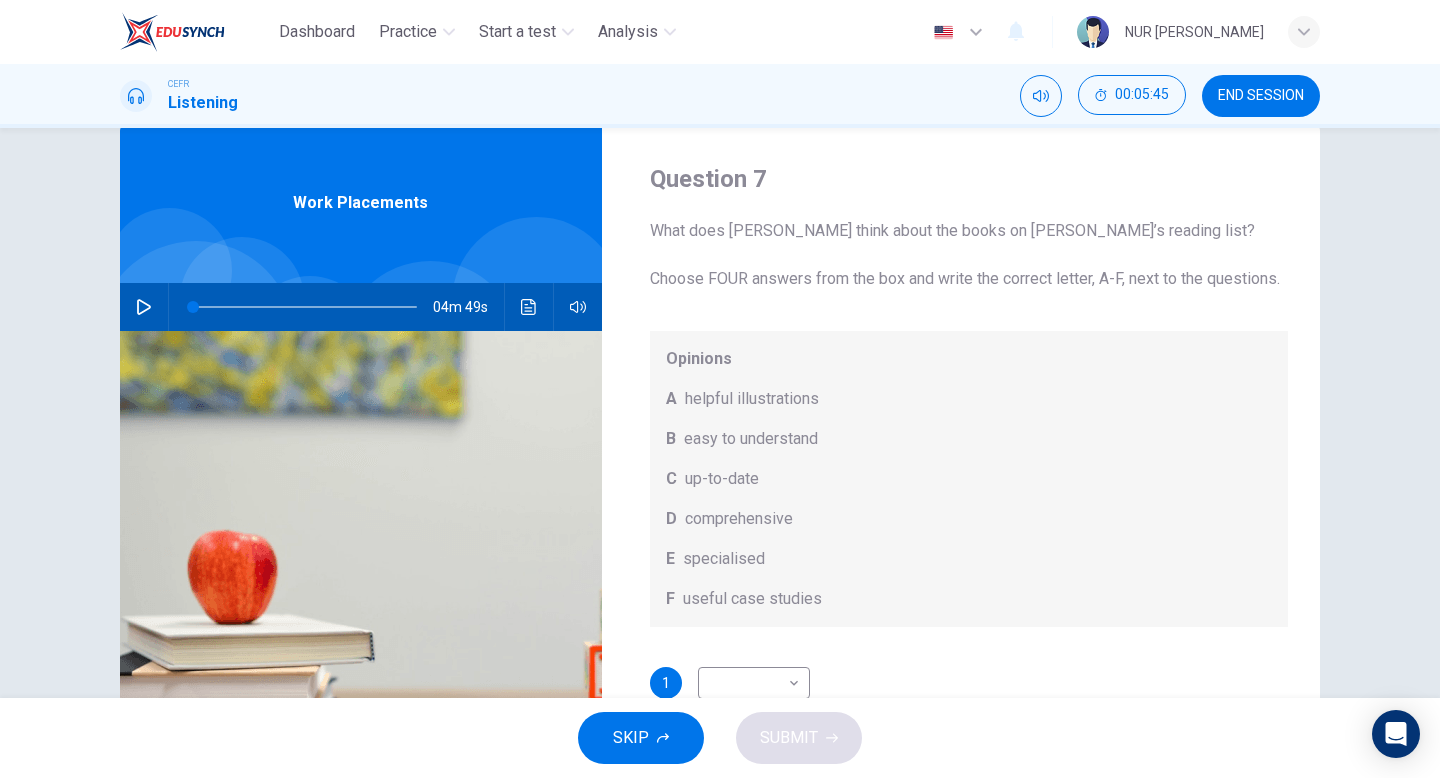 scroll, scrollTop: 89, scrollLeft: 0, axis: vertical 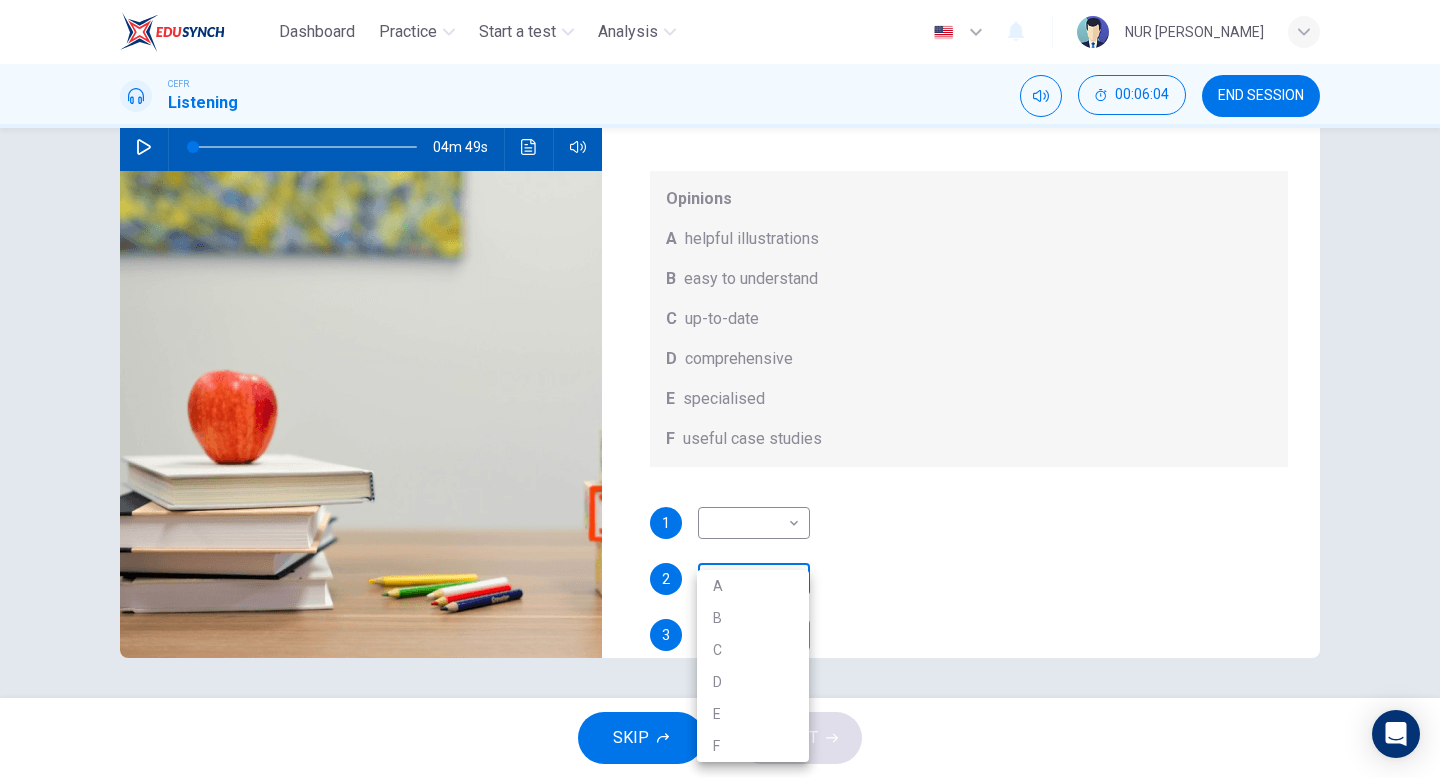 click on "Dashboard Practice Start a test Analysis English en ​ NUR QISTINA FAQIHAH BINTI NOOR ZURAIDIN CEFR Listening 00:06:04 END SESSION Question 7 What does Linda think about the books on Matthew’s reading list? Choose FOUR answers from the box and write the correct letter, A-F, next to the questions.
Opinions A helpful illustrations B easy to understand C up-to-date D comprehensive E specialised F useful case studies 1 ​ ​ 2 ​ ​ 3 ​ ​ 4 ​ ​ Work Placements 04m 49s SKIP SUBMIT EduSynch - Online Language Proficiency Testing
Dashboard Practice Start a test Analysis Notifications © Copyright  2025 A B C D E F" at bounding box center (720, 389) 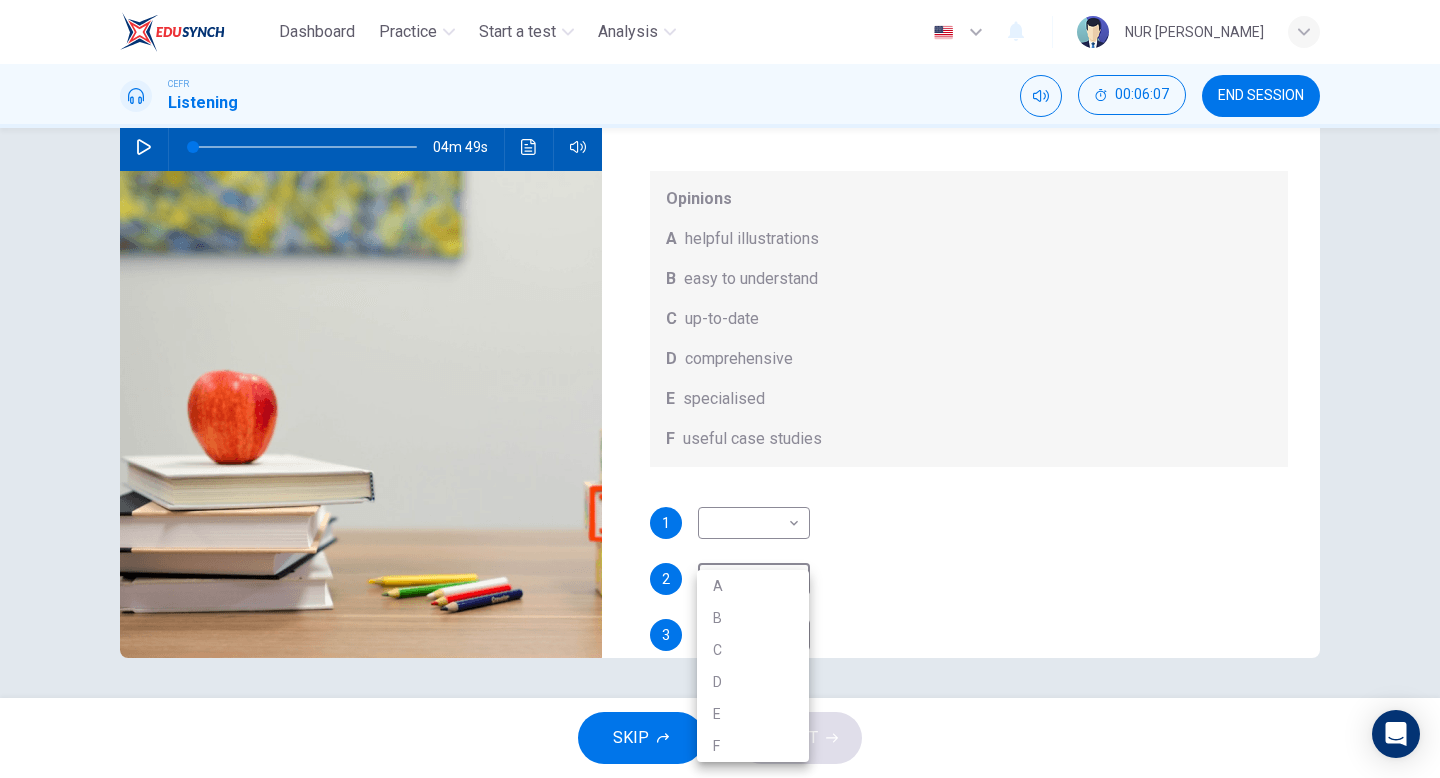 click on "A" at bounding box center [753, 586] 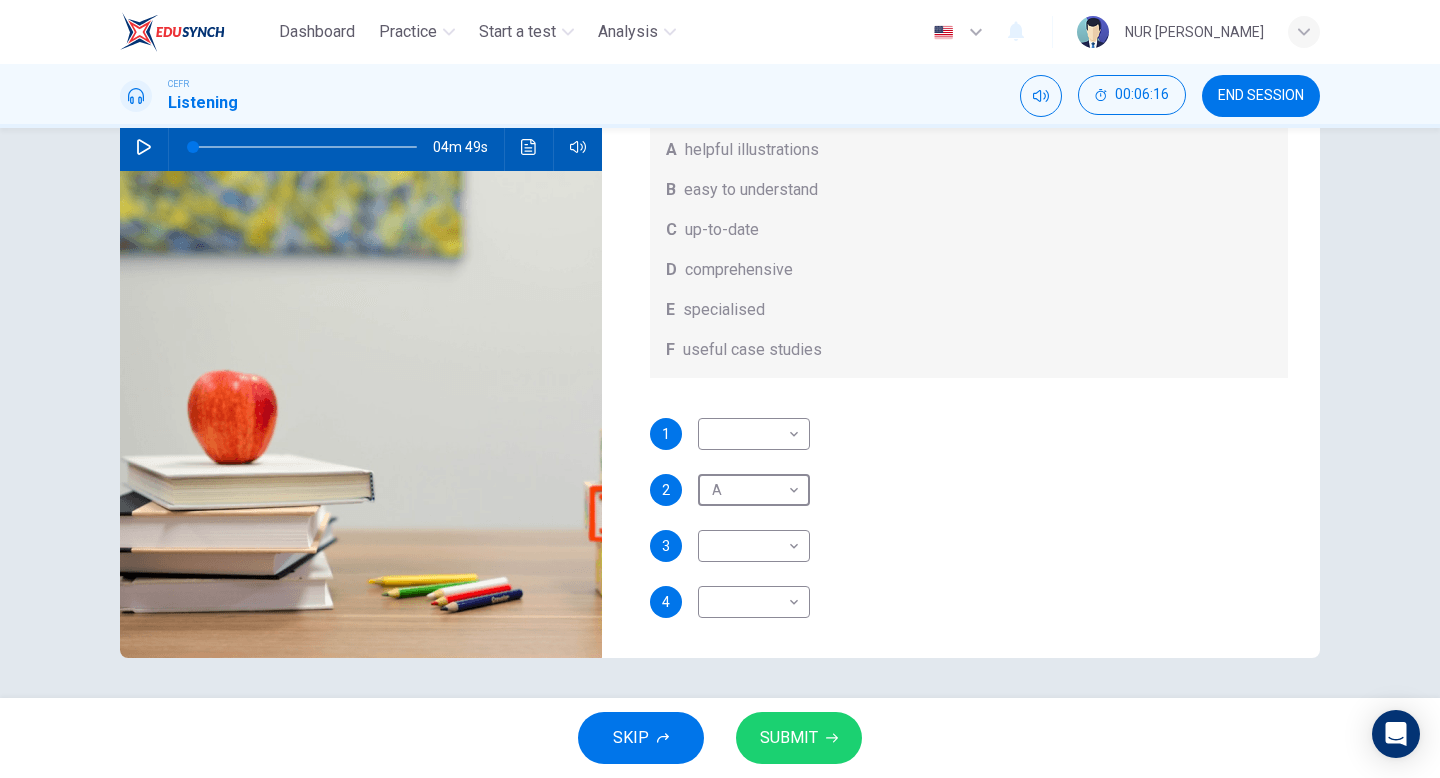 scroll, scrollTop: 0, scrollLeft: 0, axis: both 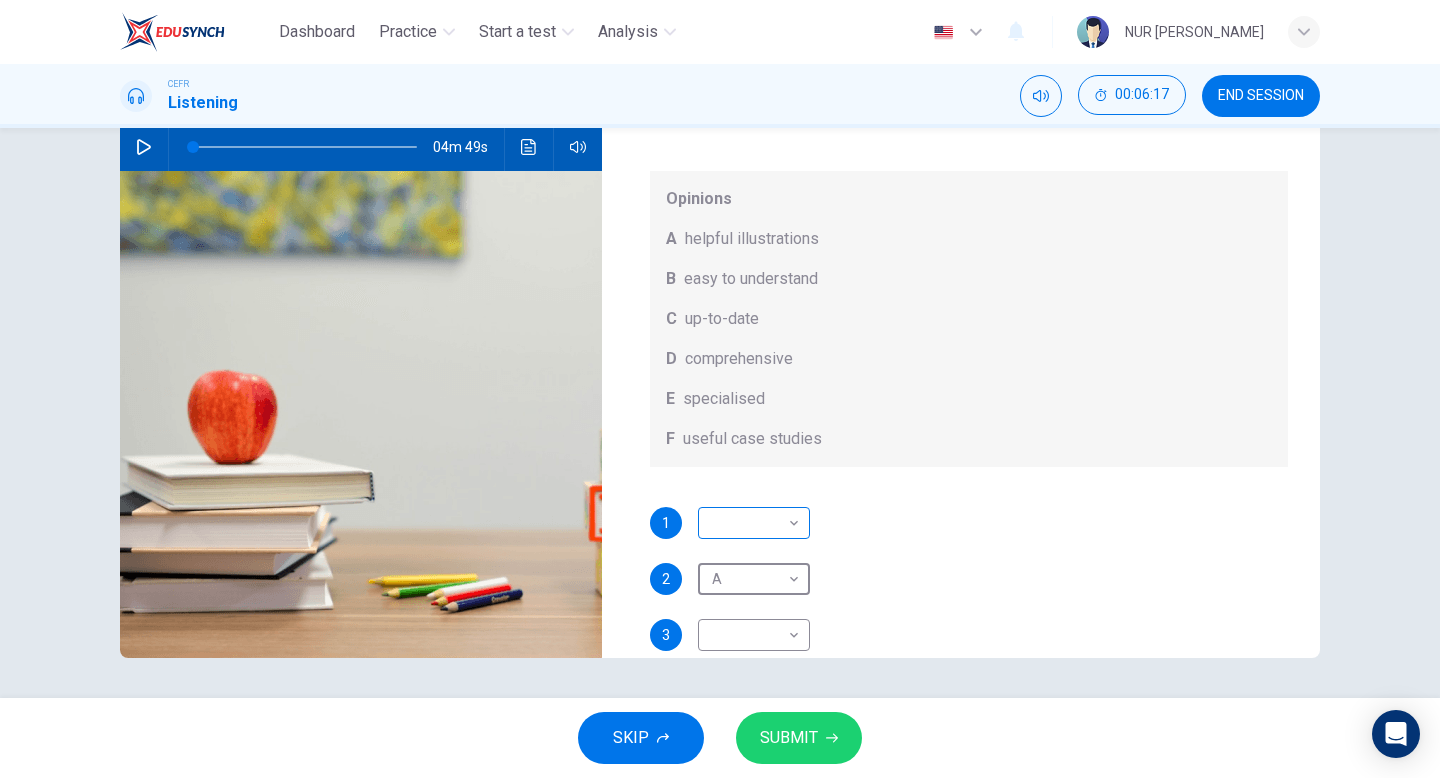click on "Dashboard Practice Start a test Analysis English en ​ NUR QISTINA FAQIHAH BINTI NOOR ZURAIDIN CEFR Listening 00:06:17 END SESSION Question 7 What does Linda think about the books on Matthew’s reading list? Choose FOUR answers from the box and write the correct letter, A-F, next to the questions.
Opinions A helpful illustrations B easy to understand C up-to-date D comprehensive E specialised F useful case studies 1 ​ ​ 2 A A ​ 3 ​ ​ 4 ​ ​ Work Placements 04m 49s SKIP SUBMIT EduSynch - Online Language Proficiency Testing
Dashboard Practice Start a test Analysis Notifications © Copyright  2025" at bounding box center [720, 389] 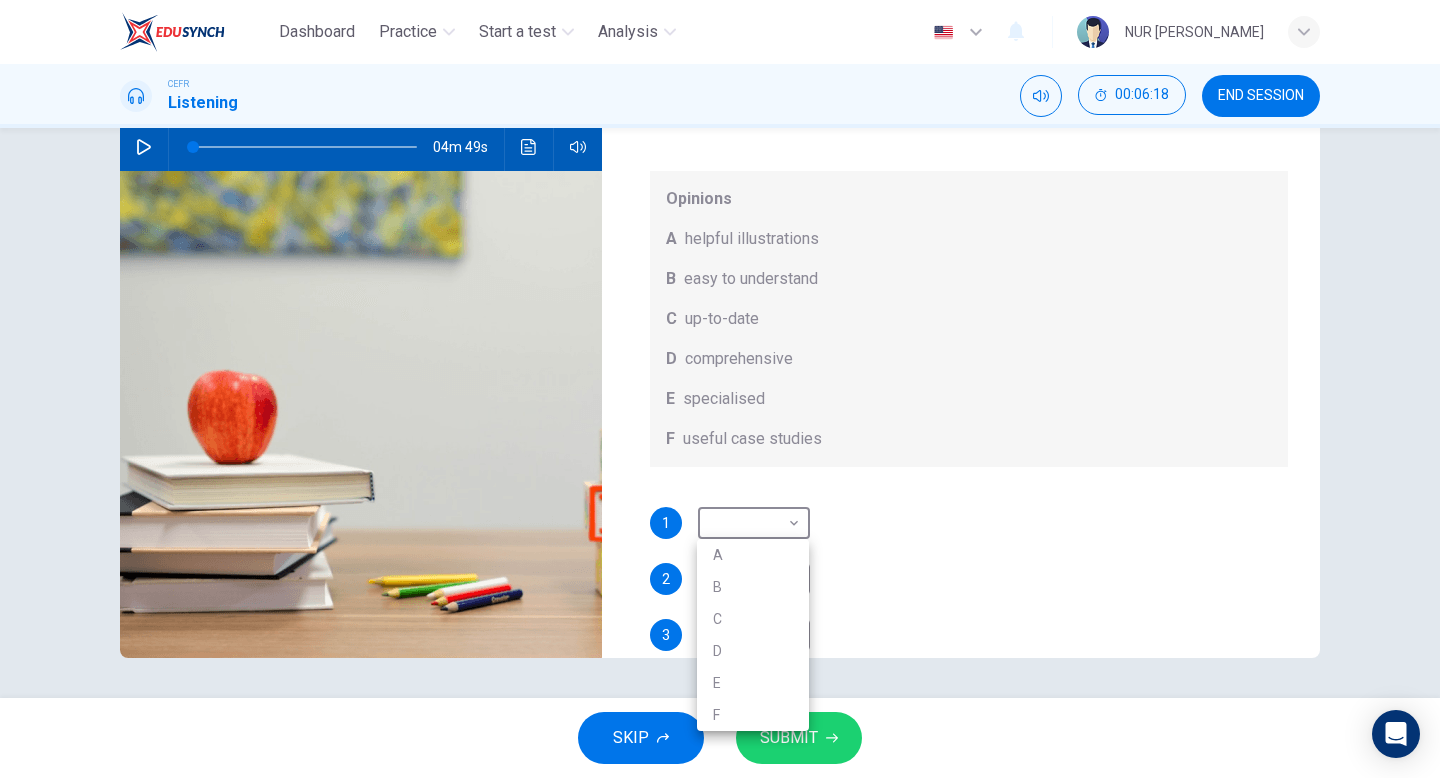 click at bounding box center [720, 389] 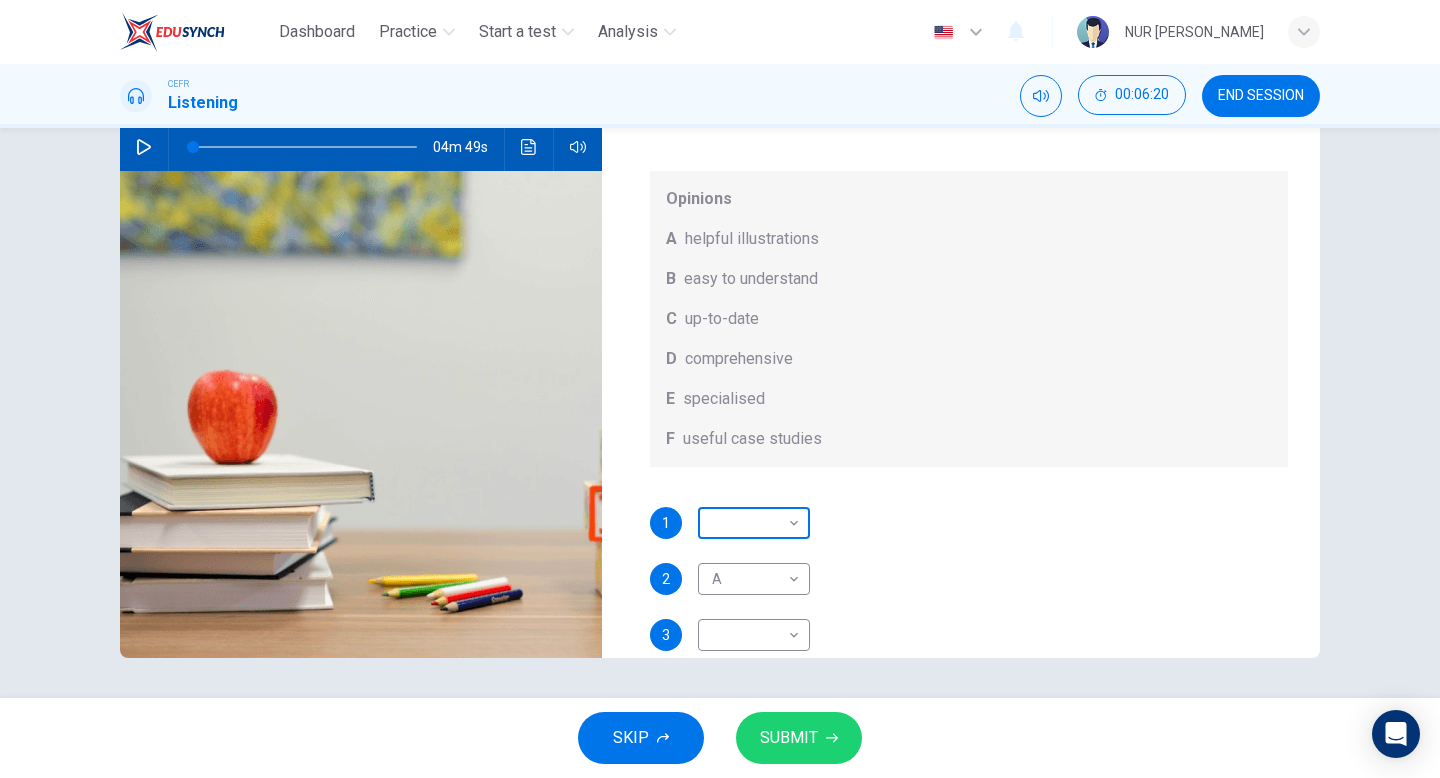 click on "​ ​" at bounding box center [754, 523] 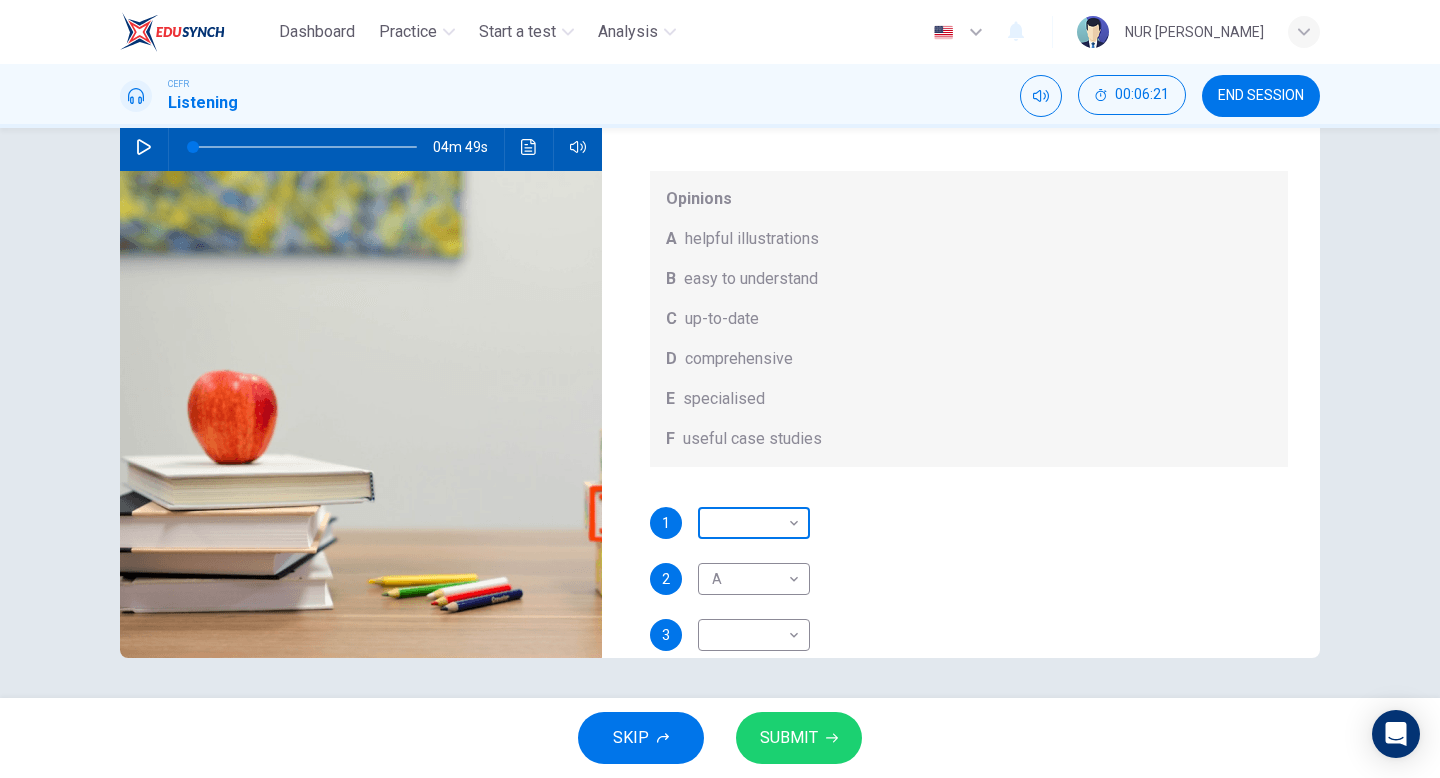 click on "Dashboard Practice Start a test Analysis English en ​ NUR QISTINA FAQIHAH BINTI NOOR ZURAIDIN CEFR Listening 00:06:21 END SESSION Question 7 What does Linda think about the books on Matthew’s reading list? Choose FOUR answers from the box and write the correct letter, A-F, next to the questions.
Opinions A helpful illustrations B easy to understand C up-to-date D comprehensive E specialised F useful case studies 1 ​ ​ 2 A A ​ 3 ​ ​ 4 ​ ​ Work Placements 04m 49s SKIP SUBMIT EduSynch - Online Language Proficiency Testing
Dashboard Practice Start a test Analysis Notifications © Copyright  2025" at bounding box center [720, 389] 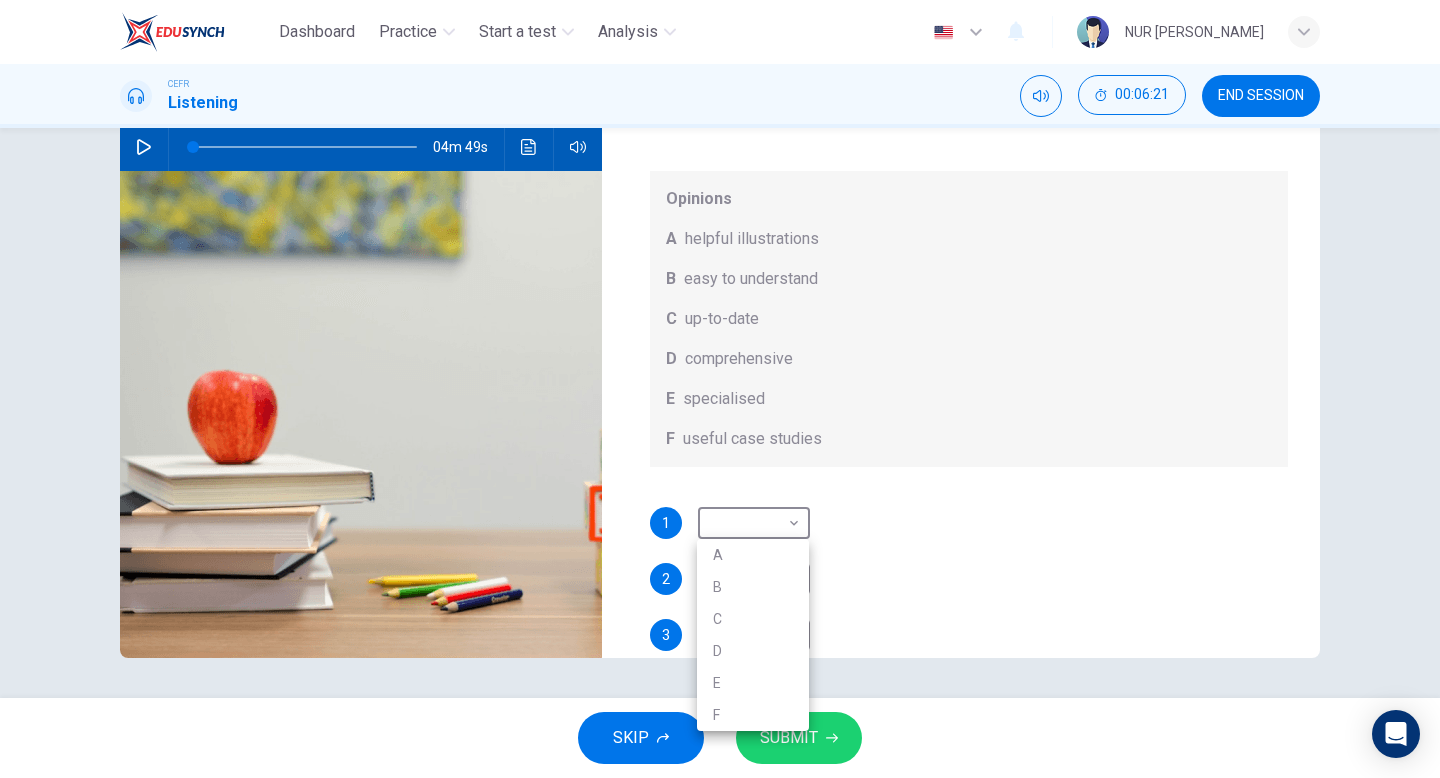 click on "A" at bounding box center [753, 555] 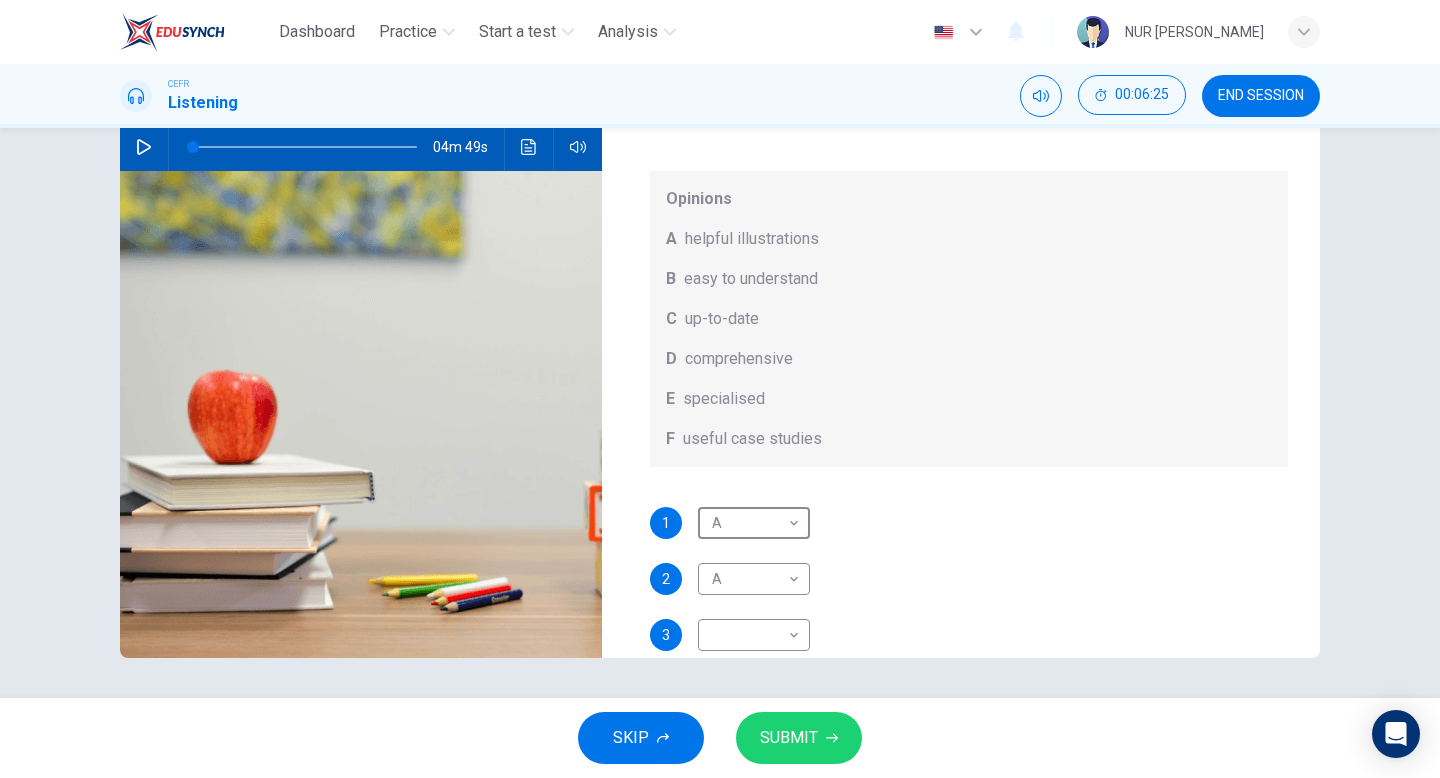 scroll, scrollTop: 83, scrollLeft: 0, axis: vertical 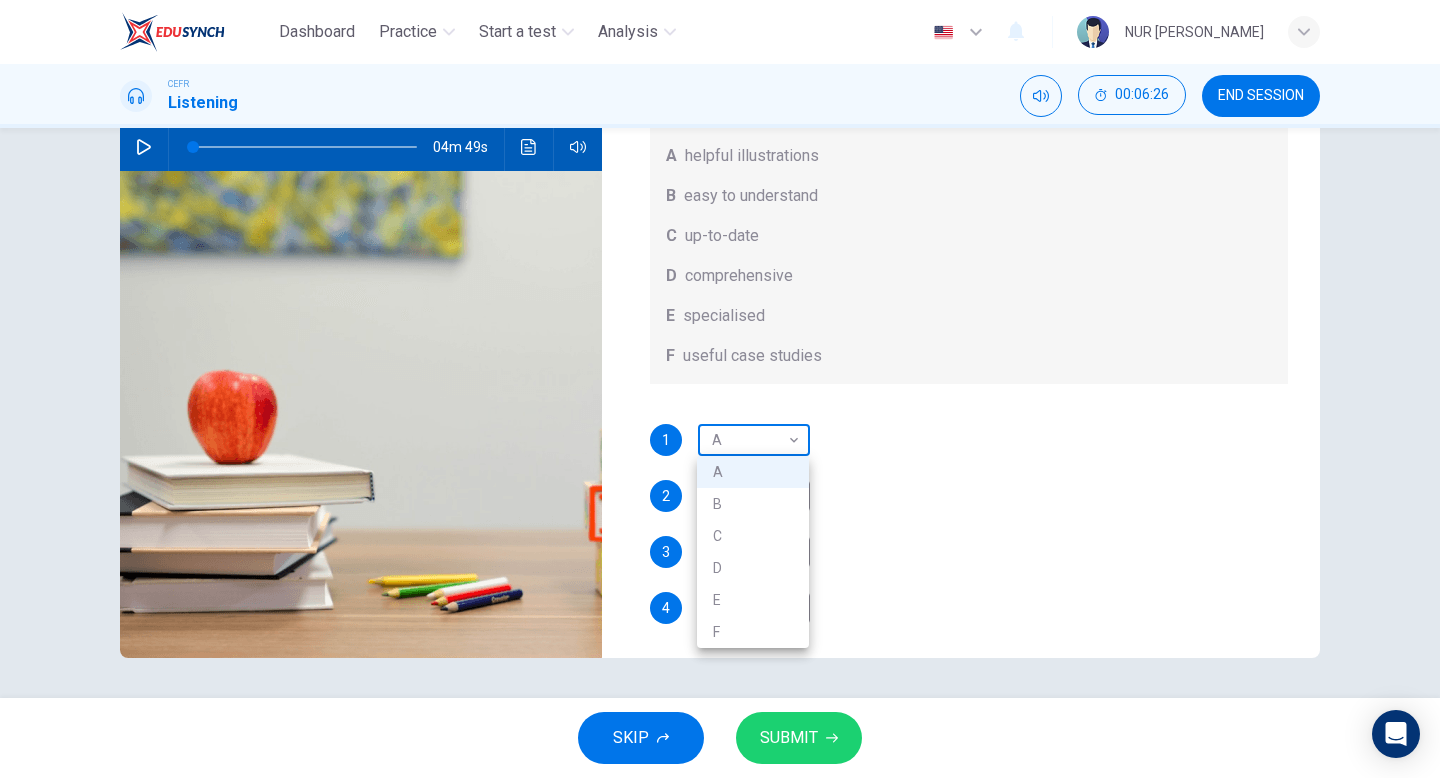 click on "Dashboard Practice Start a test Analysis English en ​ NUR QISTINA FAQIHAH BINTI NOOR ZURAIDIN CEFR Listening 00:06:26 END SESSION Question 7 What does Linda think about the books on Matthew’s reading list? Choose FOUR answers from the box and write the correct letter, A-F, next to the questions.
Opinions A helpful illustrations B easy to understand C up-to-date D comprehensive E specialised F useful case studies 1 A A ​ 2 A A ​ 3 ​ ​ 4 ​ ​ Work Placements 04m 49s SKIP SUBMIT EduSynch - Online Language Proficiency Testing
Dashboard Practice Start a test Analysis Notifications © Copyright  2025 A B C D E F" at bounding box center (720, 389) 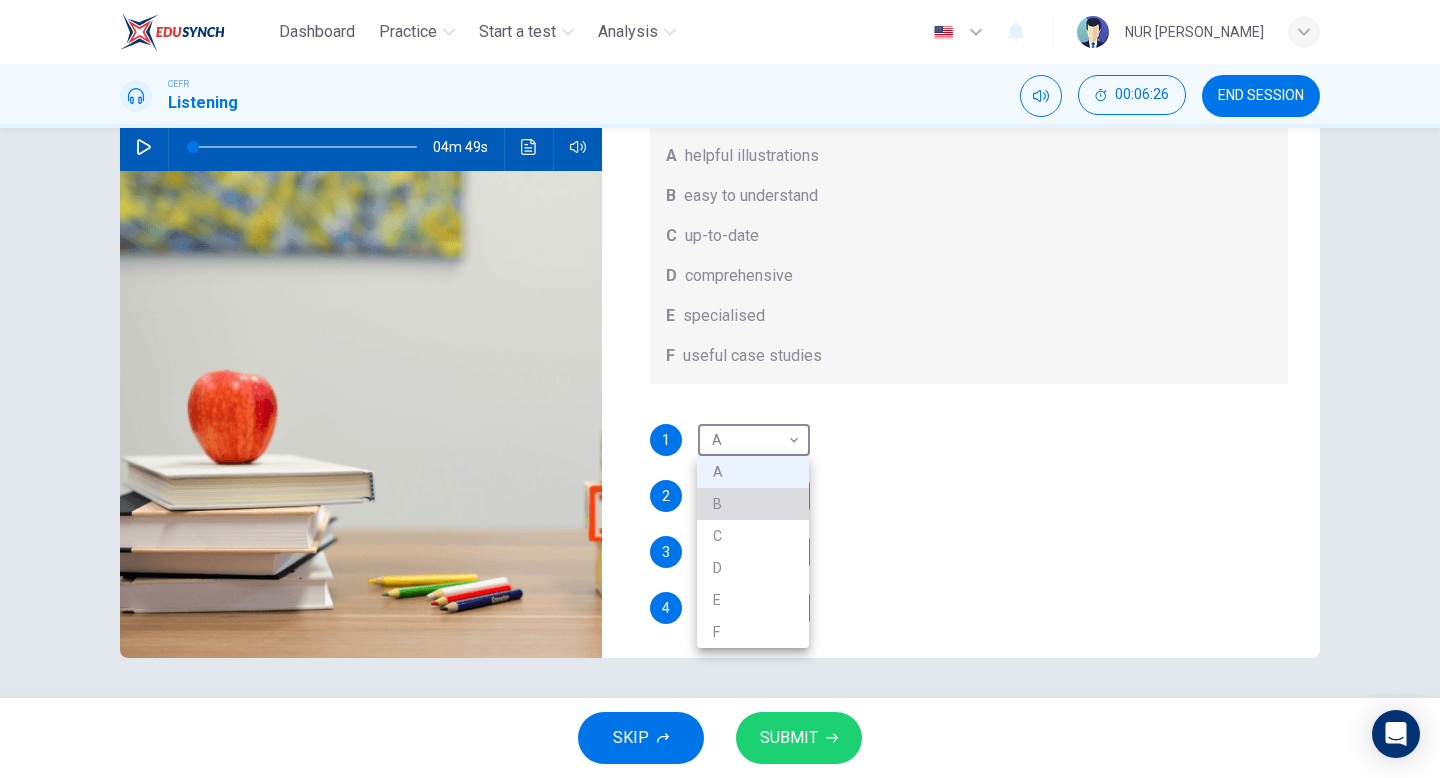 click on "B" at bounding box center [753, 504] 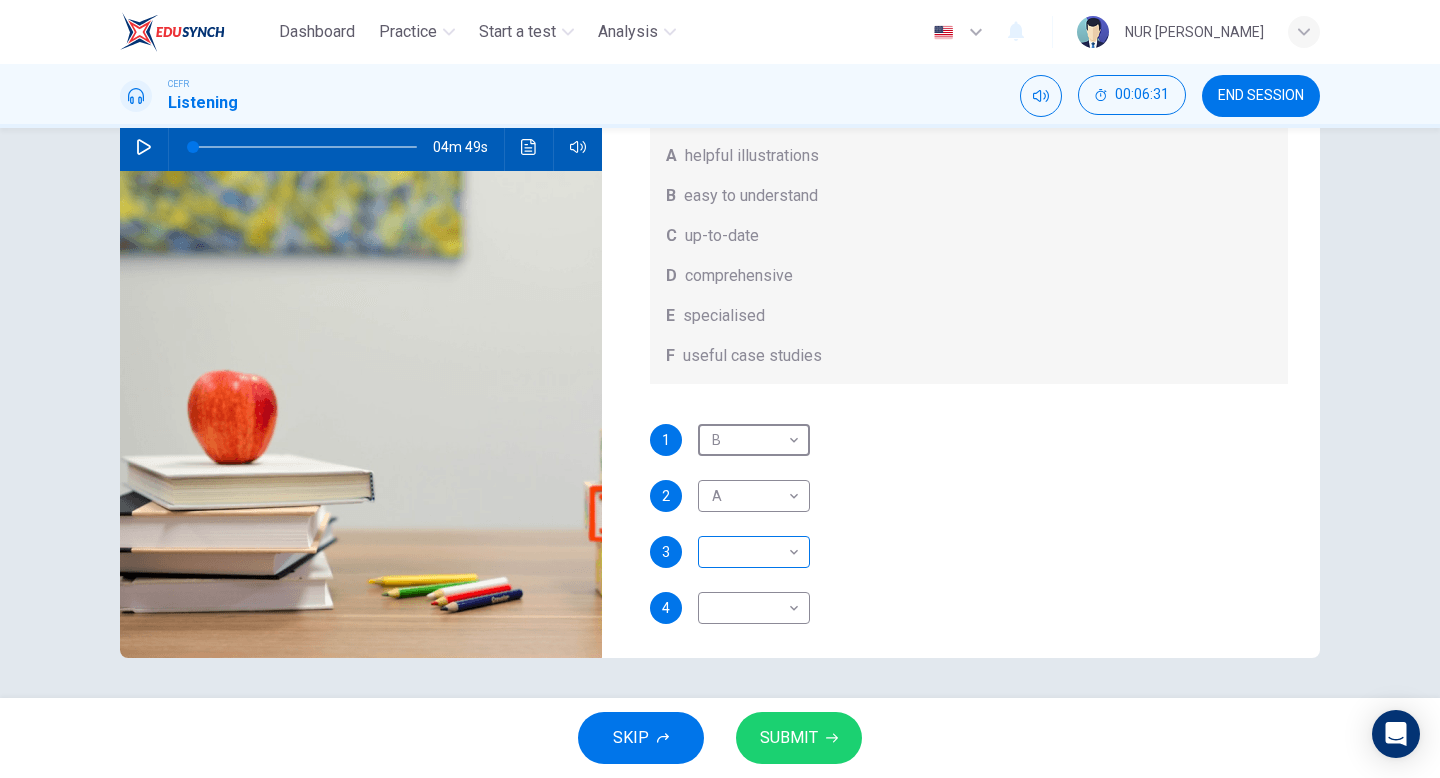 scroll, scrollTop: 89, scrollLeft: 0, axis: vertical 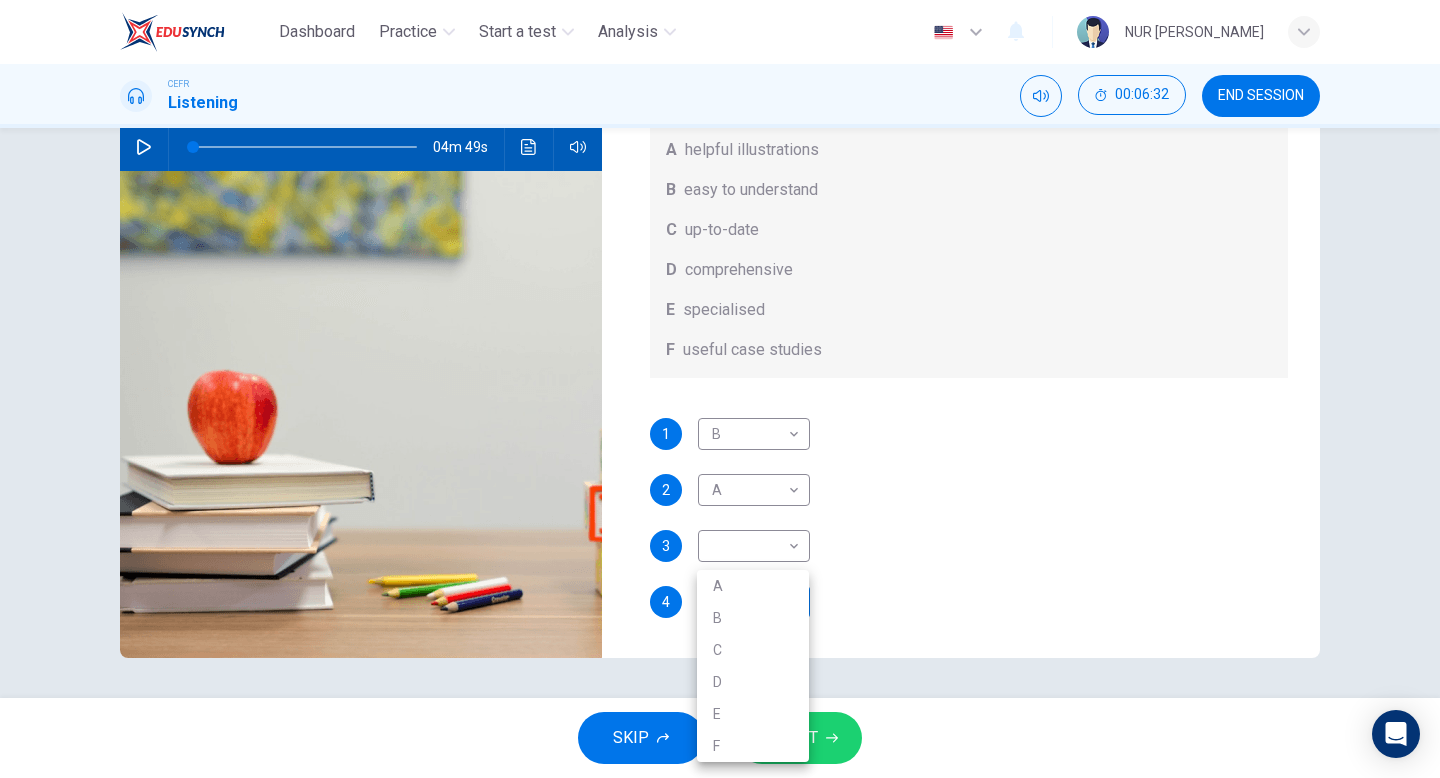 click on "Dashboard Practice Start a test Analysis English en ​ NUR QISTINA FAQIHAH BINTI NOOR ZURAIDIN CEFR Listening 00:06:32 END SESSION Question 7 What does Linda think about the books on Matthew’s reading list? Choose FOUR answers from the box and write the correct letter, A-F, next to the questions.
Opinions A helpful illustrations B easy to understand C up-to-date D comprehensive E specialised F useful case studies 1 B B ​ 2 A A ​ 3 ​ ​ 4 ​ ​ Work Placements 04m 49s SKIP SUBMIT EduSynch - Online Language Proficiency Testing
Dashboard Practice Start a test Analysis Notifications © Copyright  2025 A B C D E F" at bounding box center (720, 389) 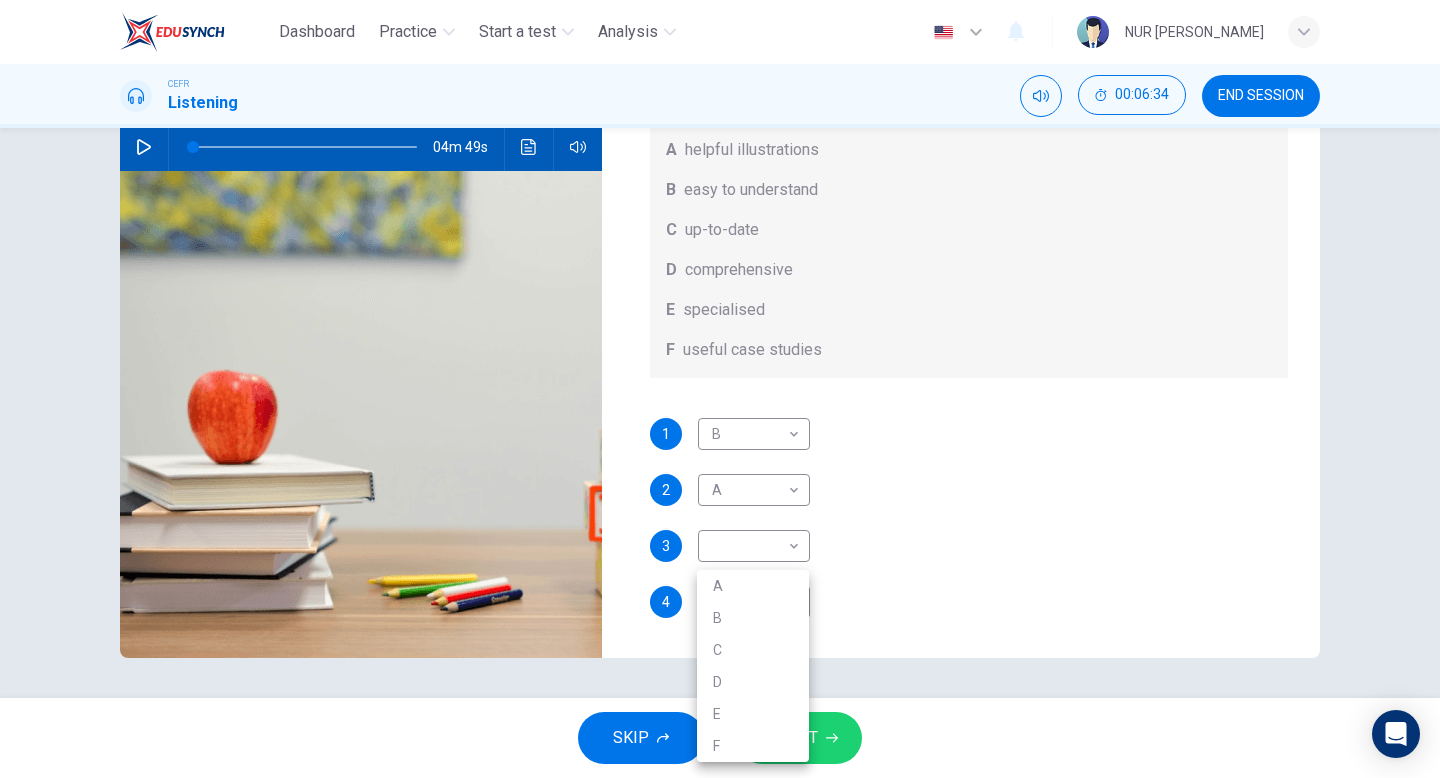 click on "E" at bounding box center [753, 714] 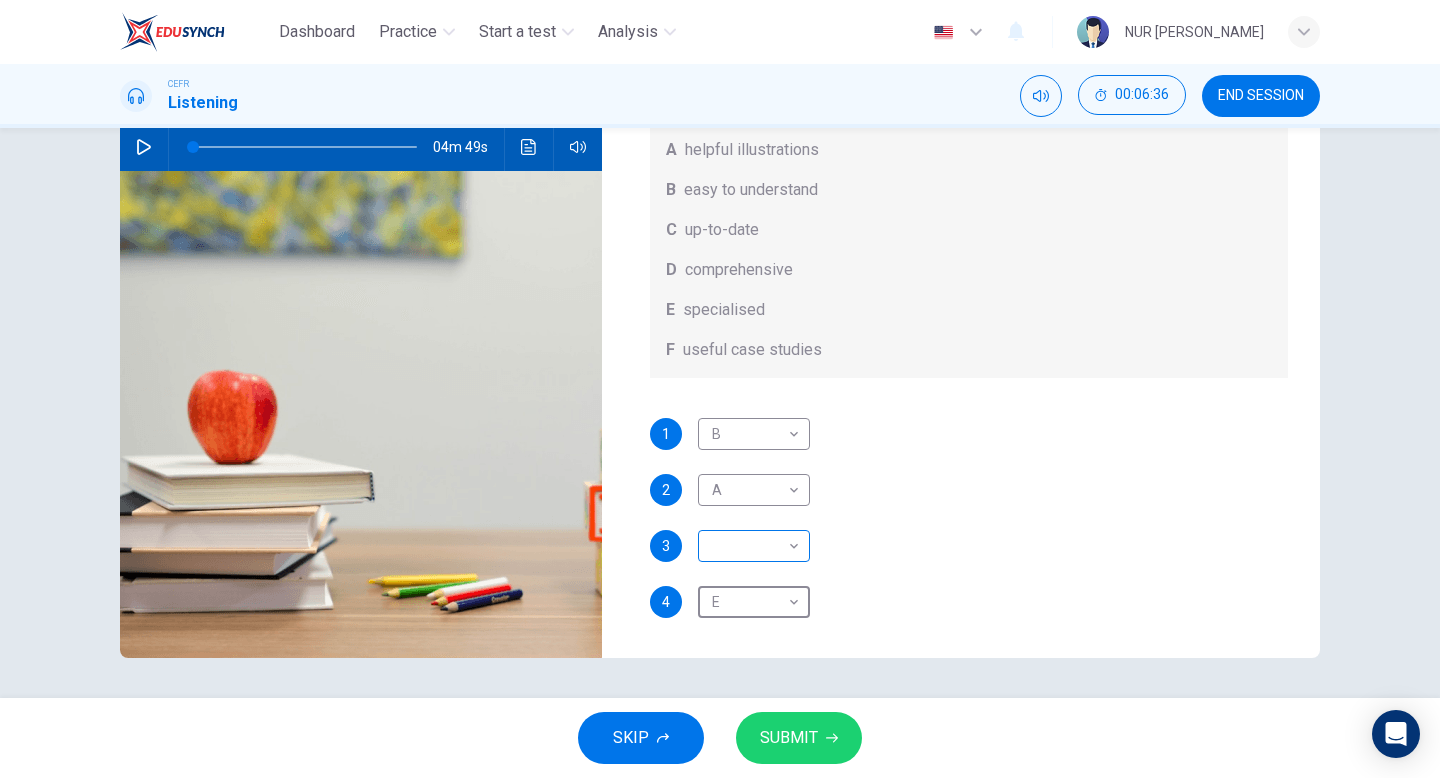 click on "Dashboard Practice Start a test Analysis English en ​ NUR QISTINA FAQIHAH BINTI NOOR ZURAIDIN CEFR Listening 00:06:36 END SESSION Question 7 What does Linda think about the books on Matthew’s reading list? Choose FOUR answers from the box and write the correct letter, A-F, next to the questions.
Opinions A helpful illustrations B easy to understand C up-to-date D comprehensive E specialised F useful case studies 1 B B ​ 2 A A ​ 3 ​ ​ 4 E E ​ Work Placements 04m 49s SKIP SUBMIT EduSynch - Online Language Proficiency Testing
Dashboard Practice Start a test Analysis Notifications © Copyright  2025" at bounding box center [720, 389] 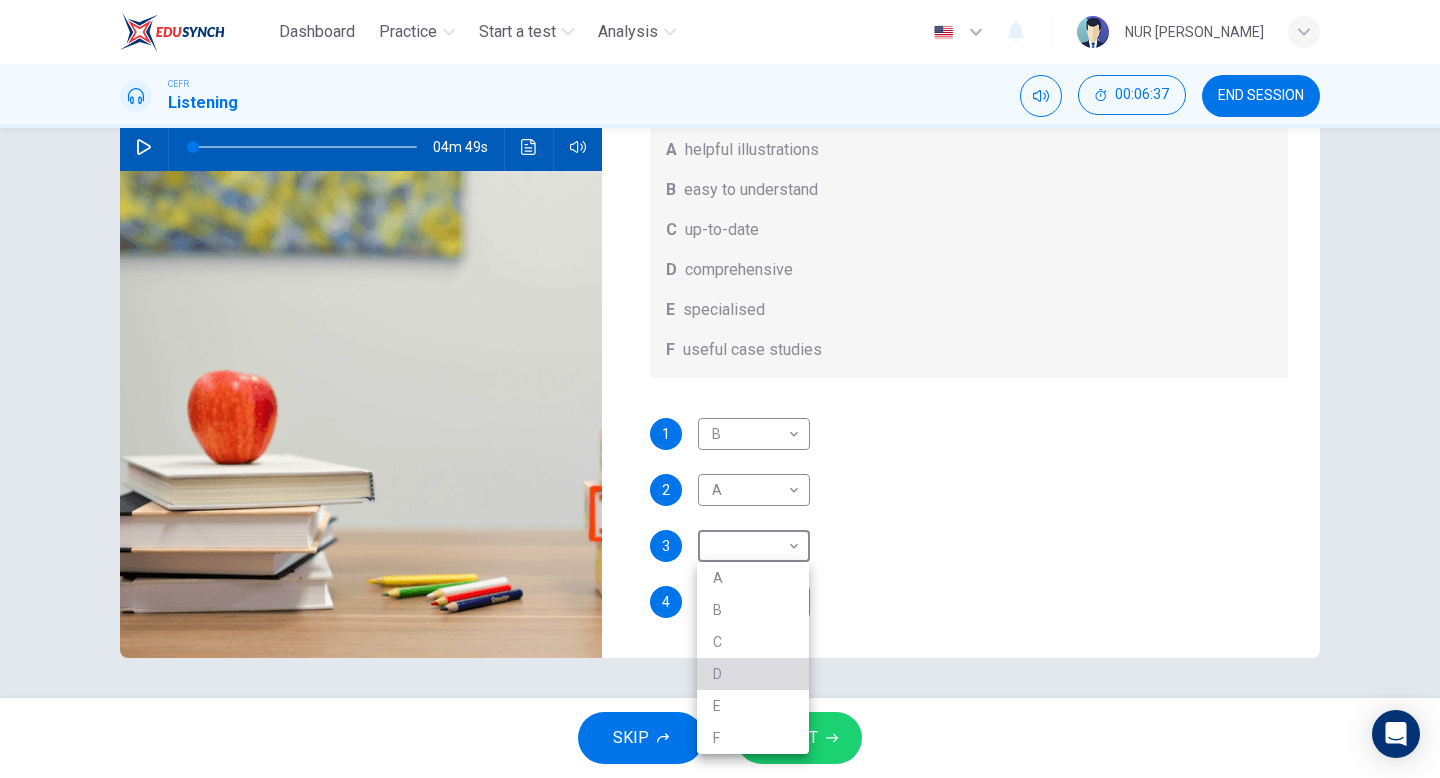 click on "D" at bounding box center (753, 674) 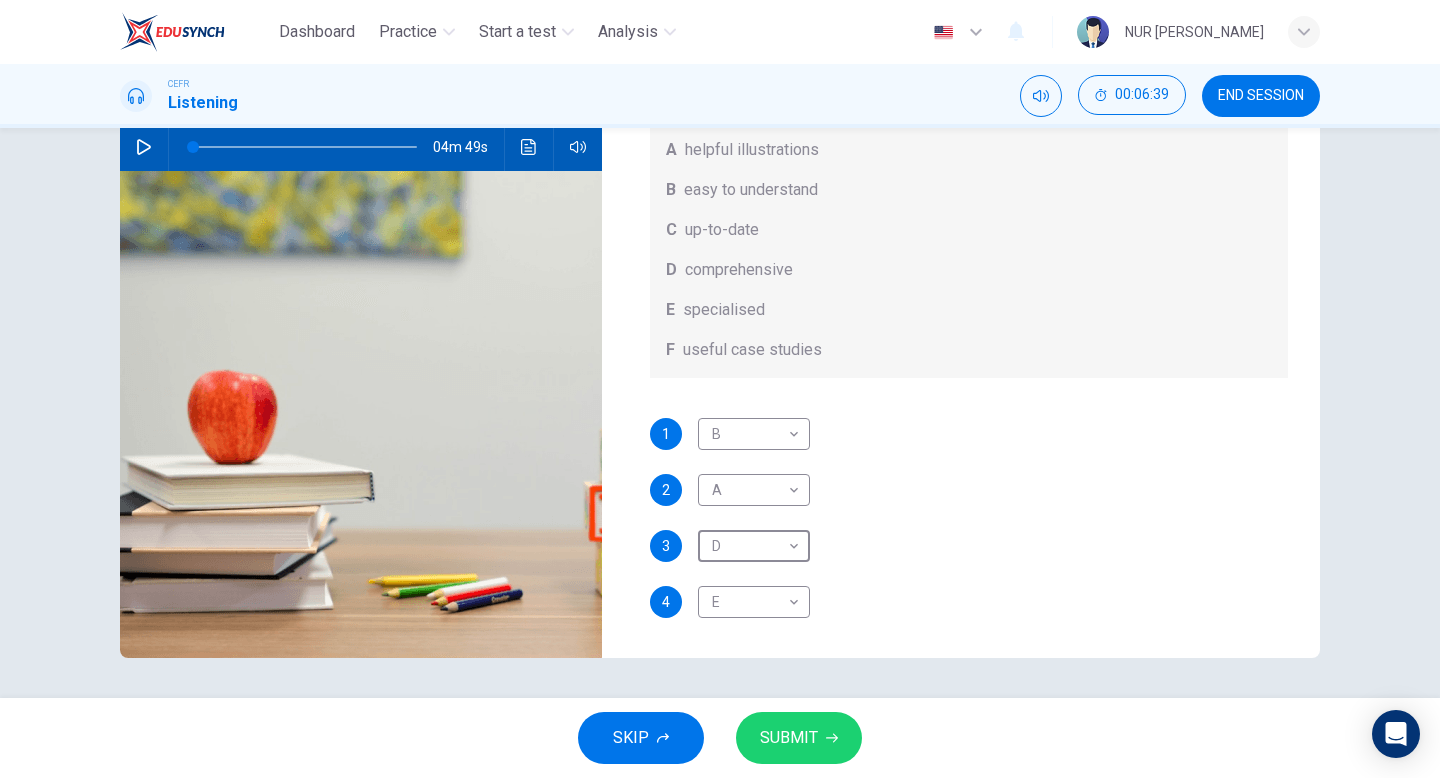 click on "SUBMIT" at bounding box center (789, 738) 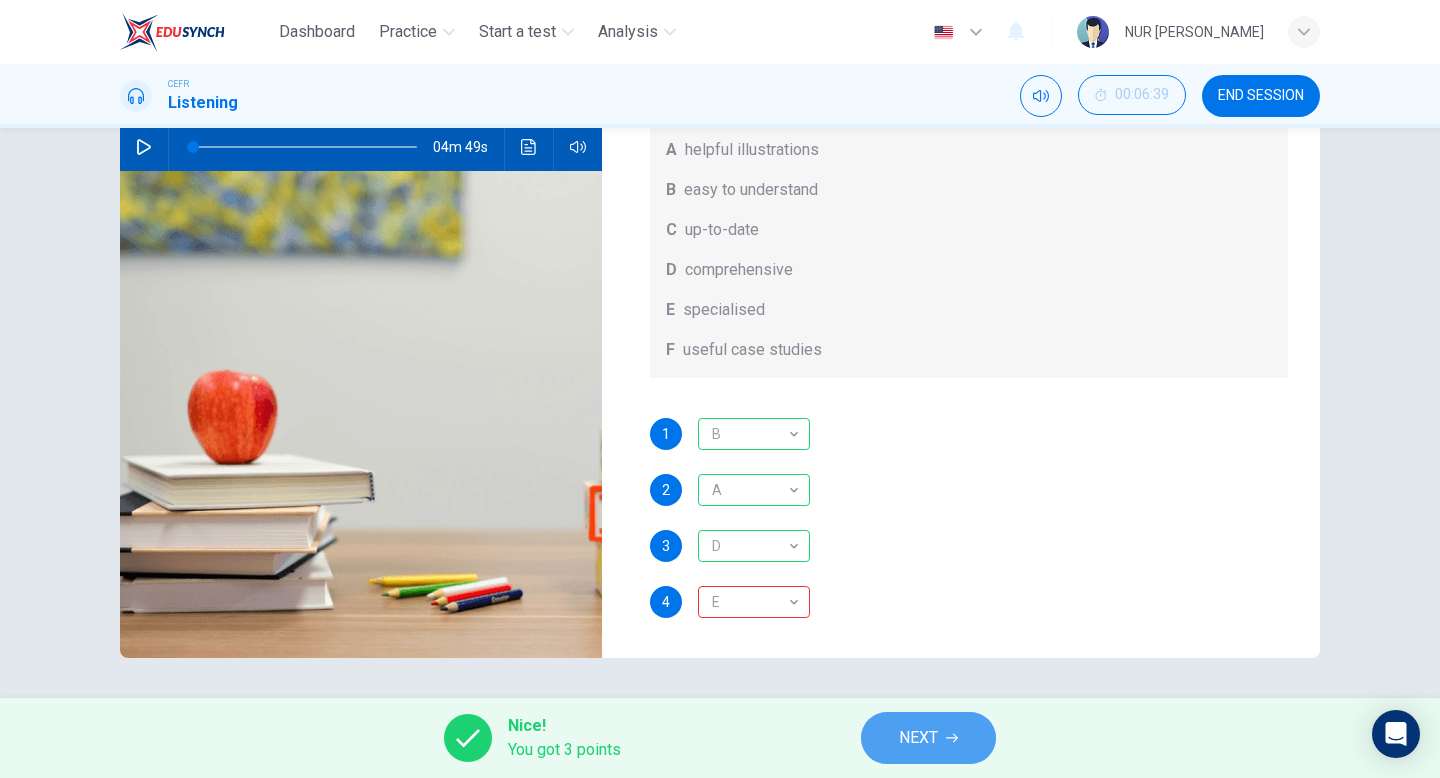 click on "NEXT" at bounding box center (918, 738) 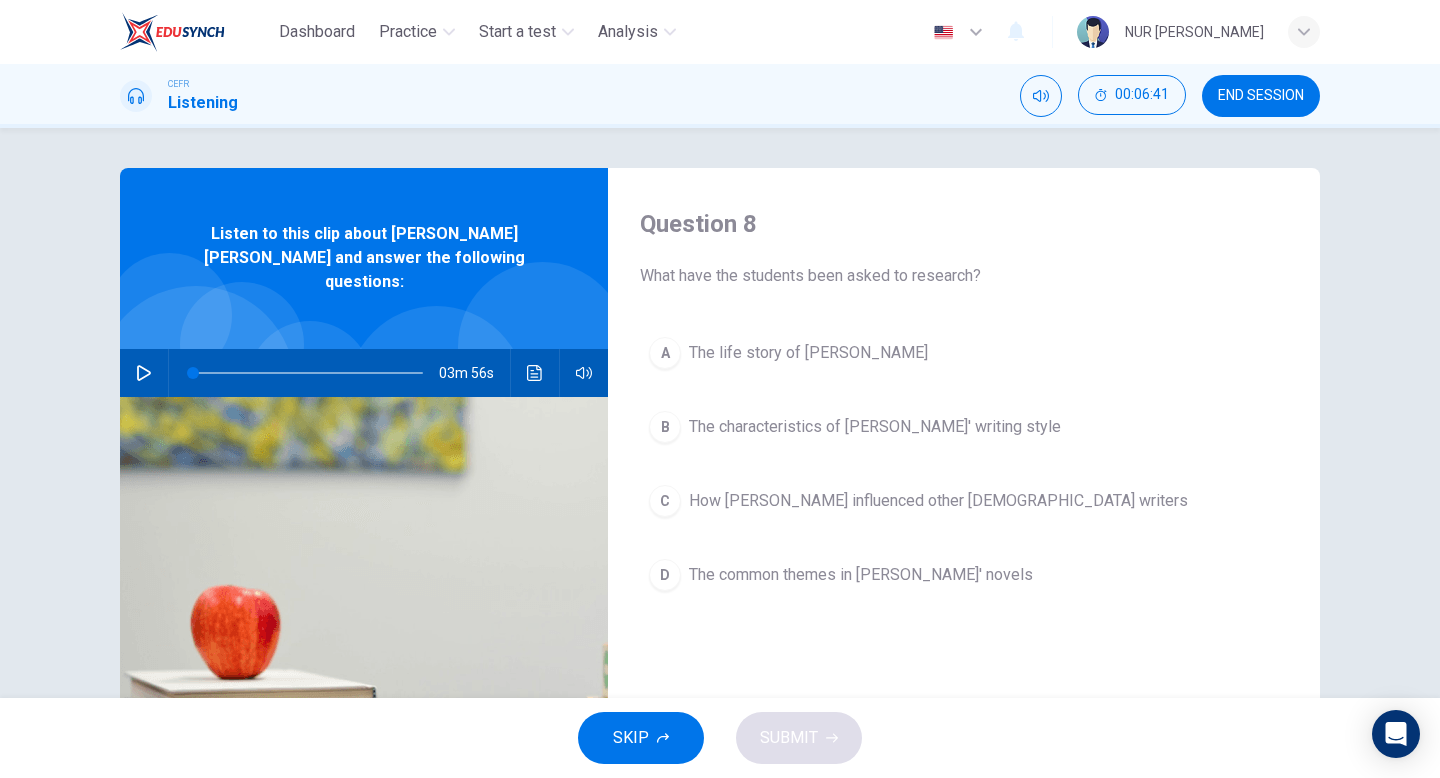 click on "END SESSION" at bounding box center [1261, 96] 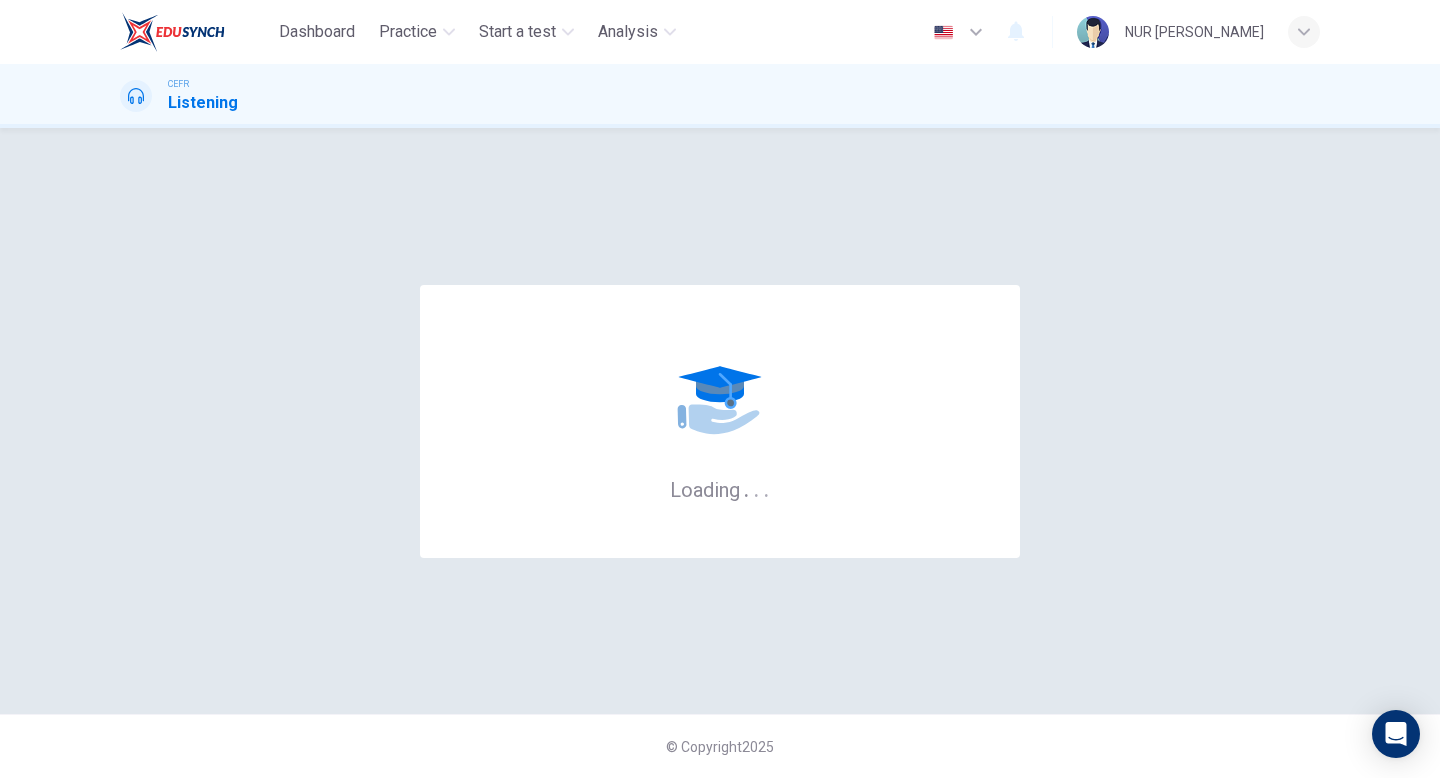 scroll, scrollTop: 0, scrollLeft: 0, axis: both 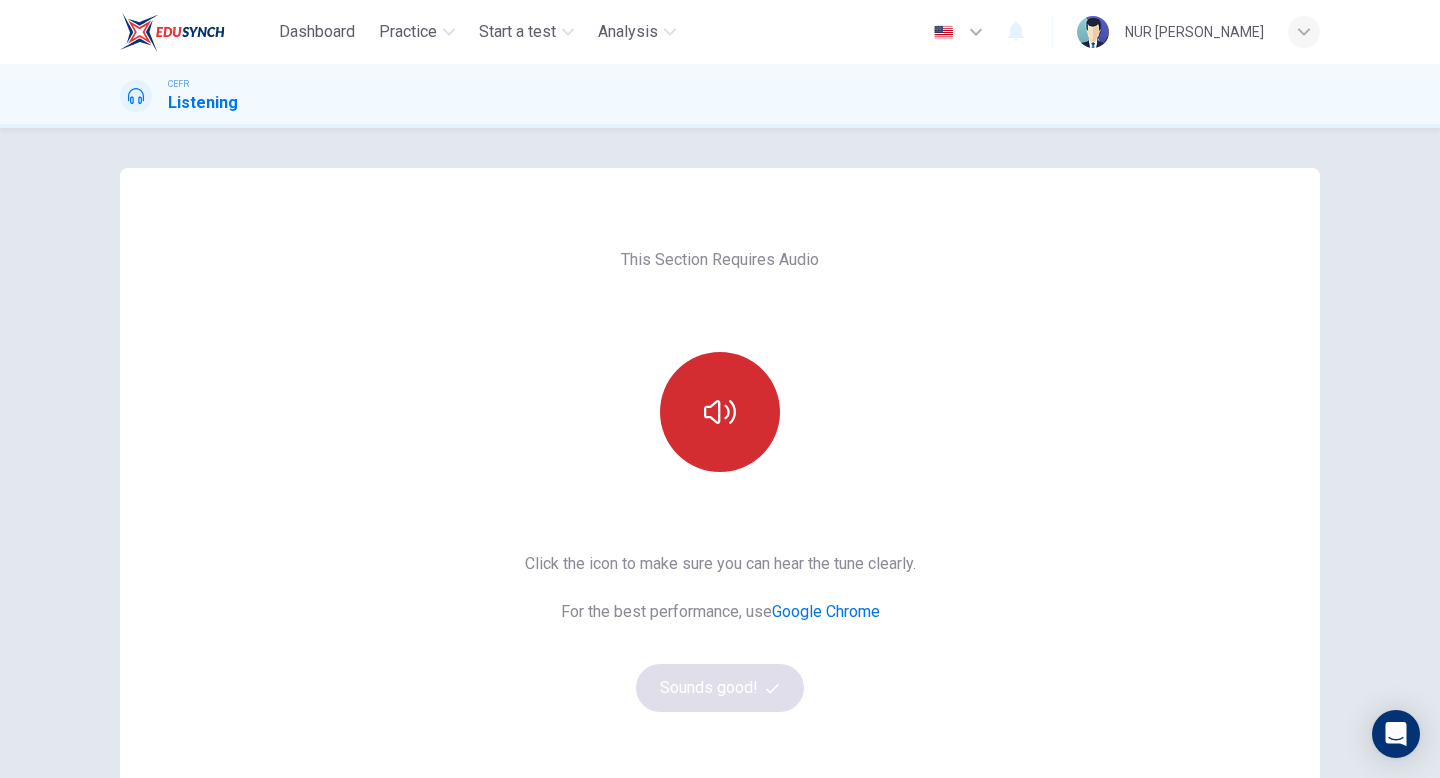 click at bounding box center (720, 412) 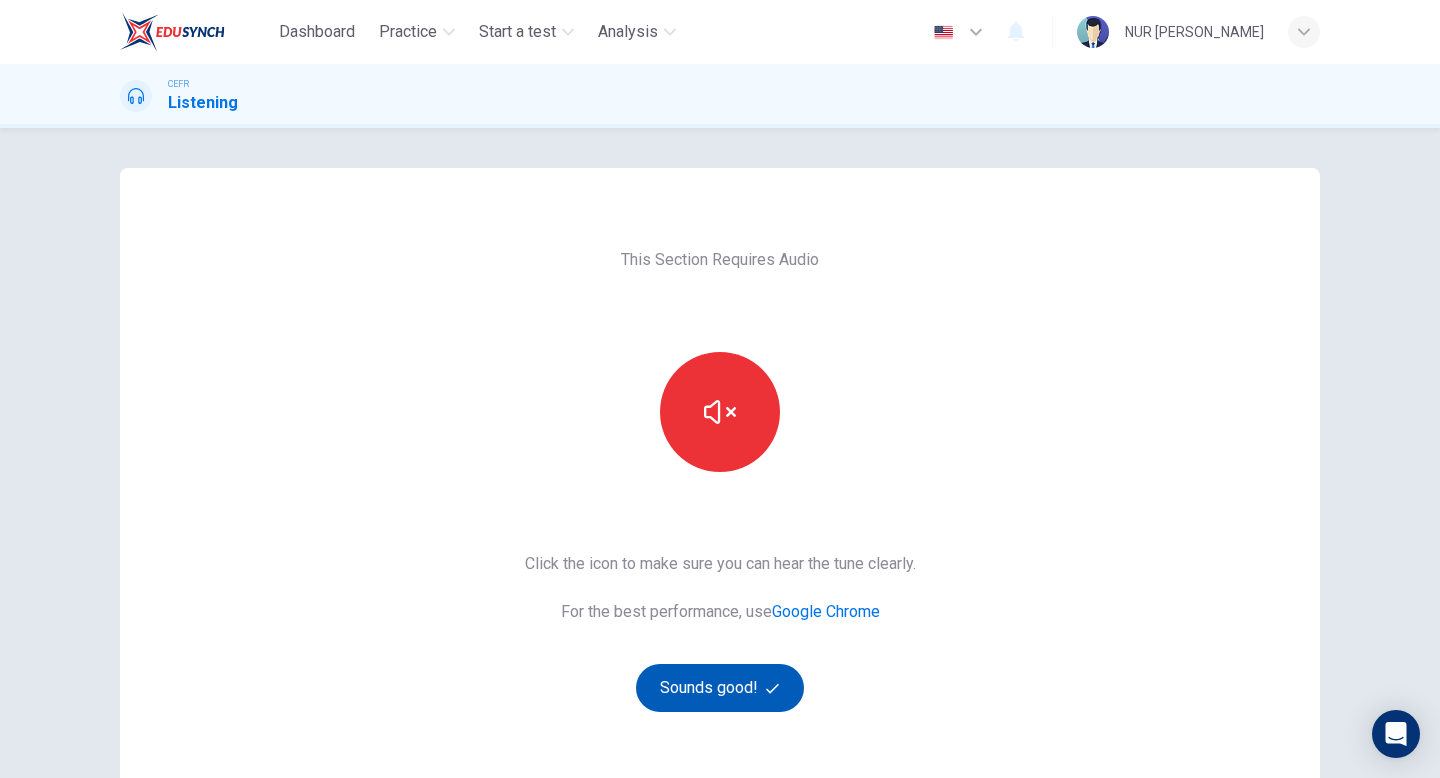 click at bounding box center (775, 688) 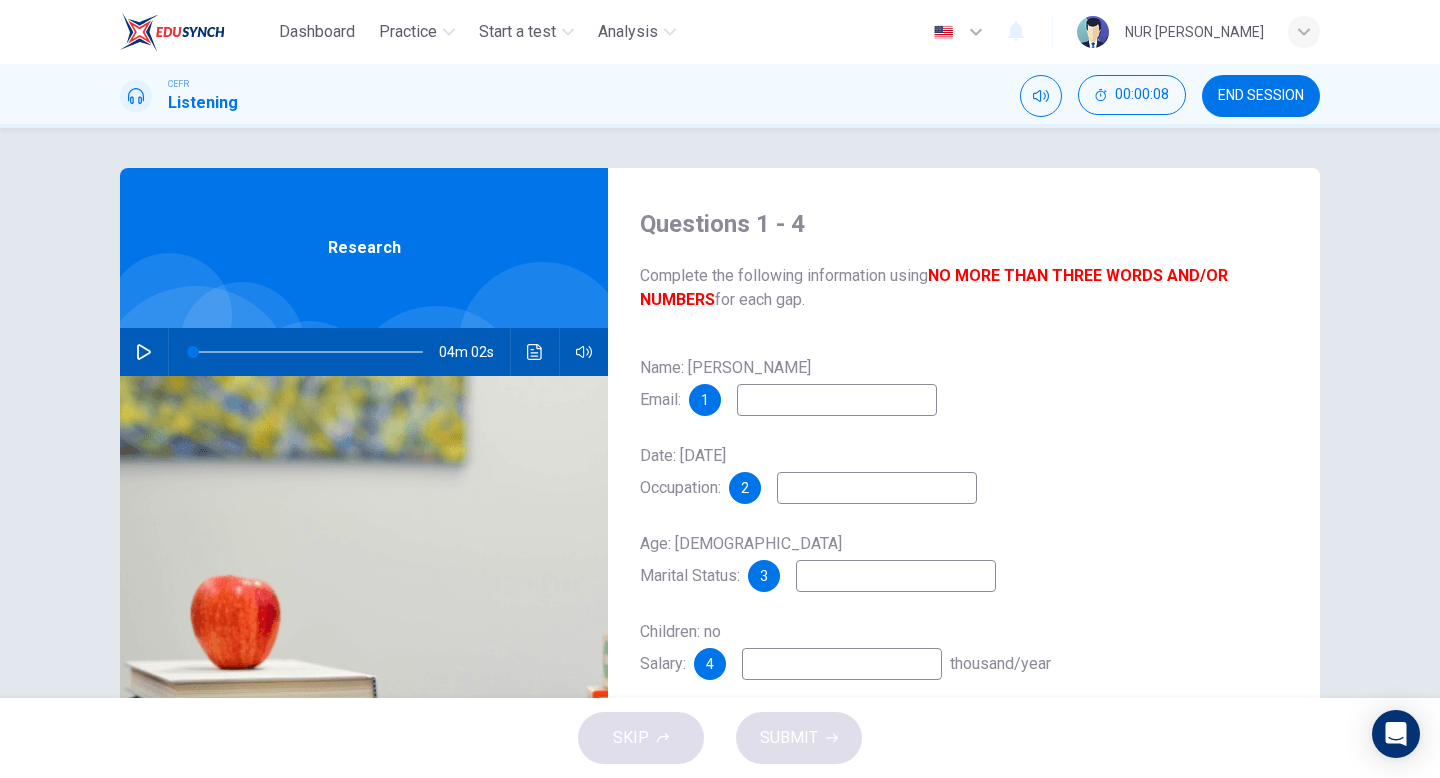 click 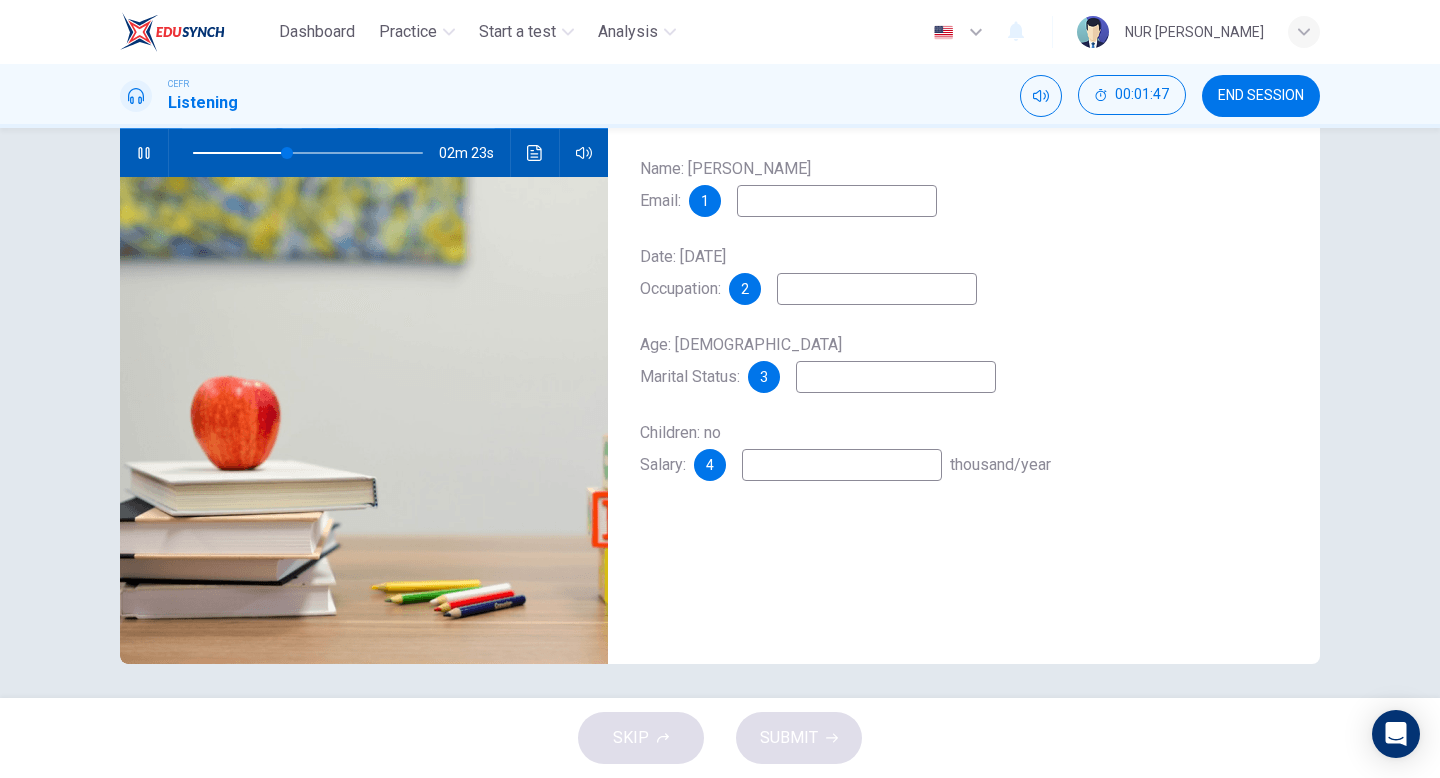 scroll, scrollTop: 0, scrollLeft: 0, axis: both 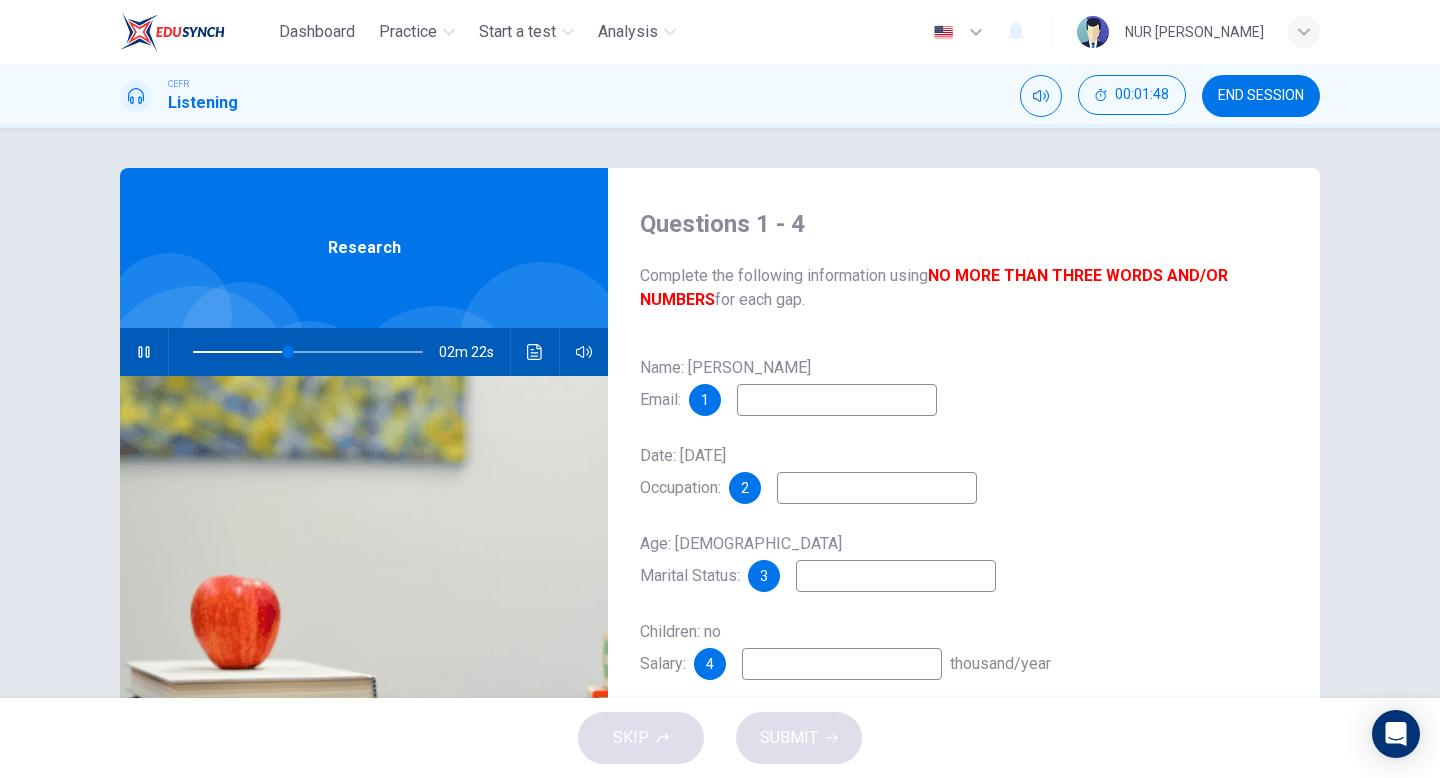 click at bounding box center (837, 400) 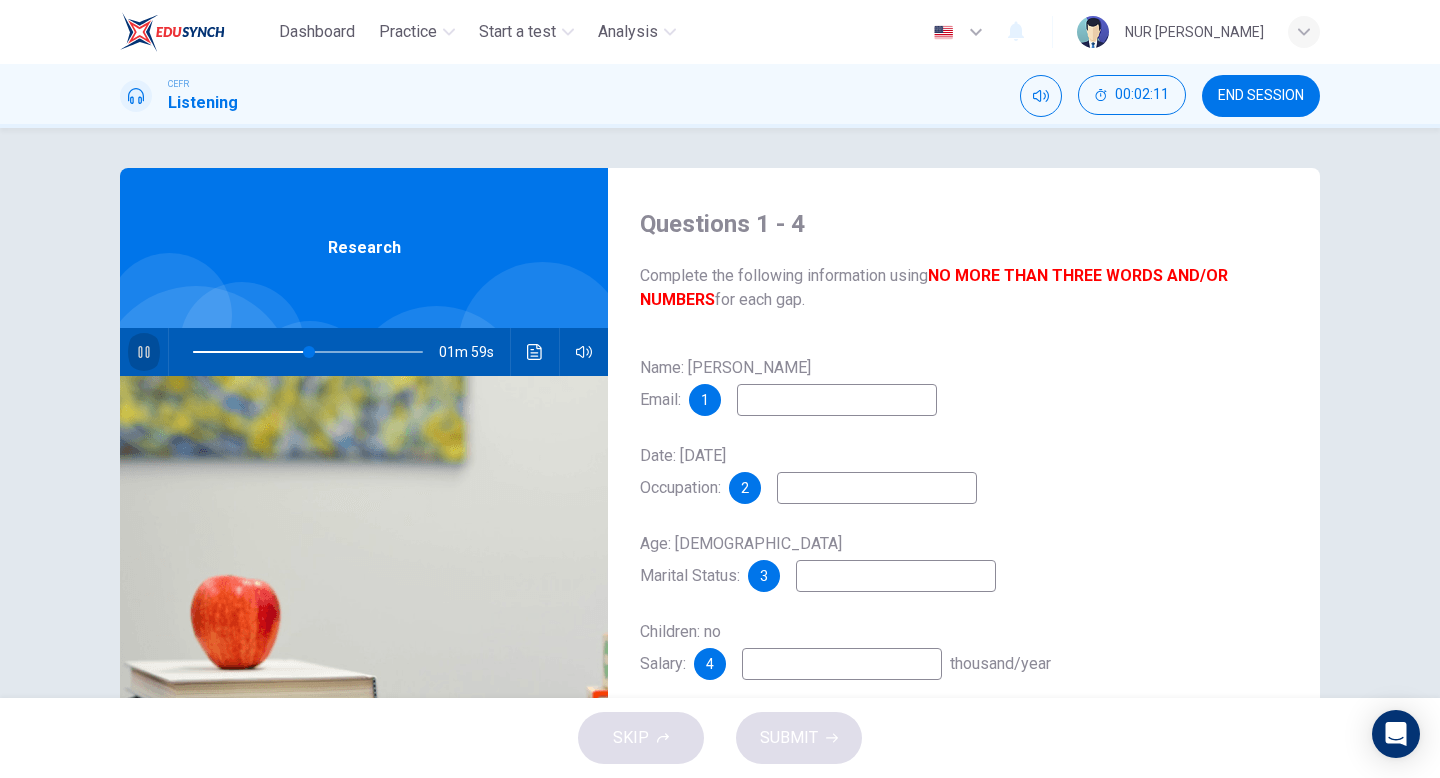 click 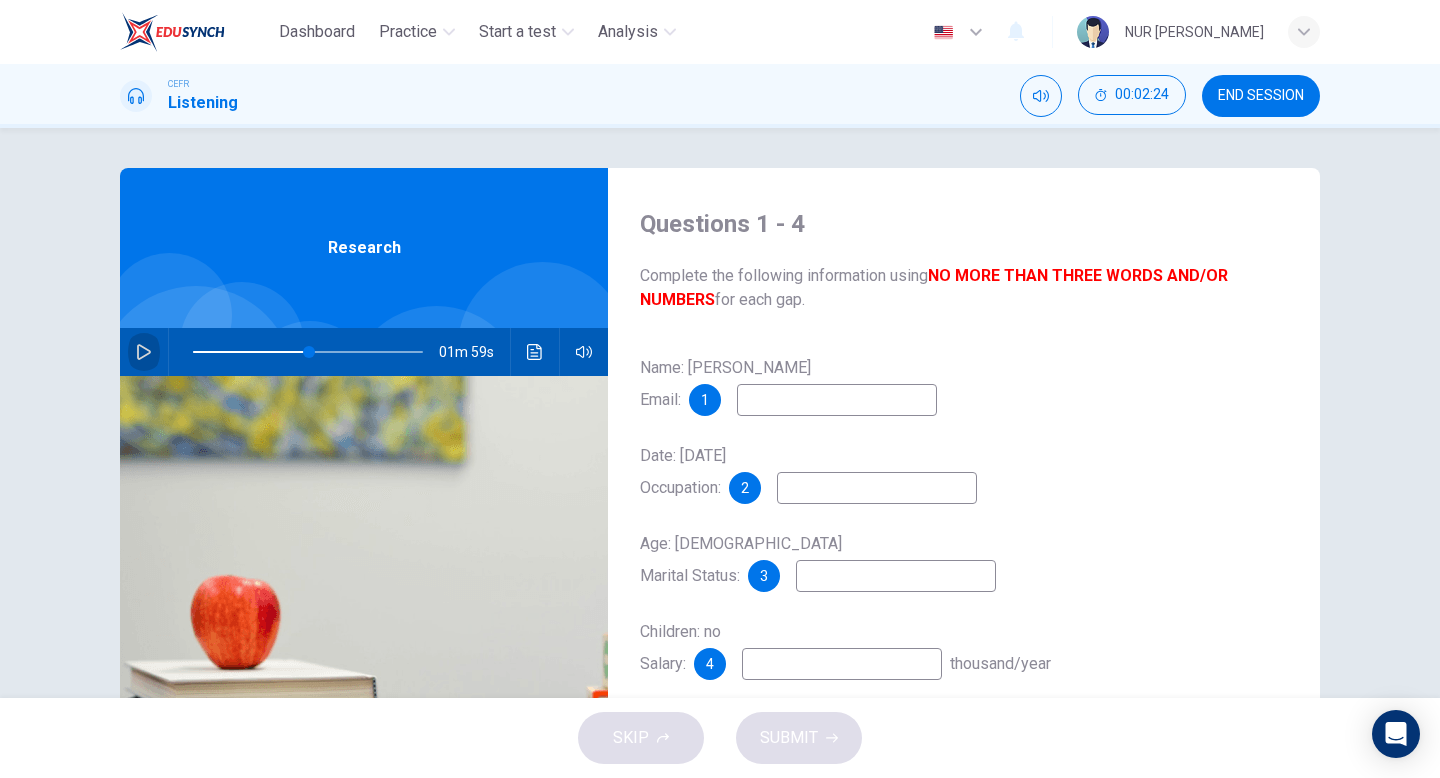 click at bounding box center [144, 352] 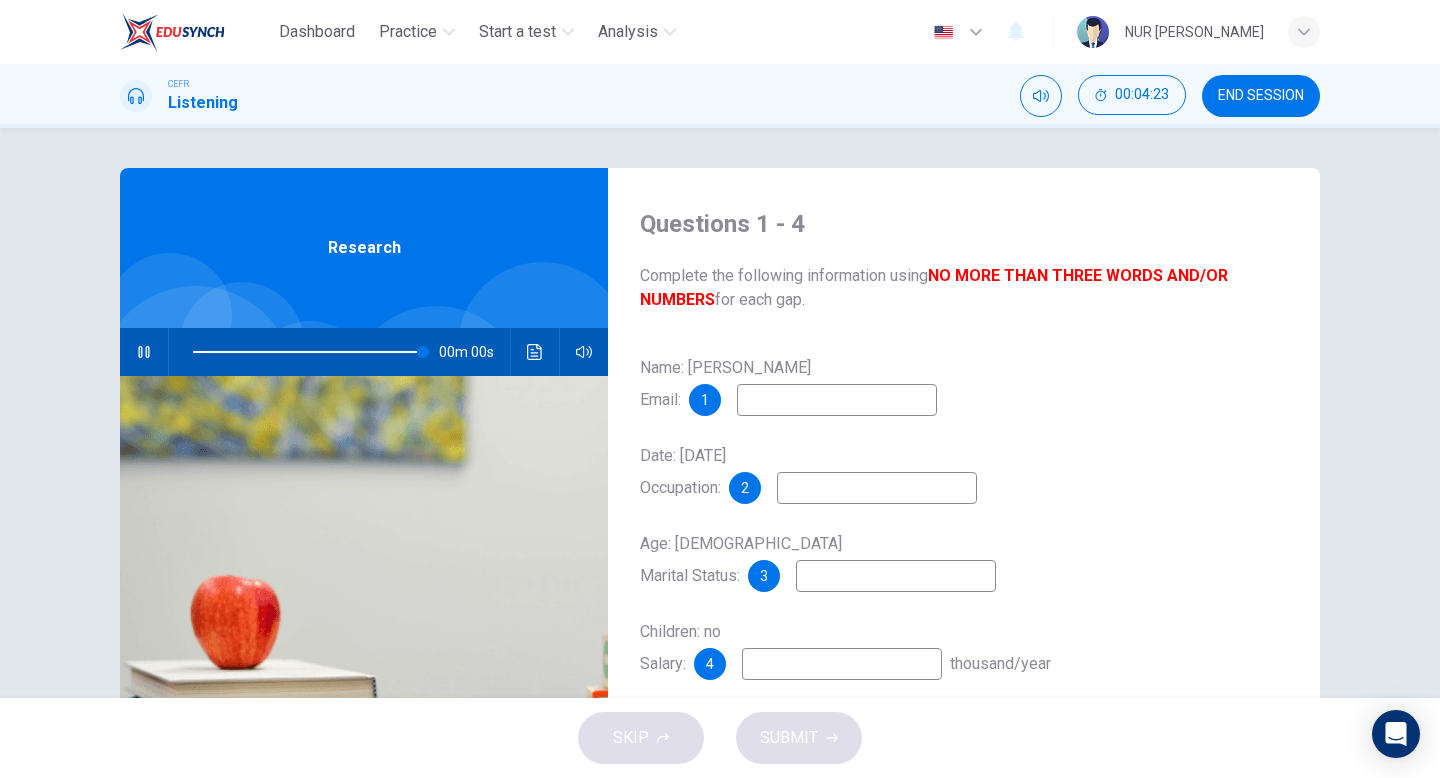 type on "0" 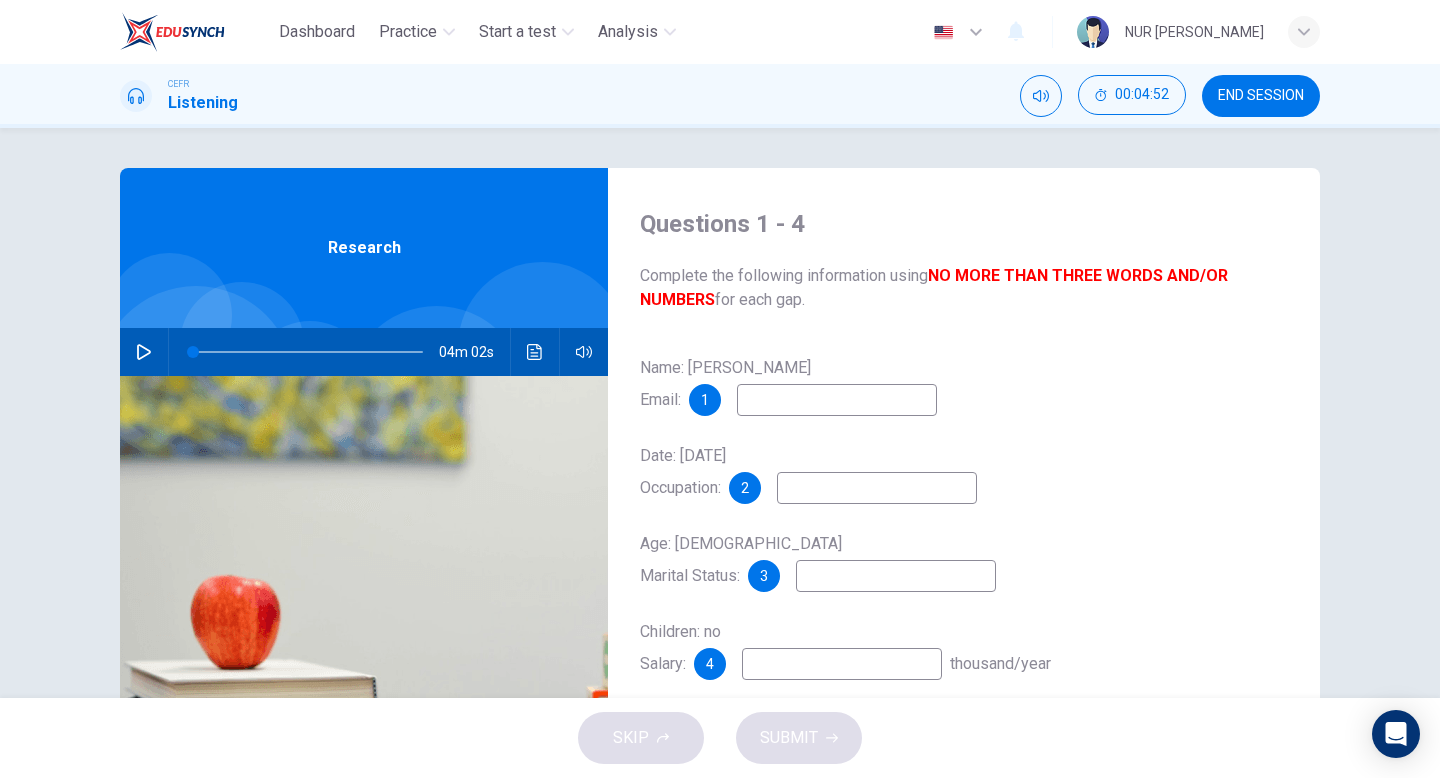 click at bounding box center [837, 400] 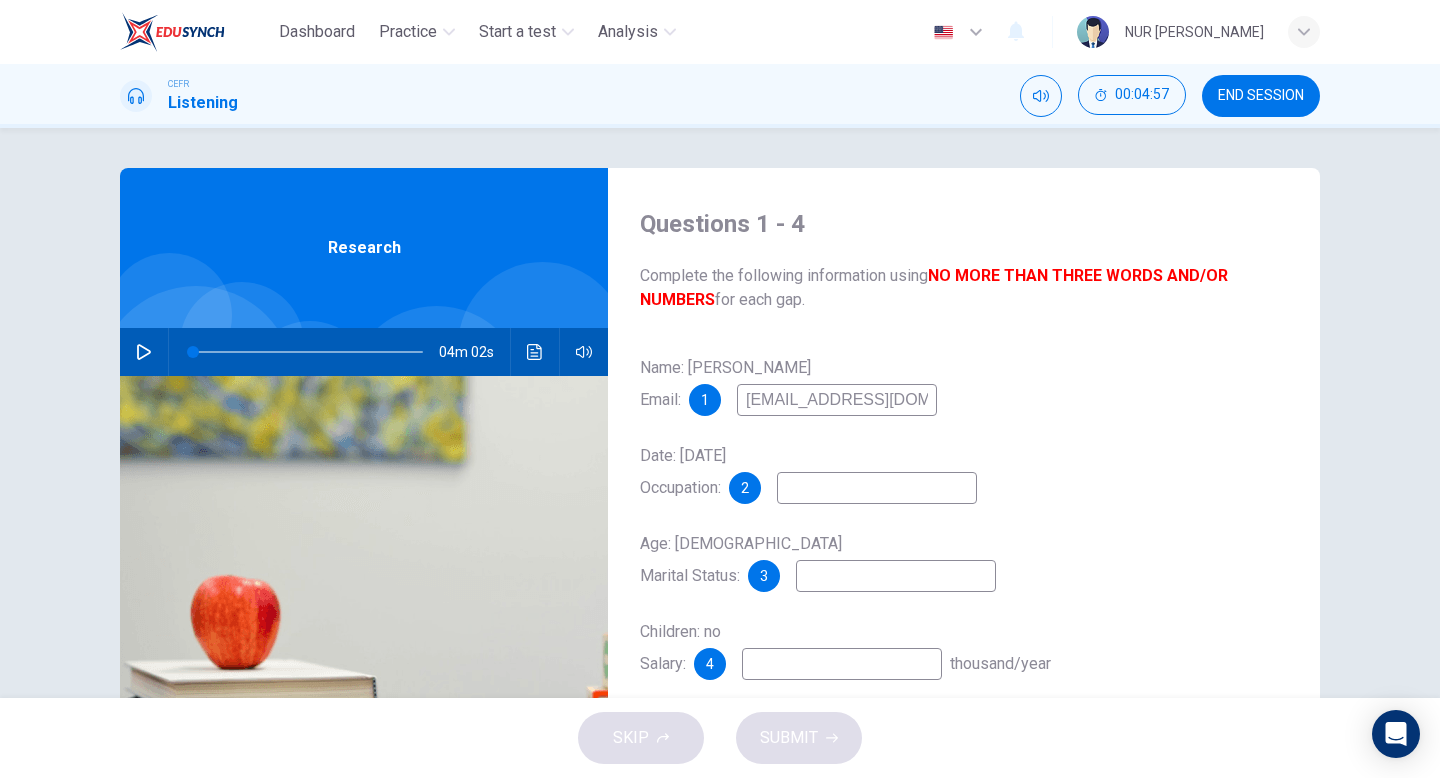 type on "wglass@email.com" 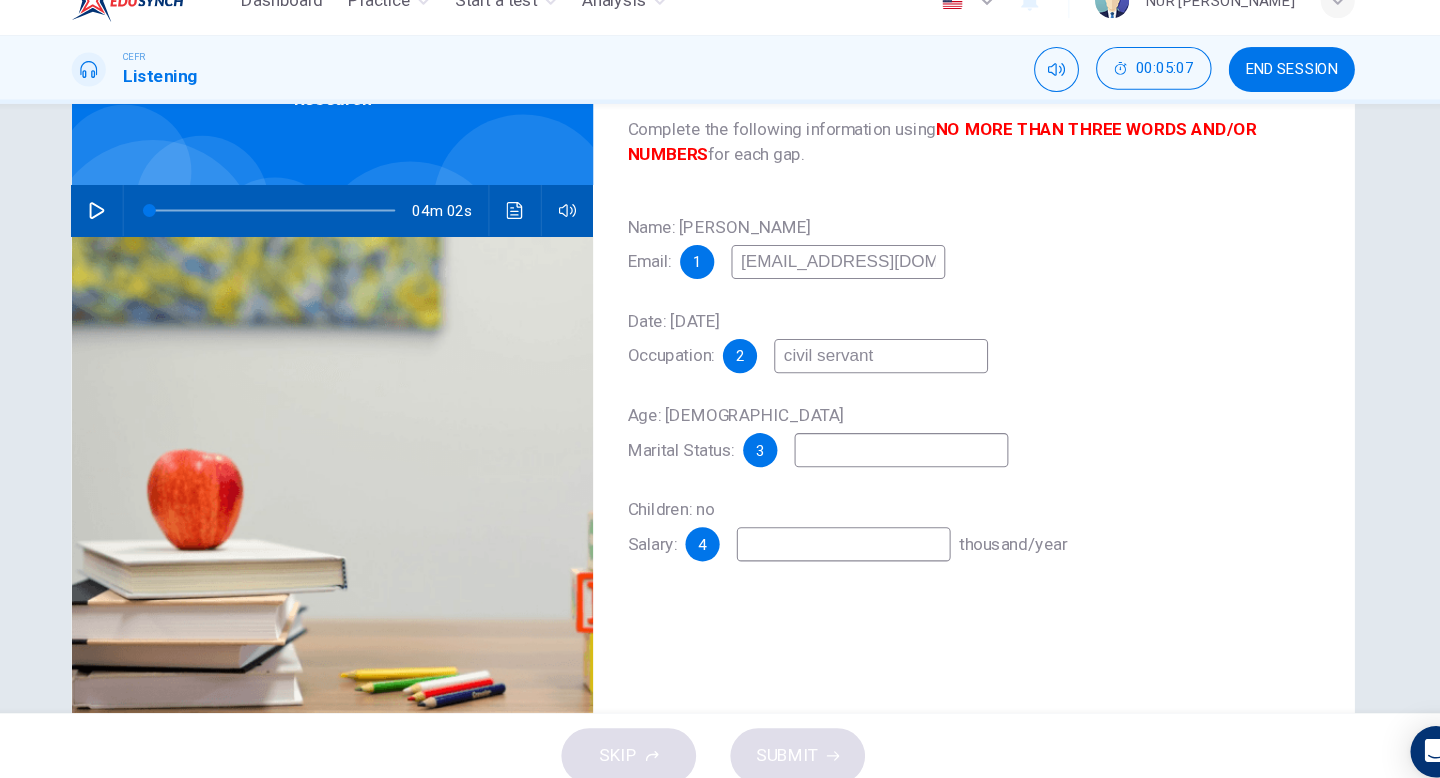 scroll, scrollTop: 158, scrollLeft: 0, axis: vertical 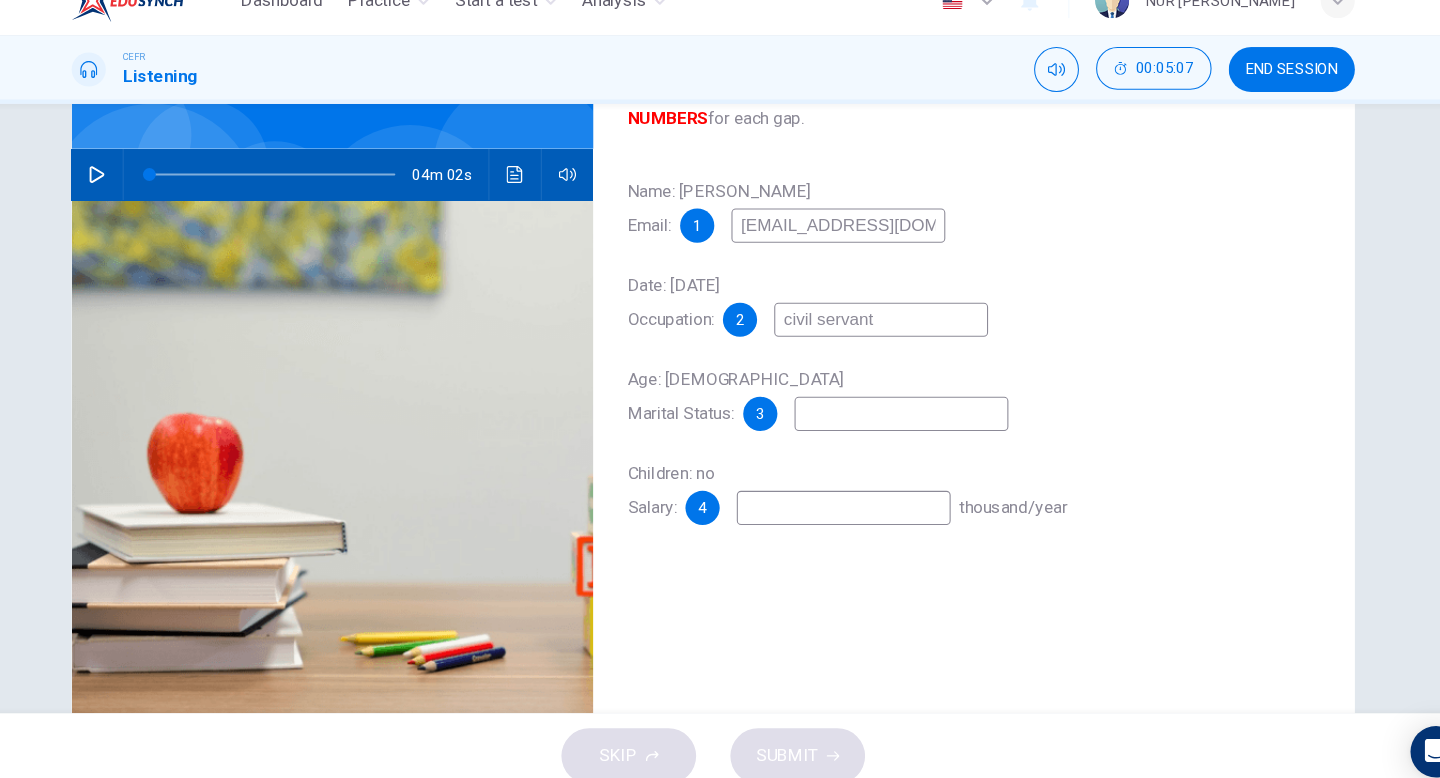 type on "civil servant" 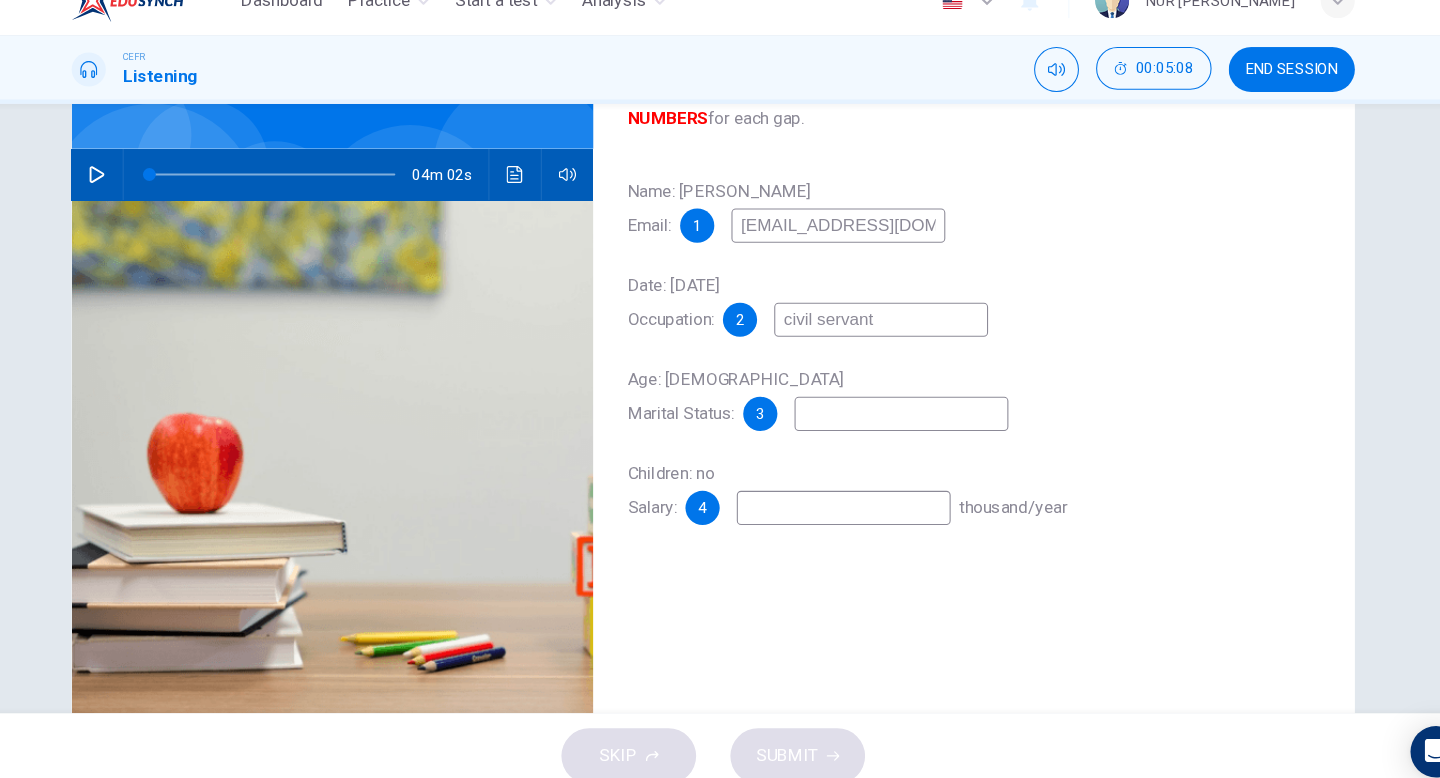 click at bounding box center [896, 418] 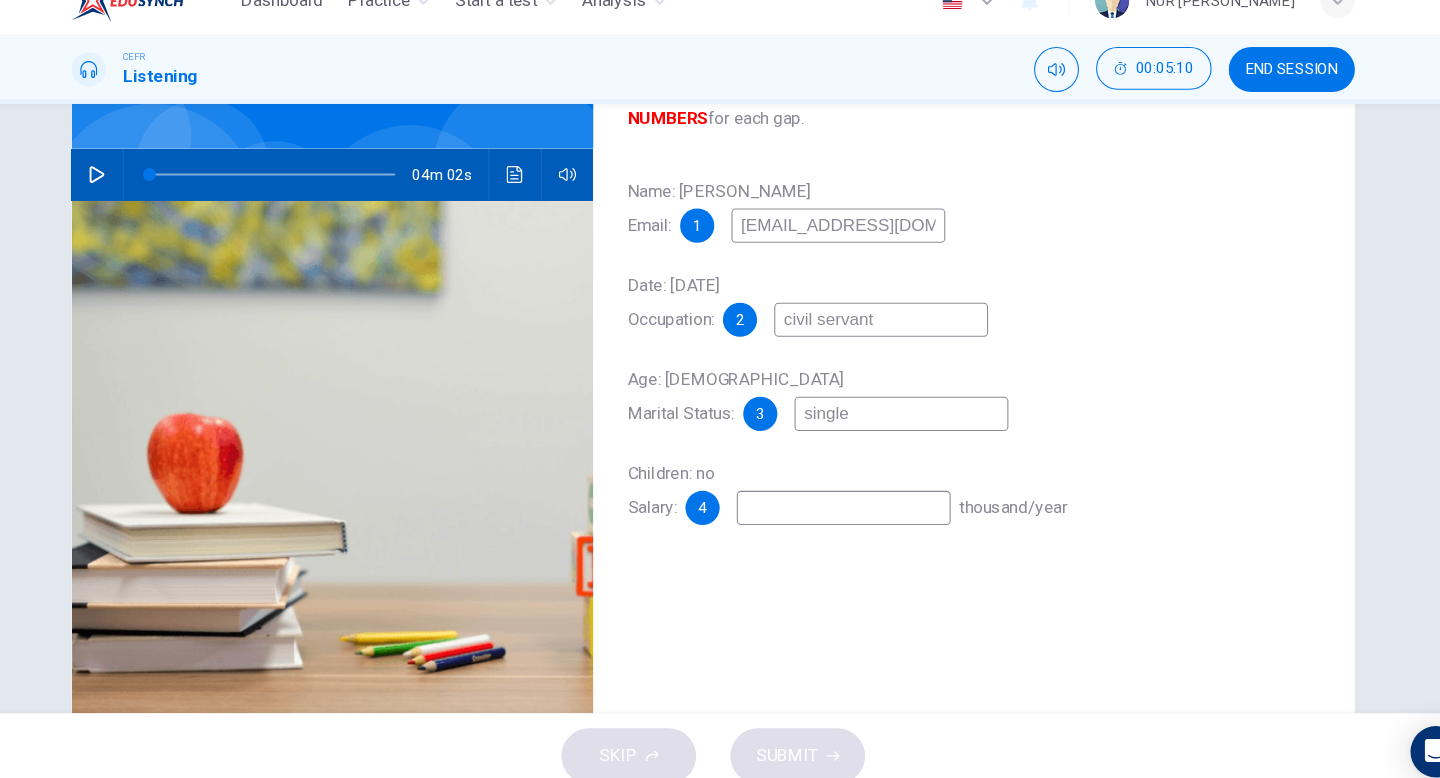 type on "single" 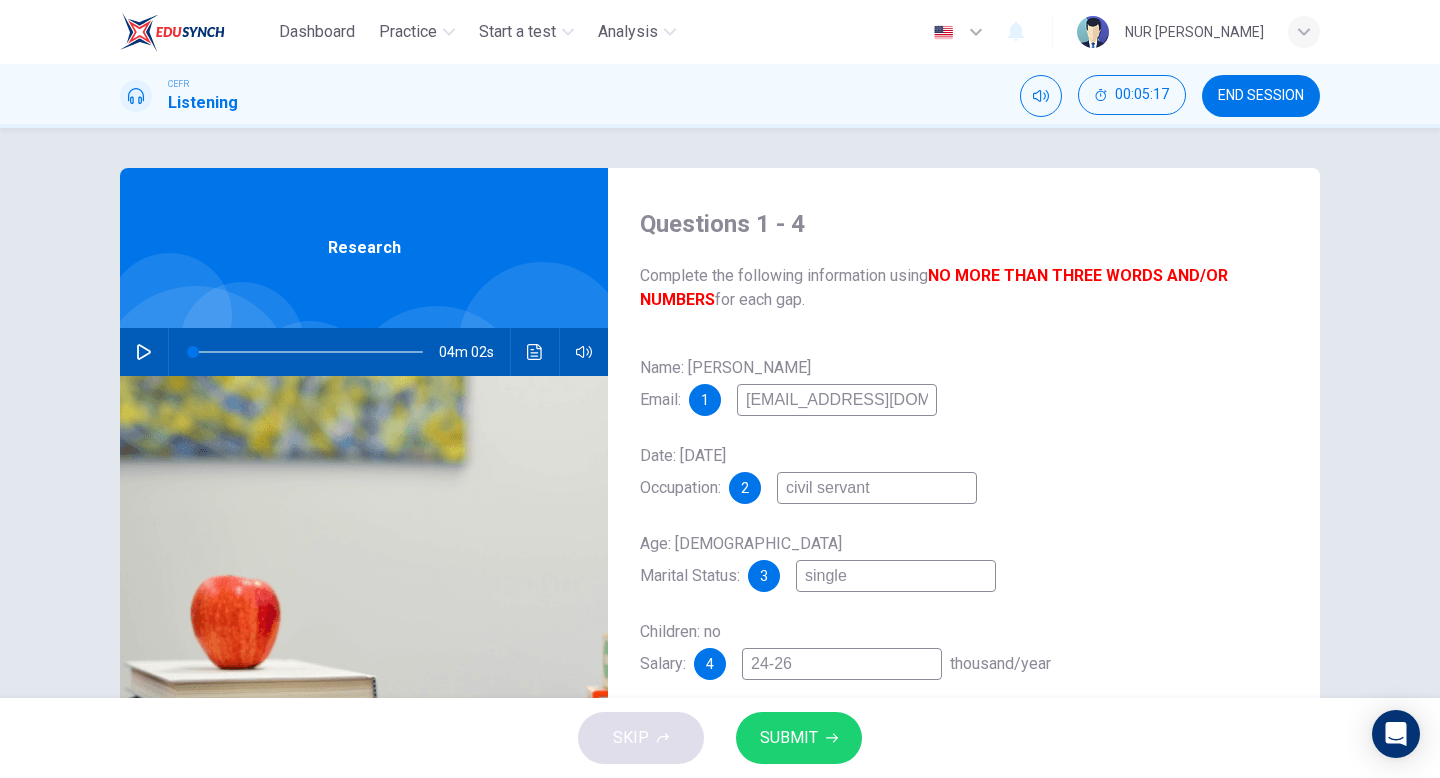 scroll, scrollTop: 205, scrollLeft: 0, axis: vertical 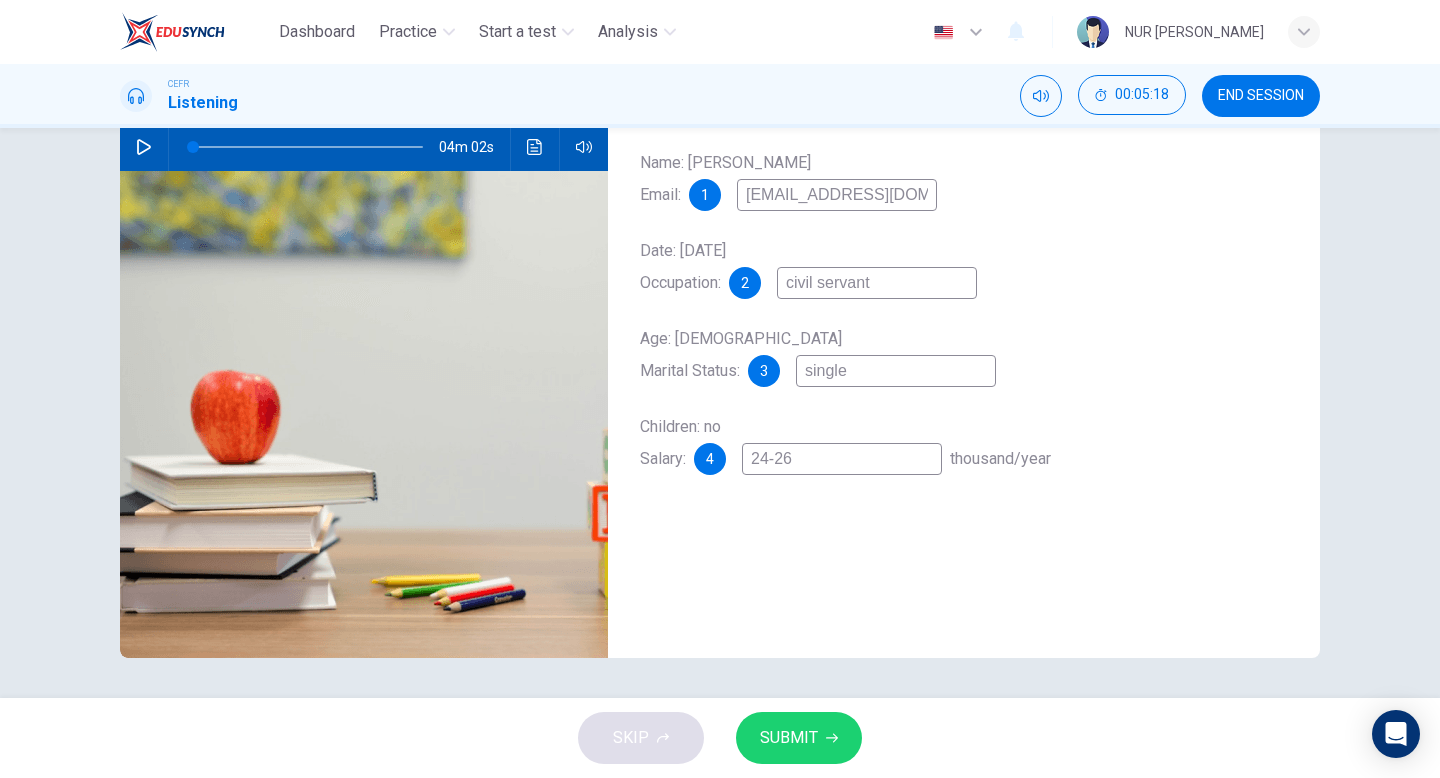 type on "24-26" 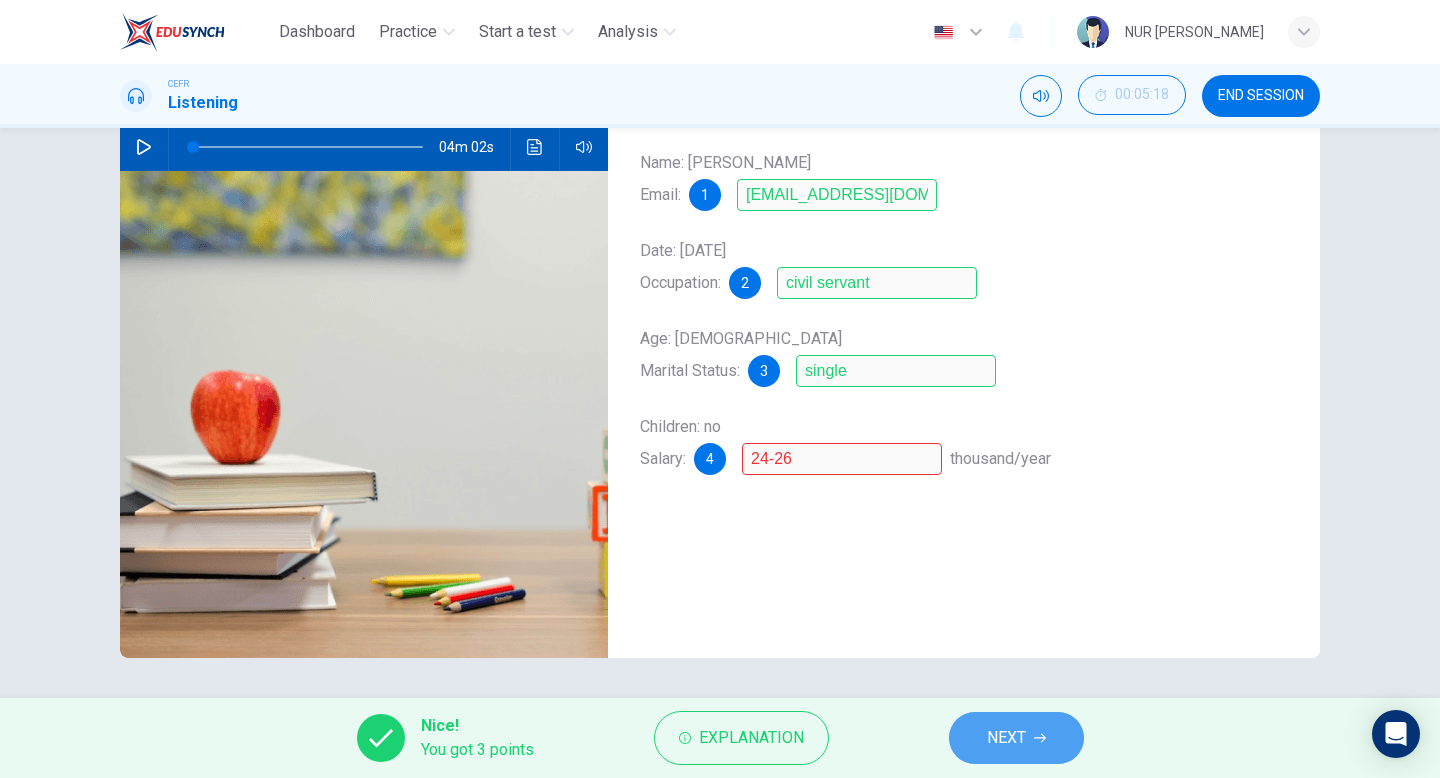 click on "NEXT" at bounding box center [1006, 738] 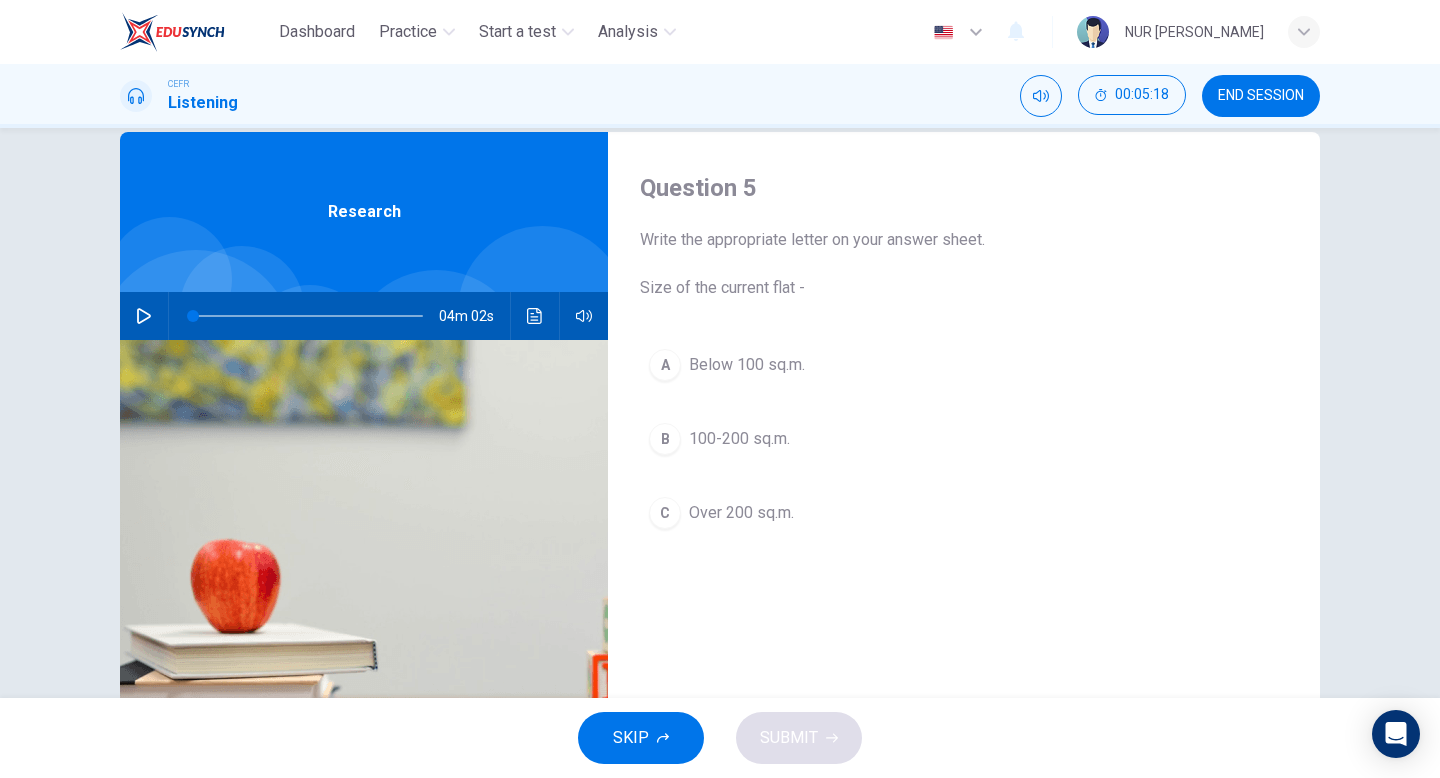 scroll, scrollTop: 33, scrollLeft: 0, axis: vertical 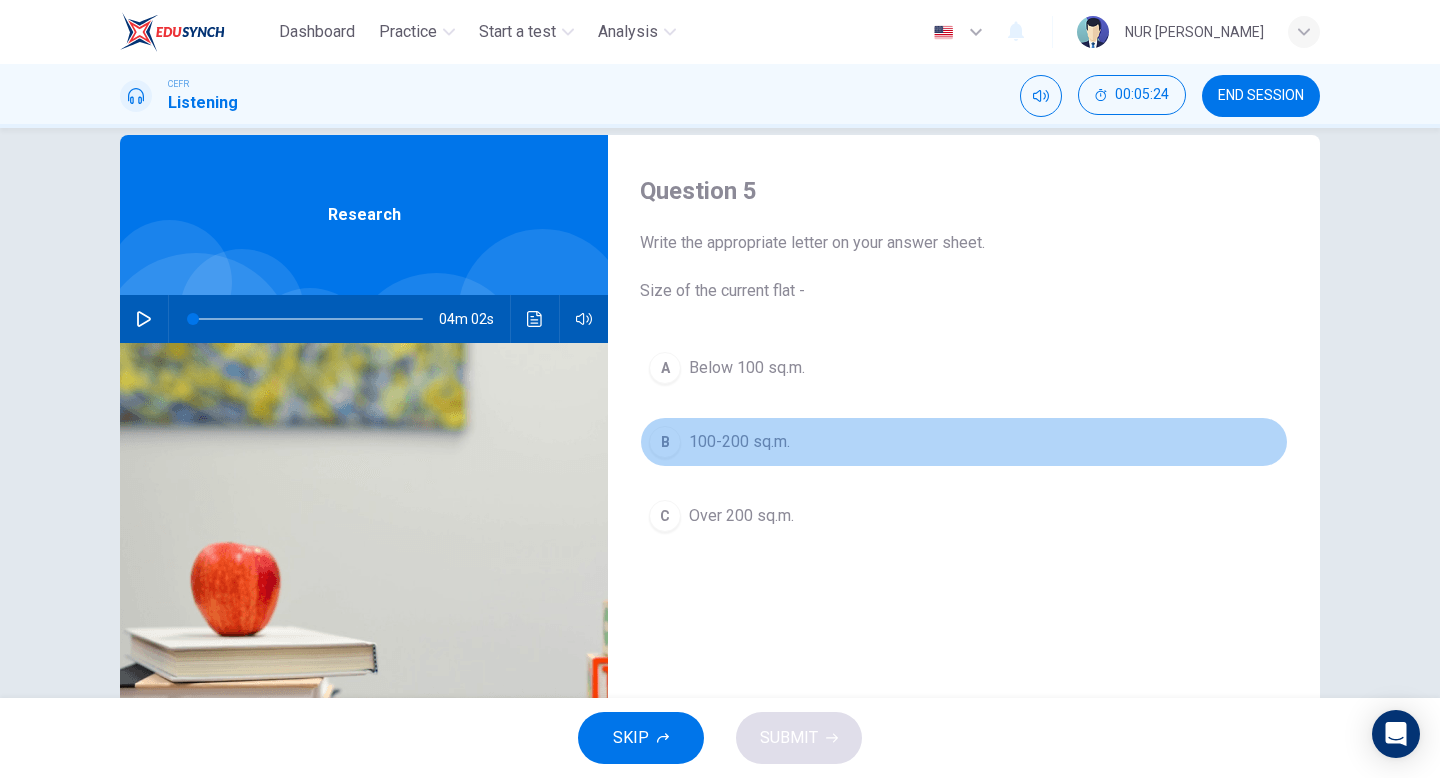 click on "B 100-200 sq.m." at bounding box center (964, 442) 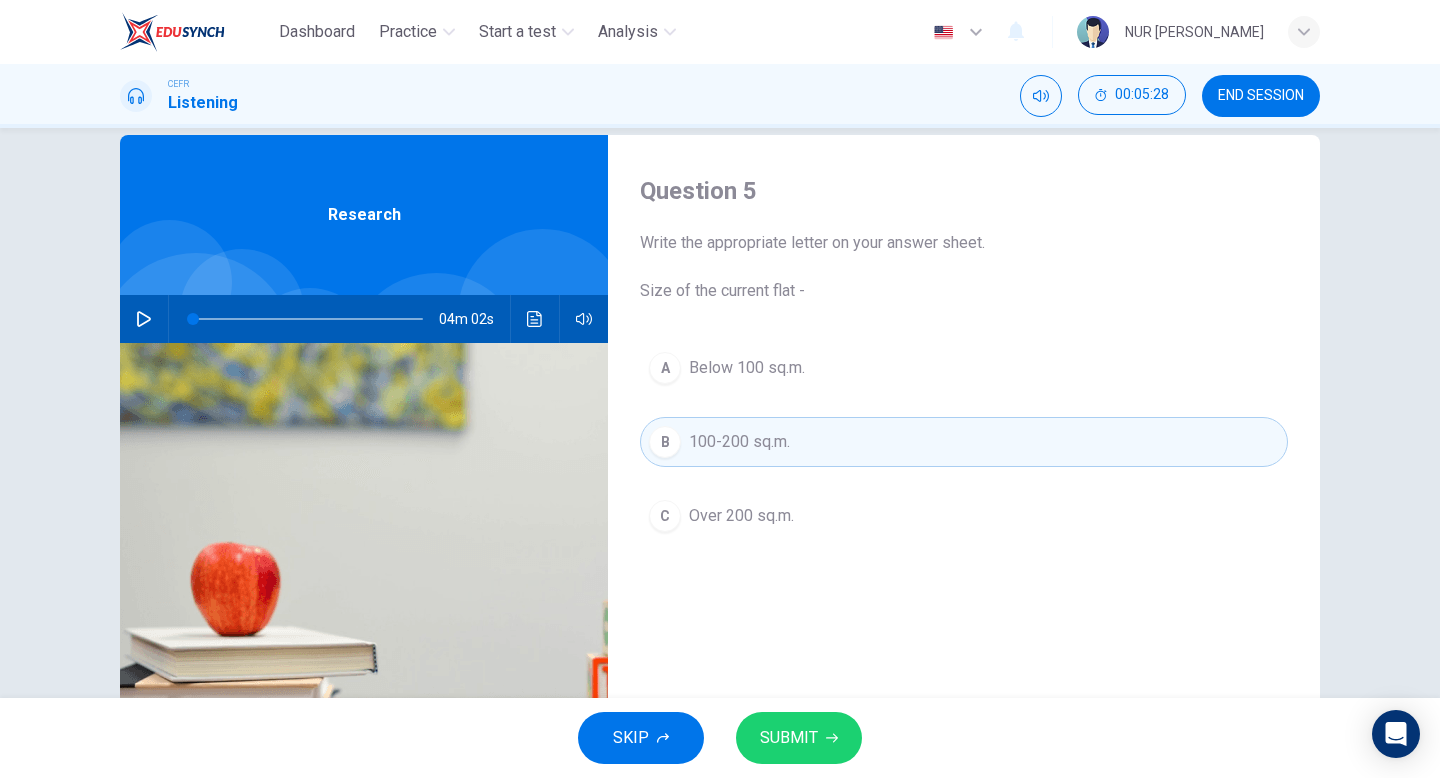 click on "SUBMIT" at bounding box center (799, 738) 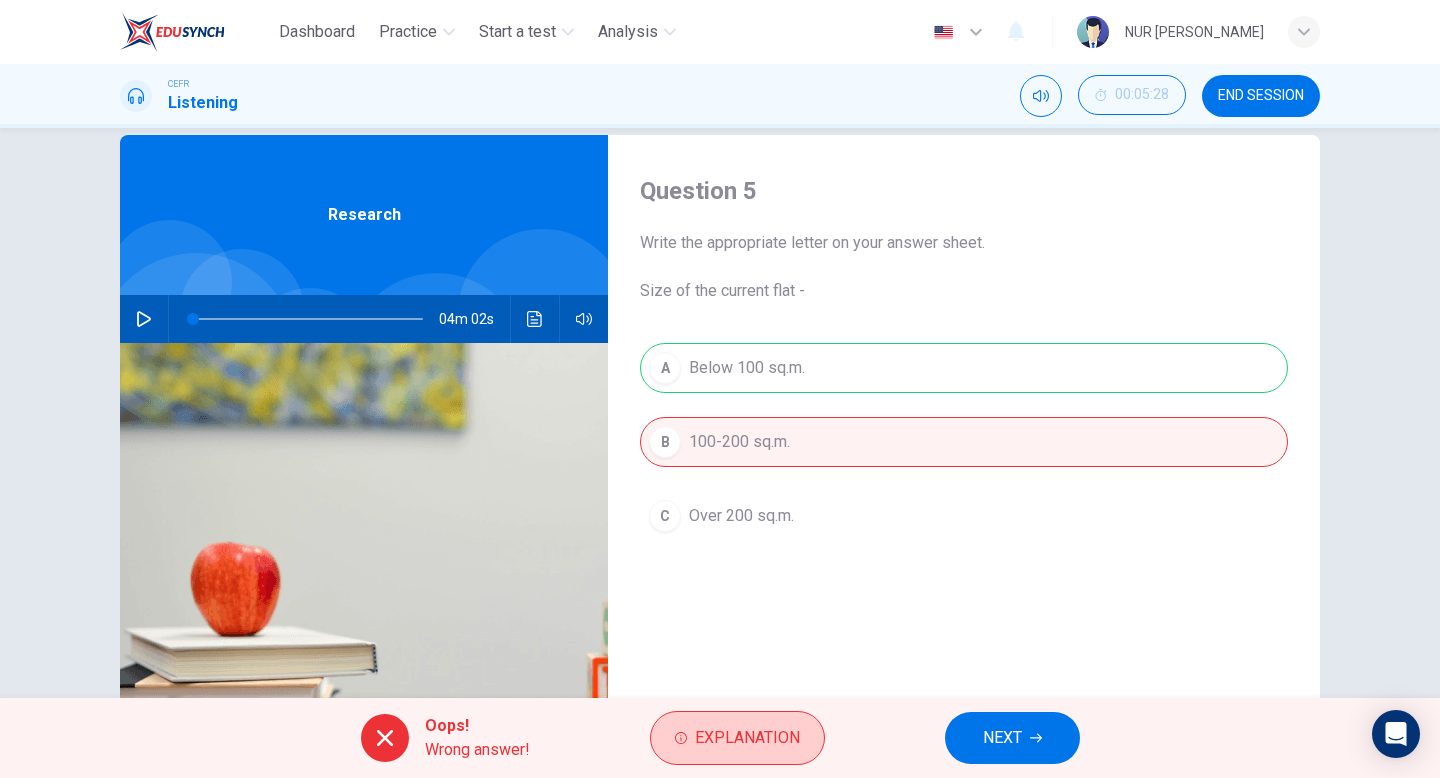 click on "Explanation" at bounding box center (747, 738) 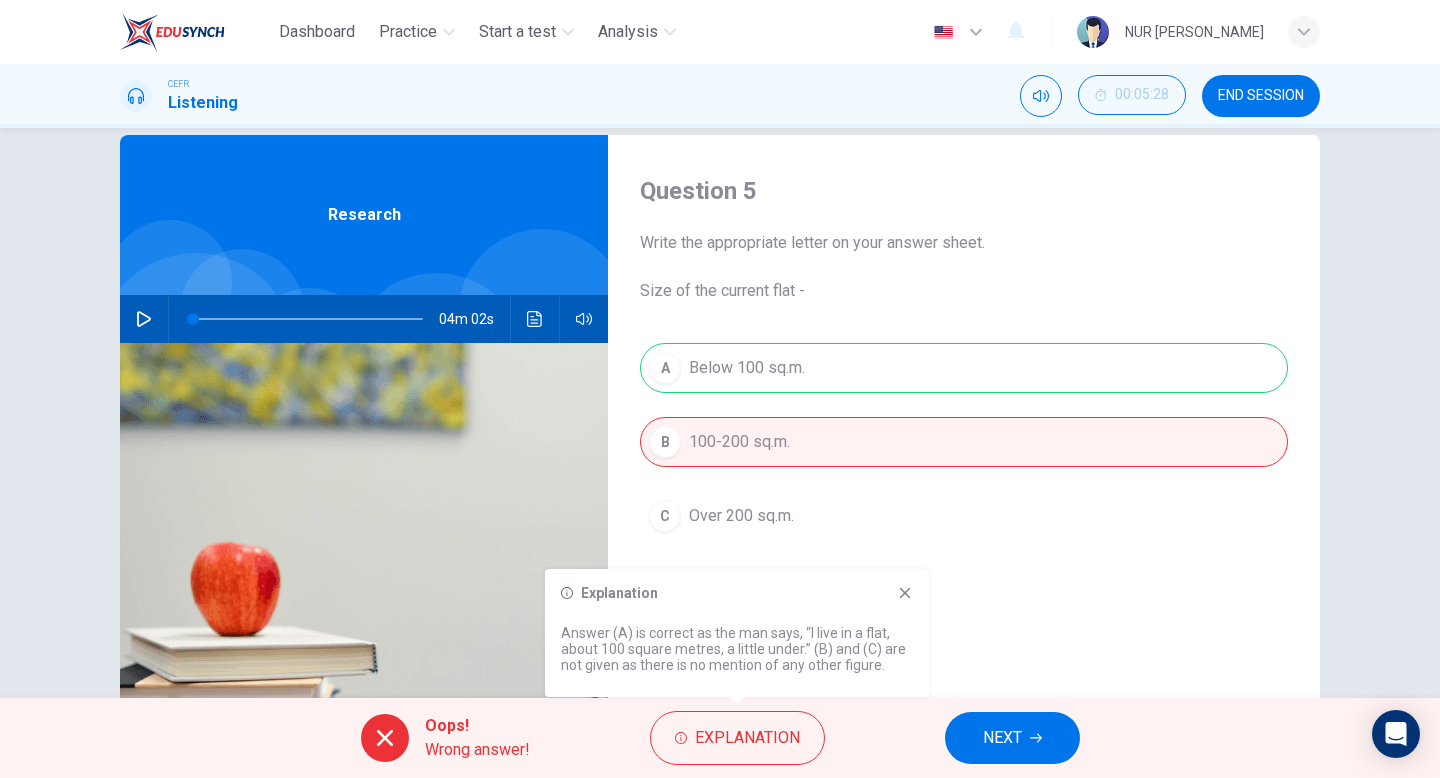click on "NEXT" at bounding box center [1012, 738] 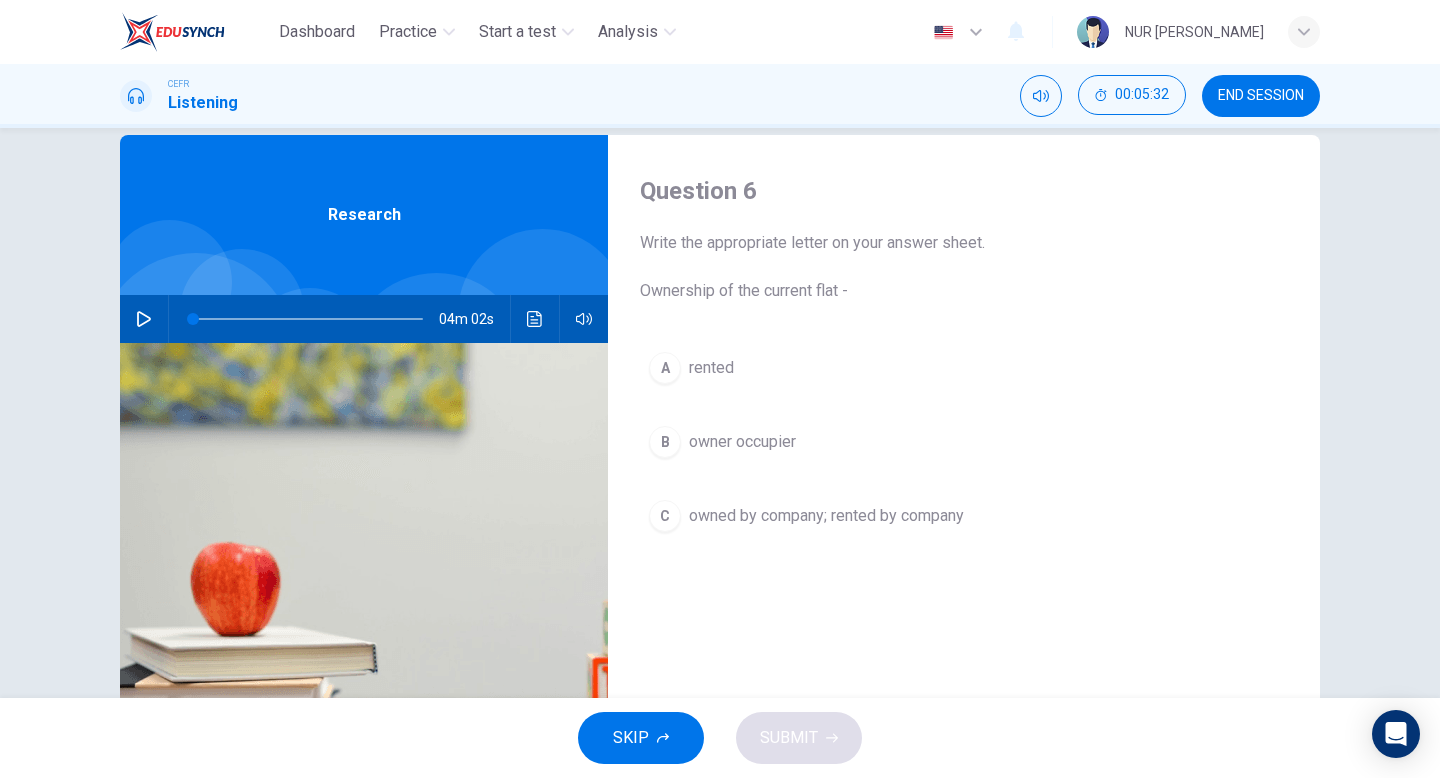 click on "B owner occupier" at bounding box center (964, 442) 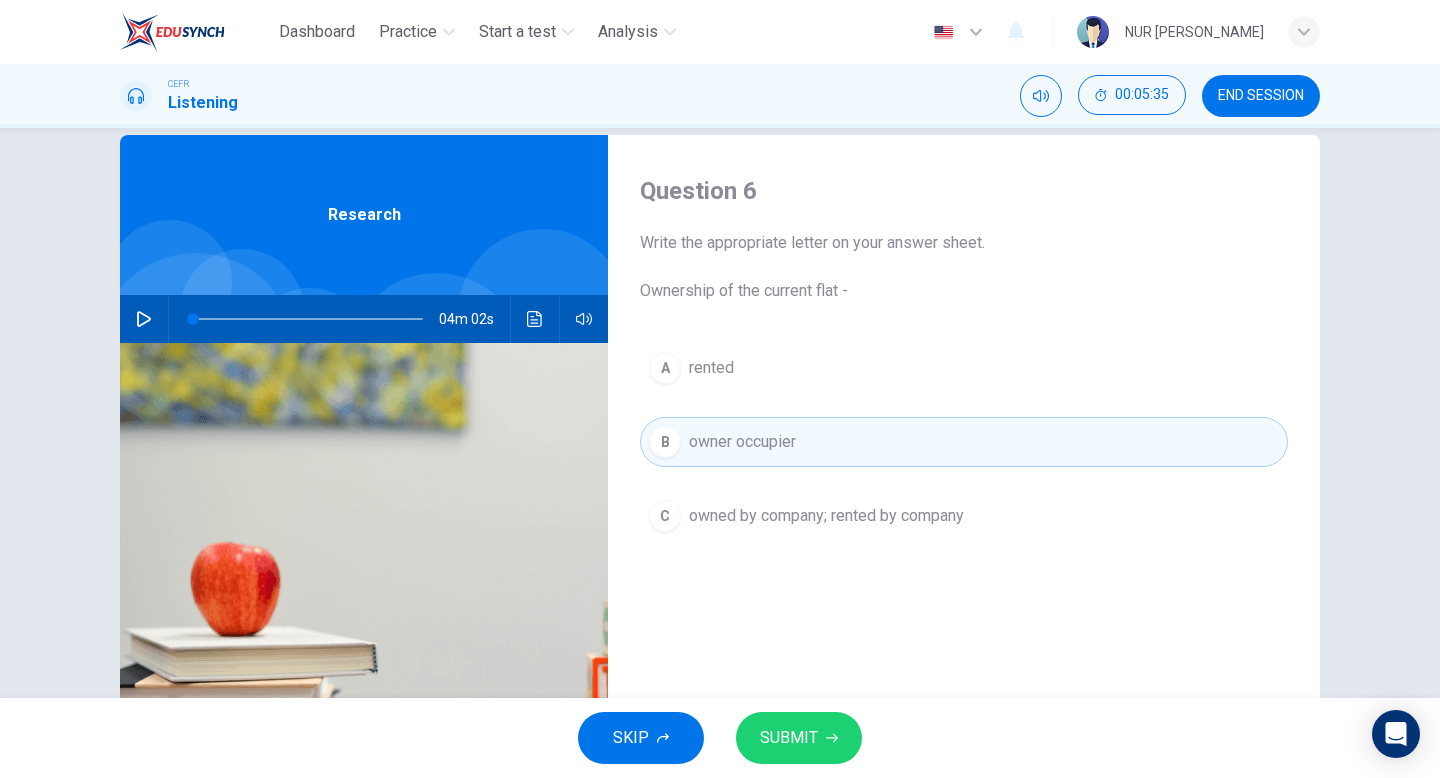 click on "Question 6 Write the appropriate letter on your answer sheet. Ownership of the current flat -  A rented B owner occupier C owned by company; rented by company" at bounding box center [964, 482] 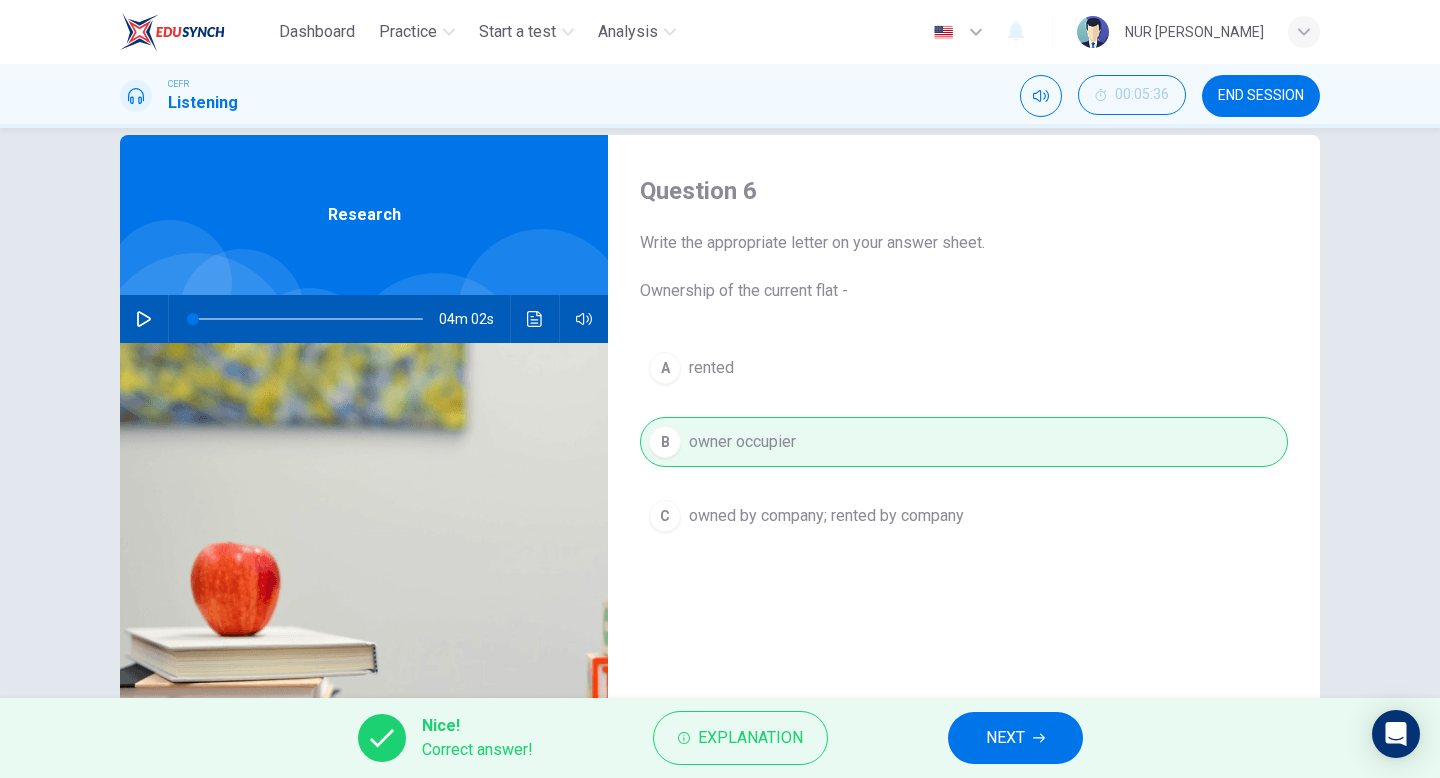 click on "NEXT" at bounding box center (1005, 738) 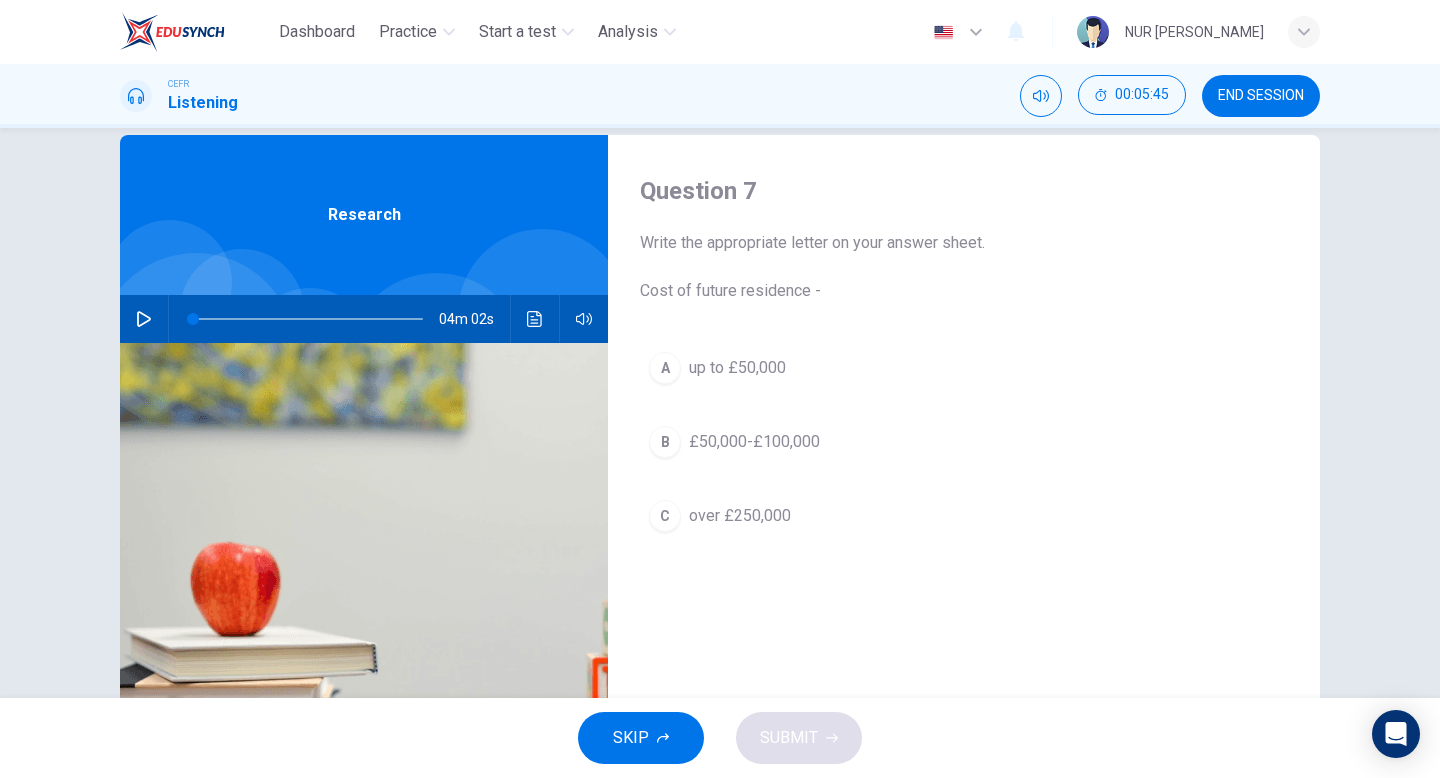 click on "B £50,000-£100,000" at bounding box center [964, 442] 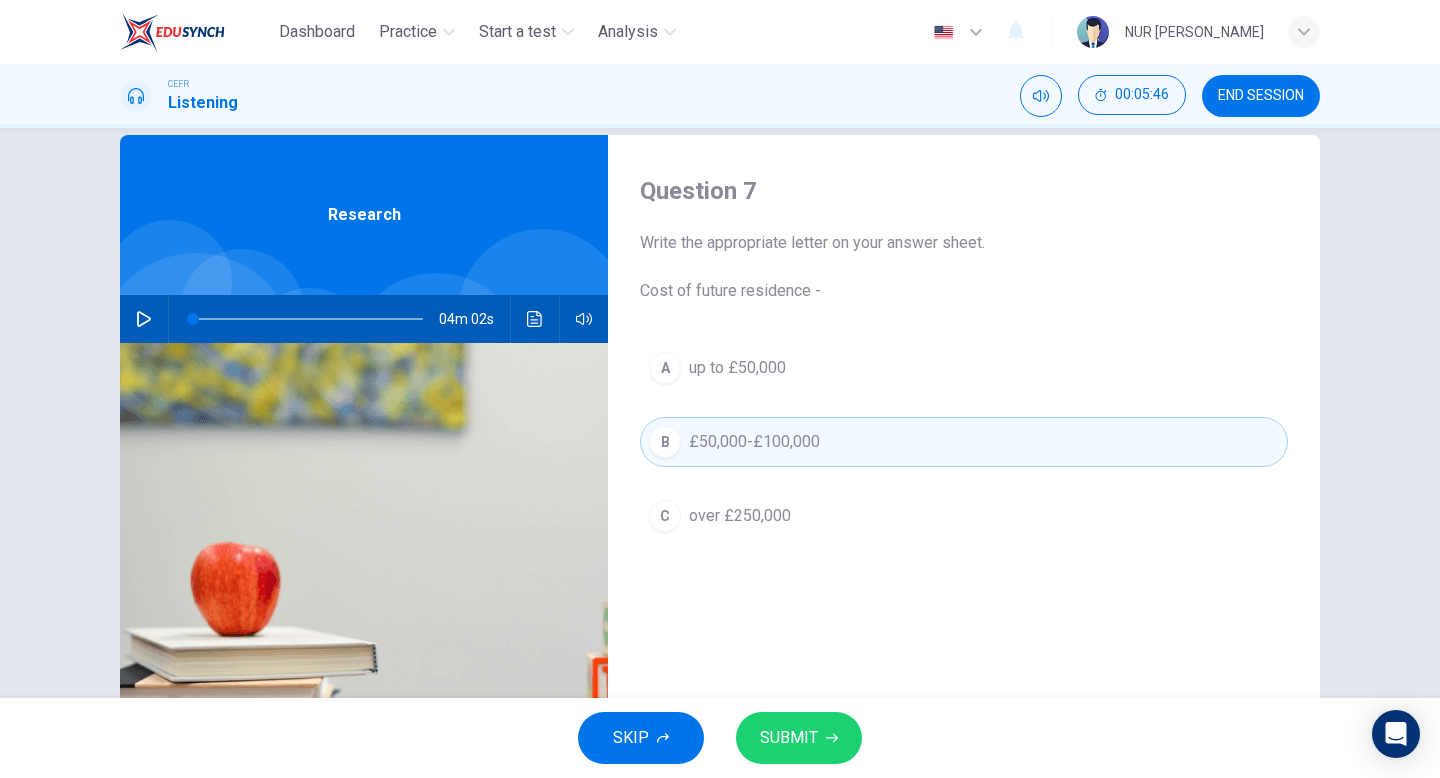 click on "SUBMIT" at bounding box center (799, 738) 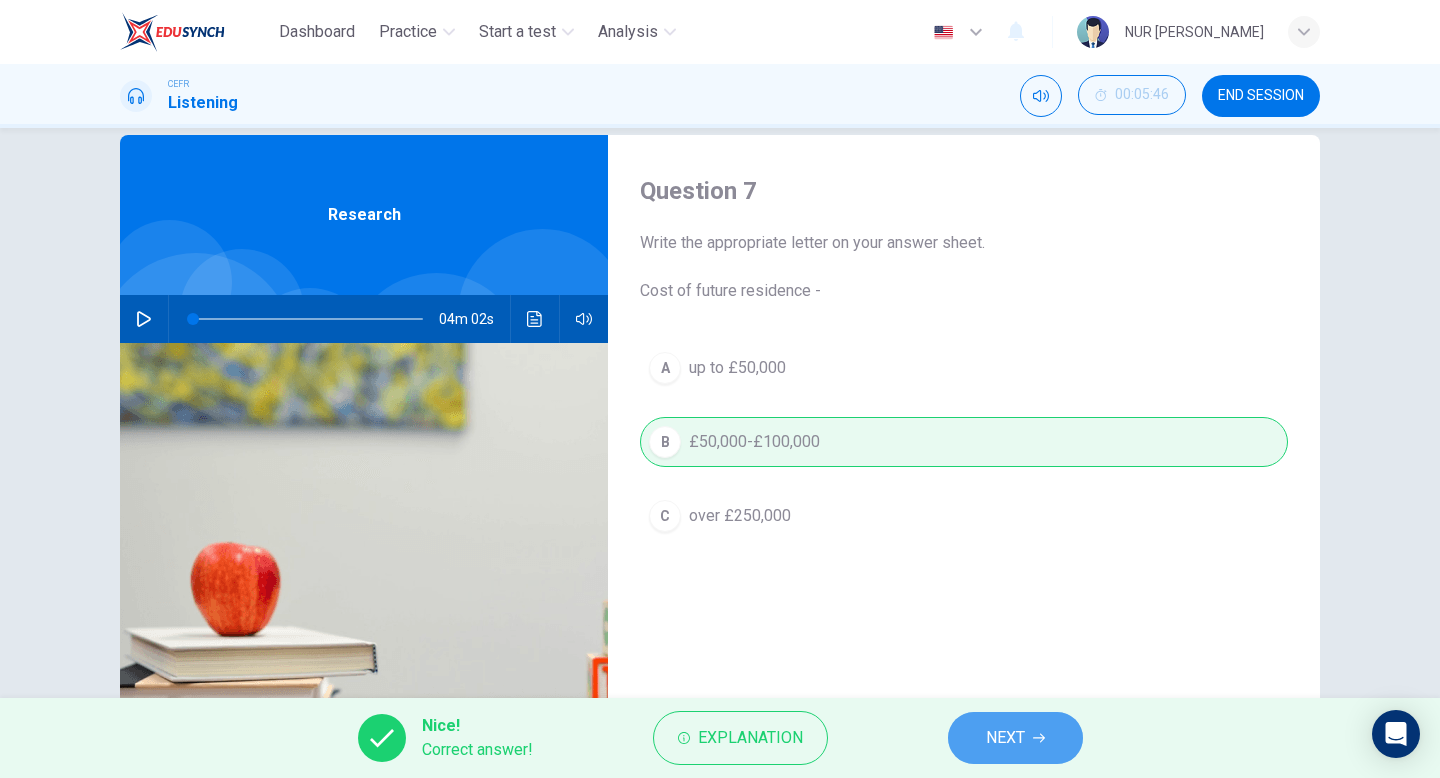 click on "NEXT" at bounding box center [1015, 738] 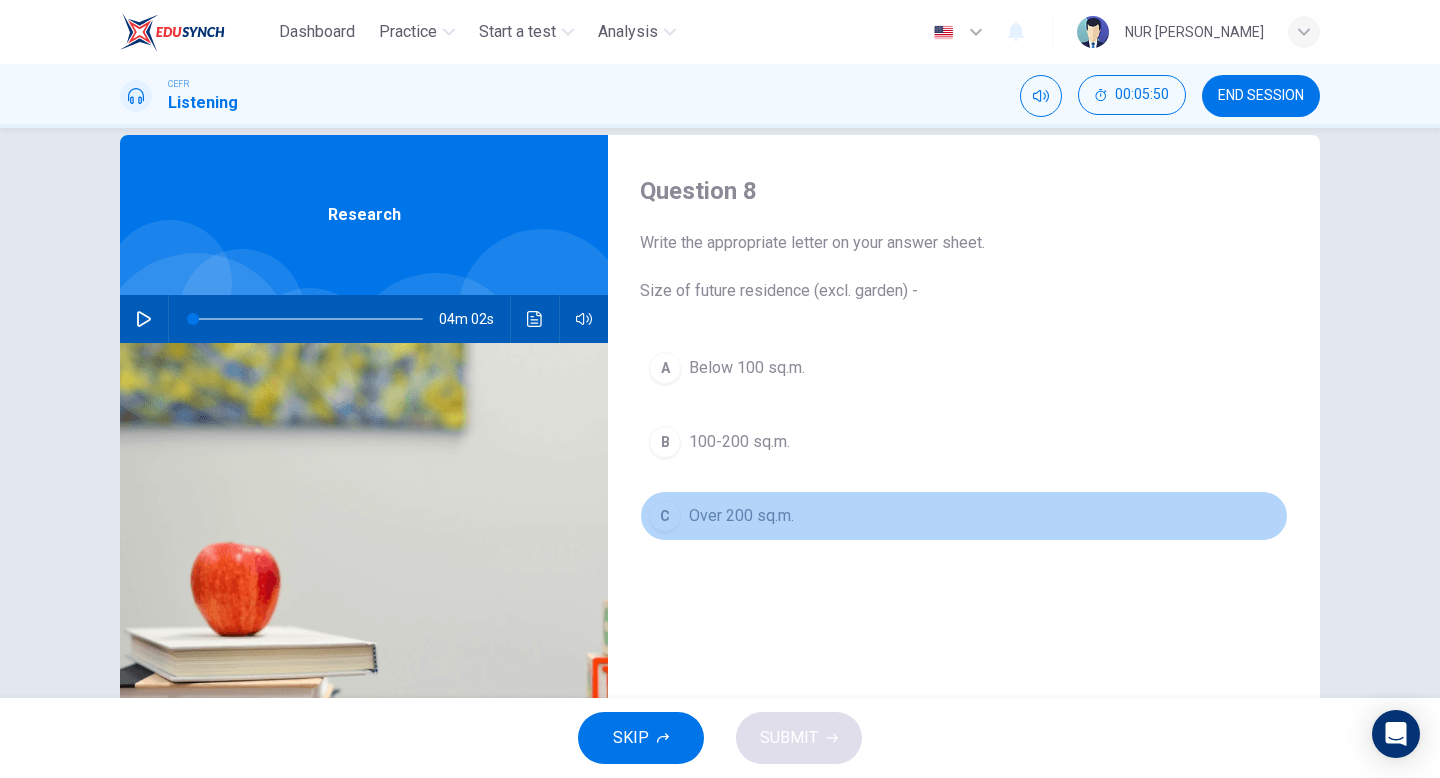 click on "C Over 200 sq.m." at bounding box center [964, 516] 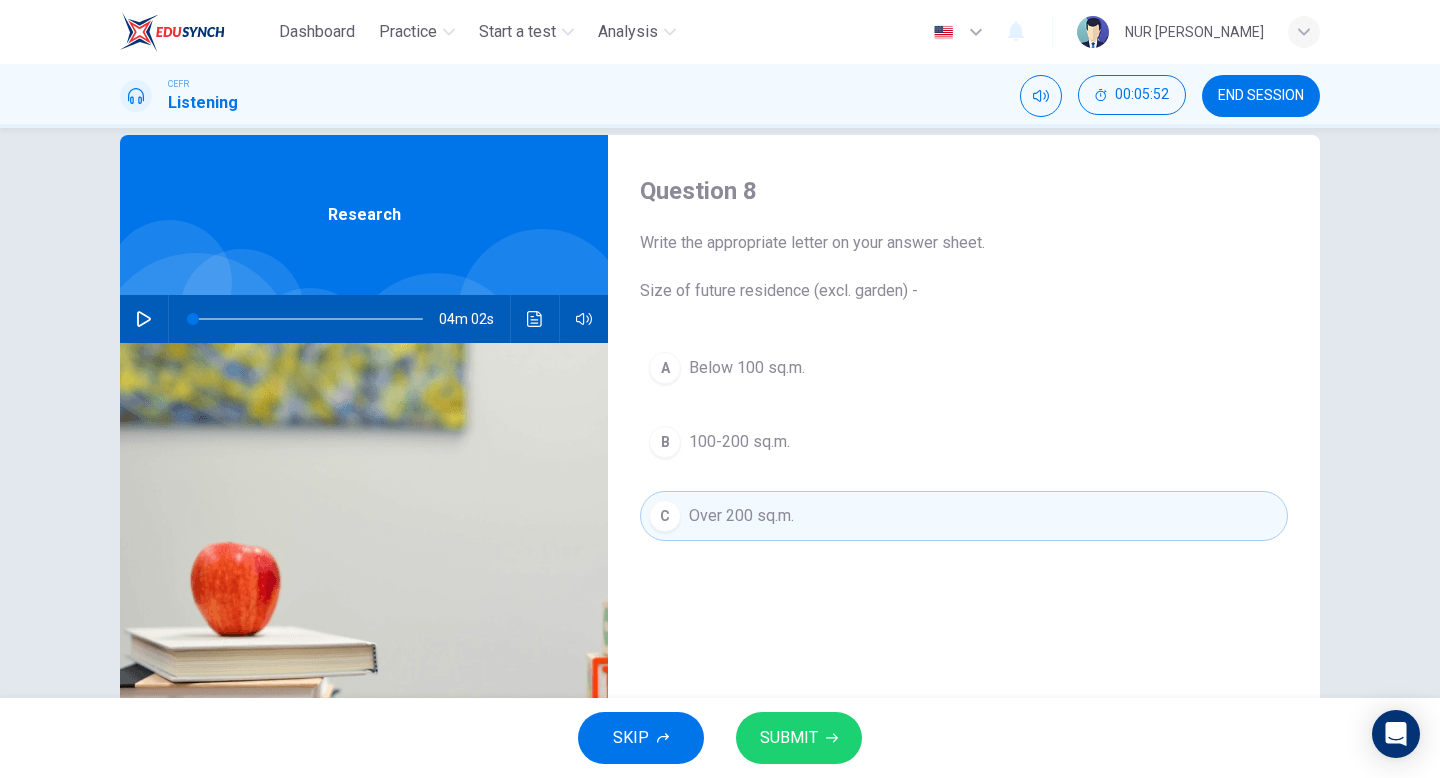 click on "B 100-200 sq.m." at bounding box center (964, 442) 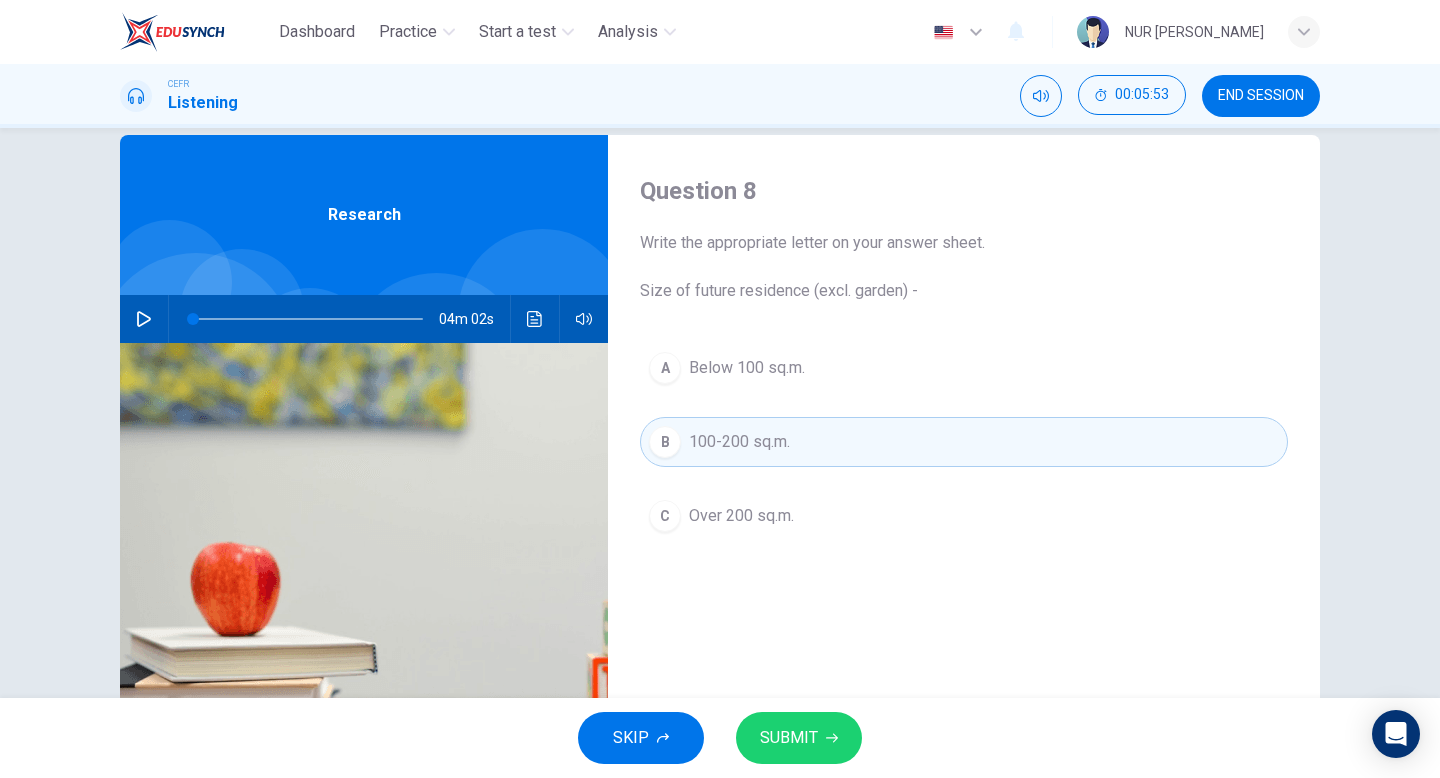 click on "SUBMIT" at bounding box center [799, 738] 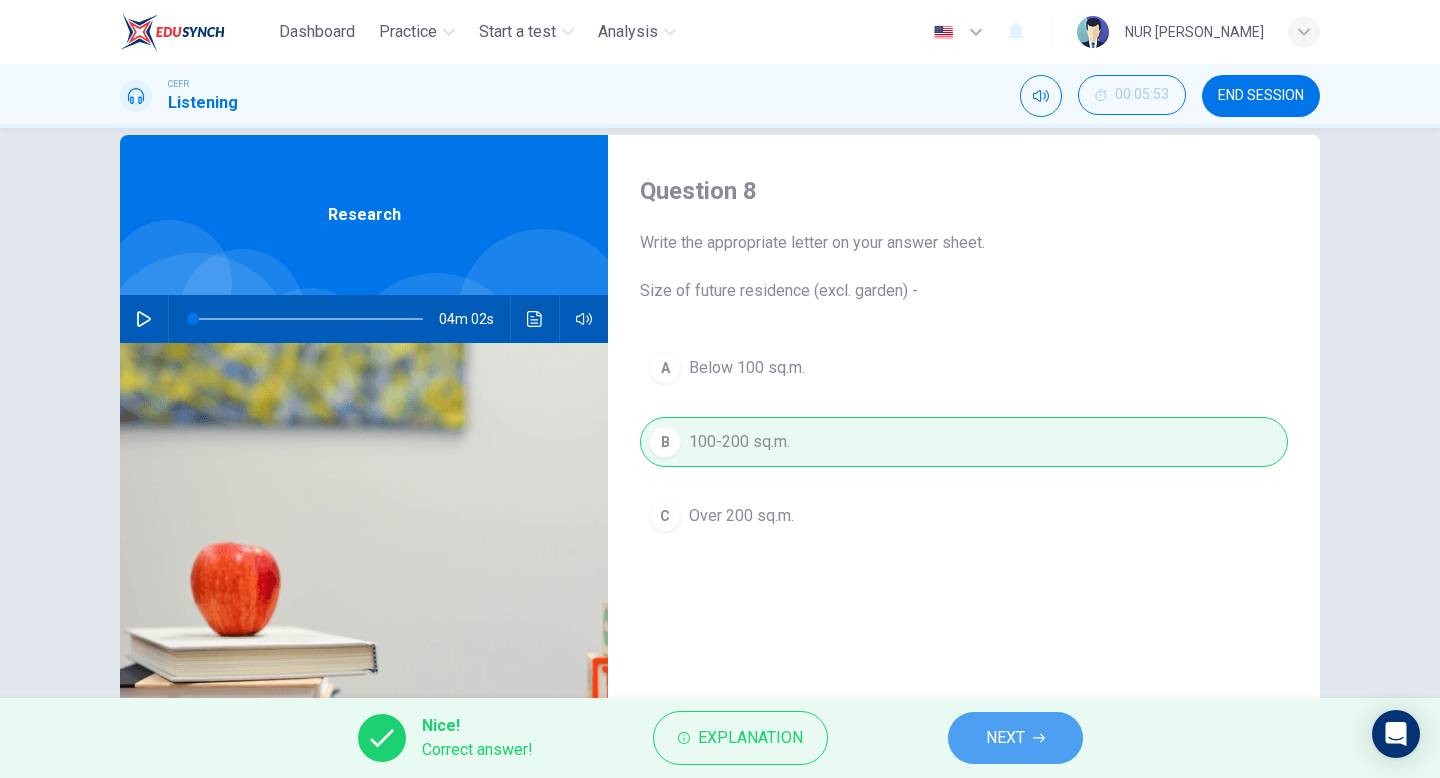 click on "NEXT" at bounding box center [1015, 738] 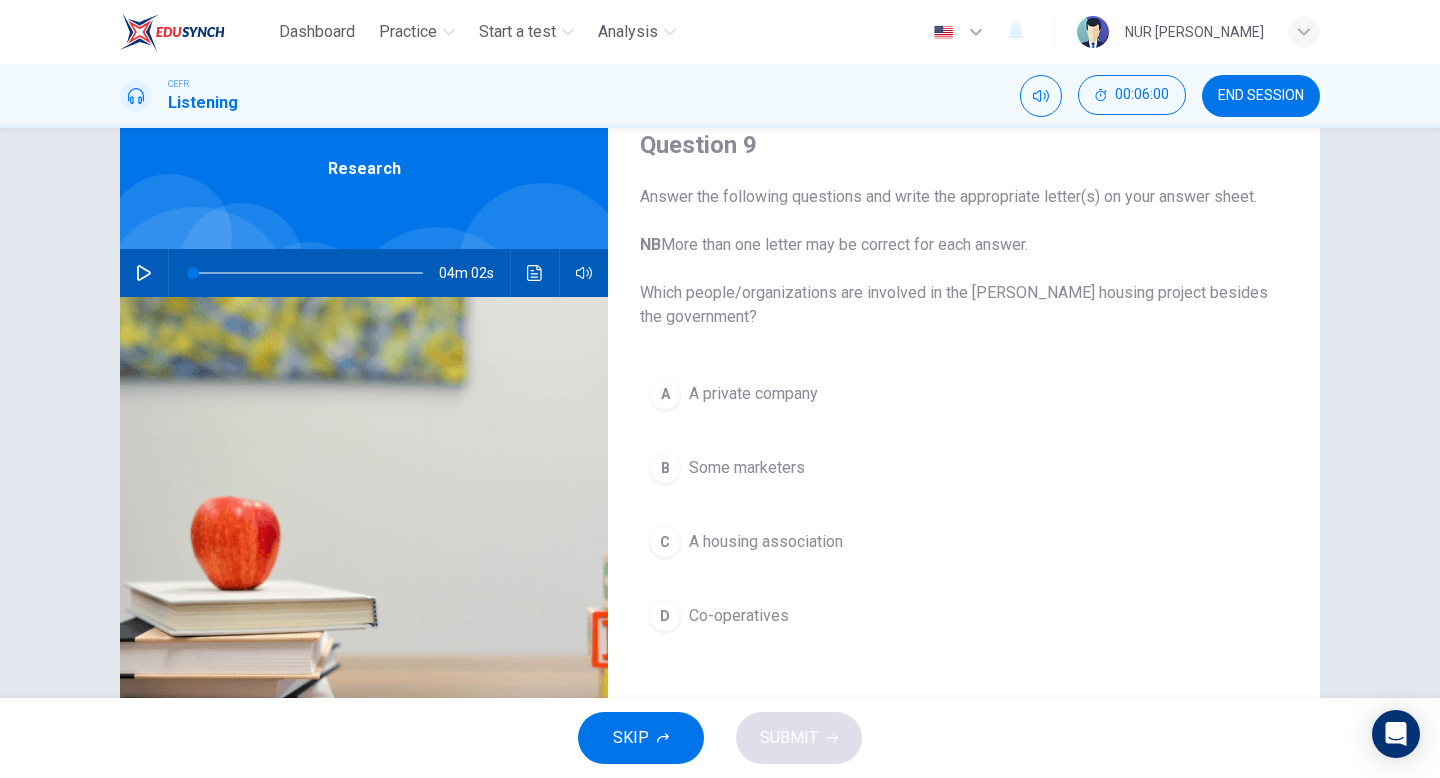 scroll, scrollTop: 48, scrollLeft: 0, axis: vertical 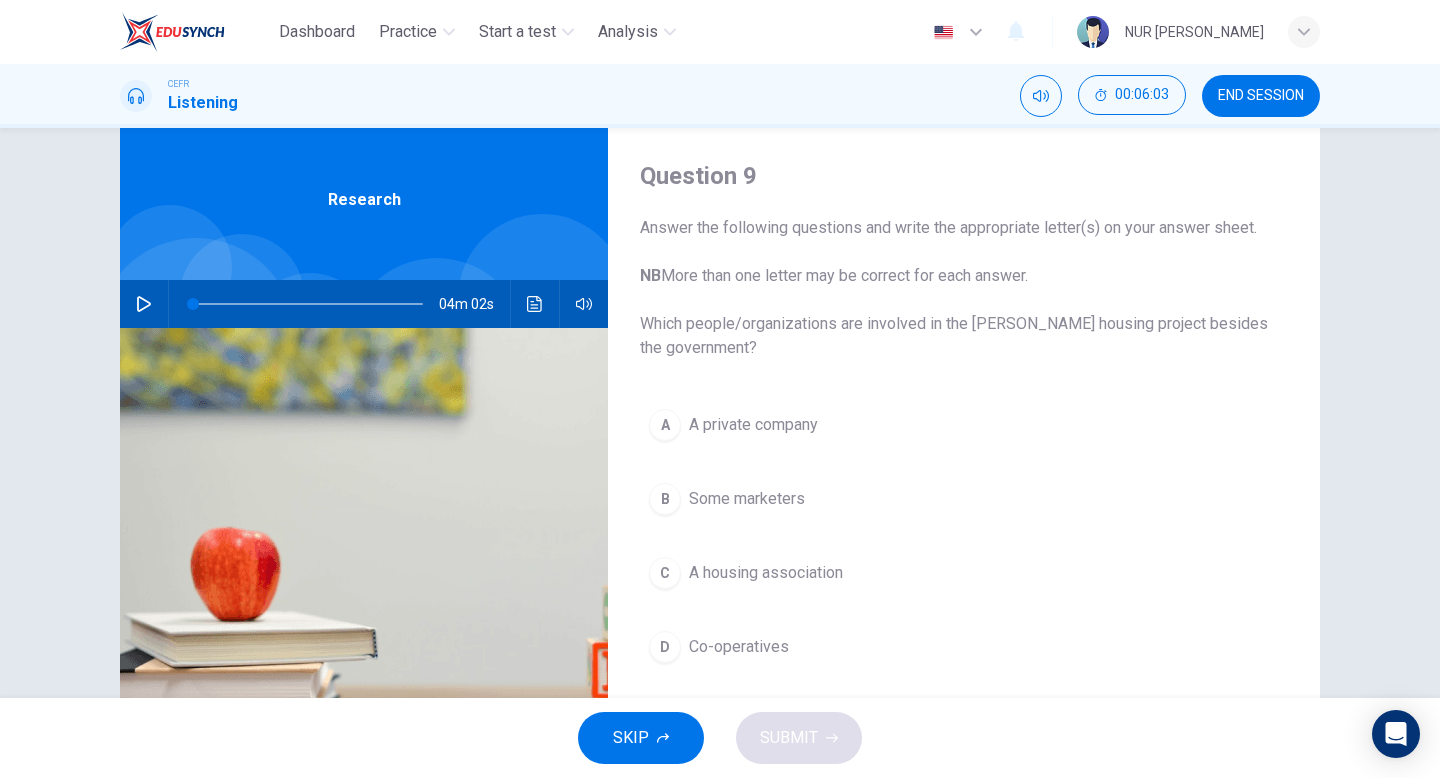 click on "C A housing association" at bounding box center (964, 573) 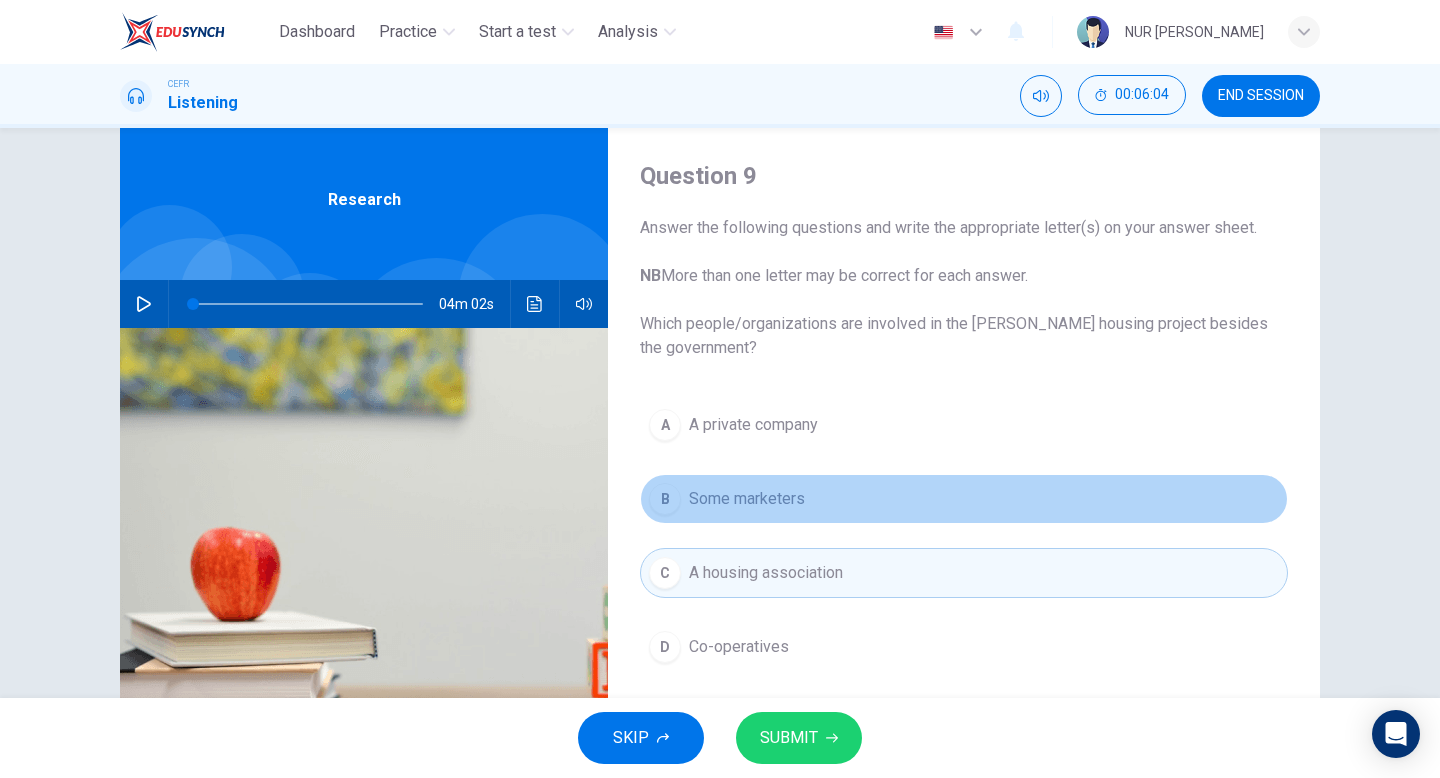 click on "B Some marketers" at bounding box center [964, 499] 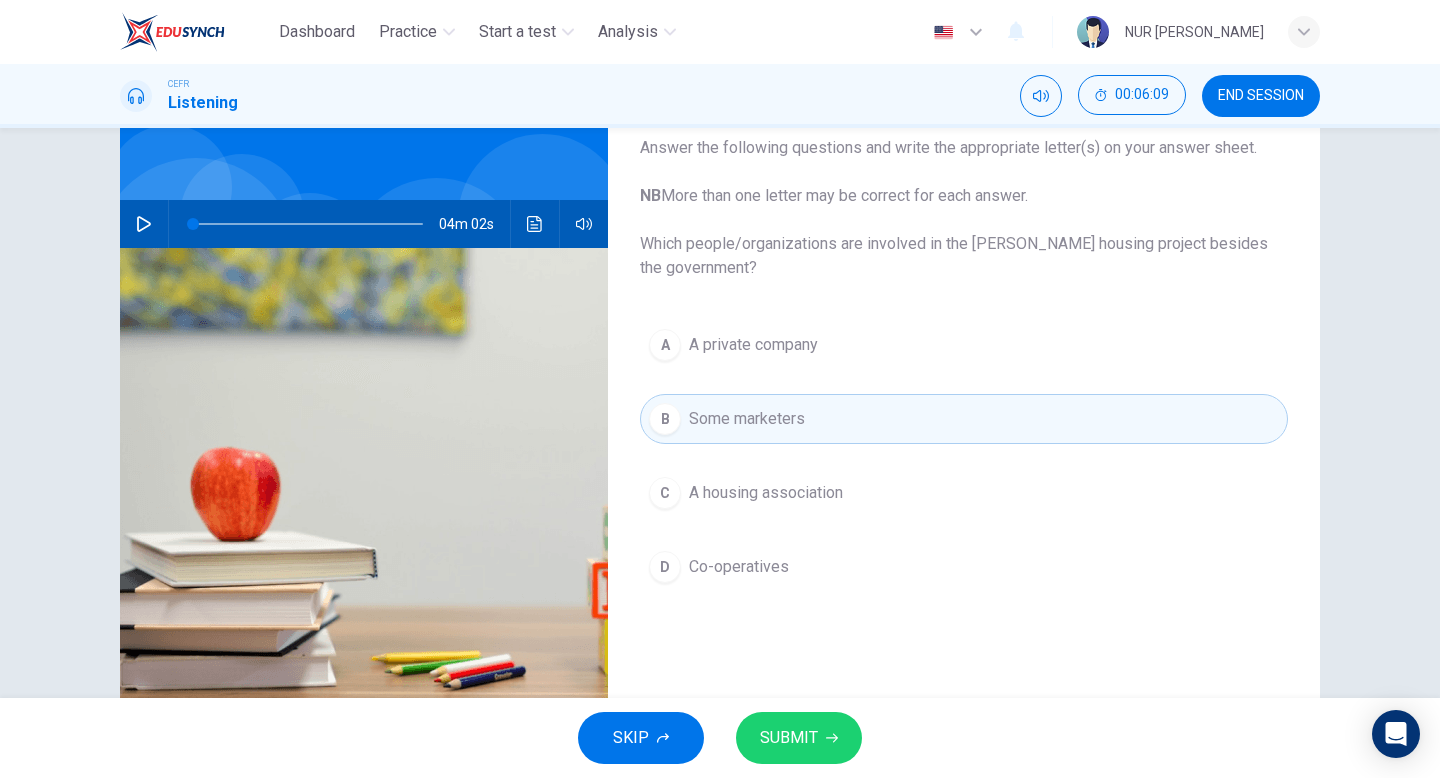scroll, scrollTop: 139, scrollLeft: 0, axis: vertical 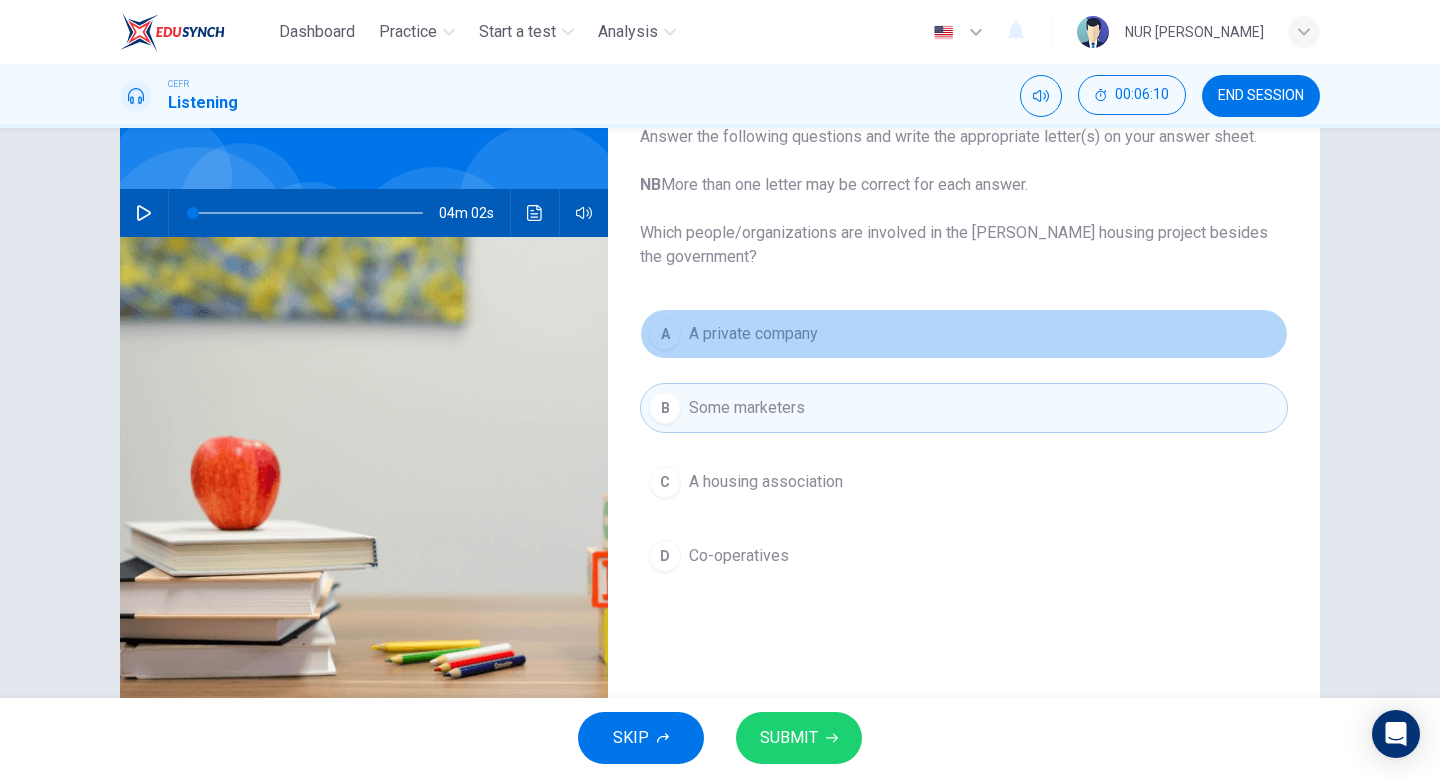 click on "A A private company" at bounding box center [964, 334] 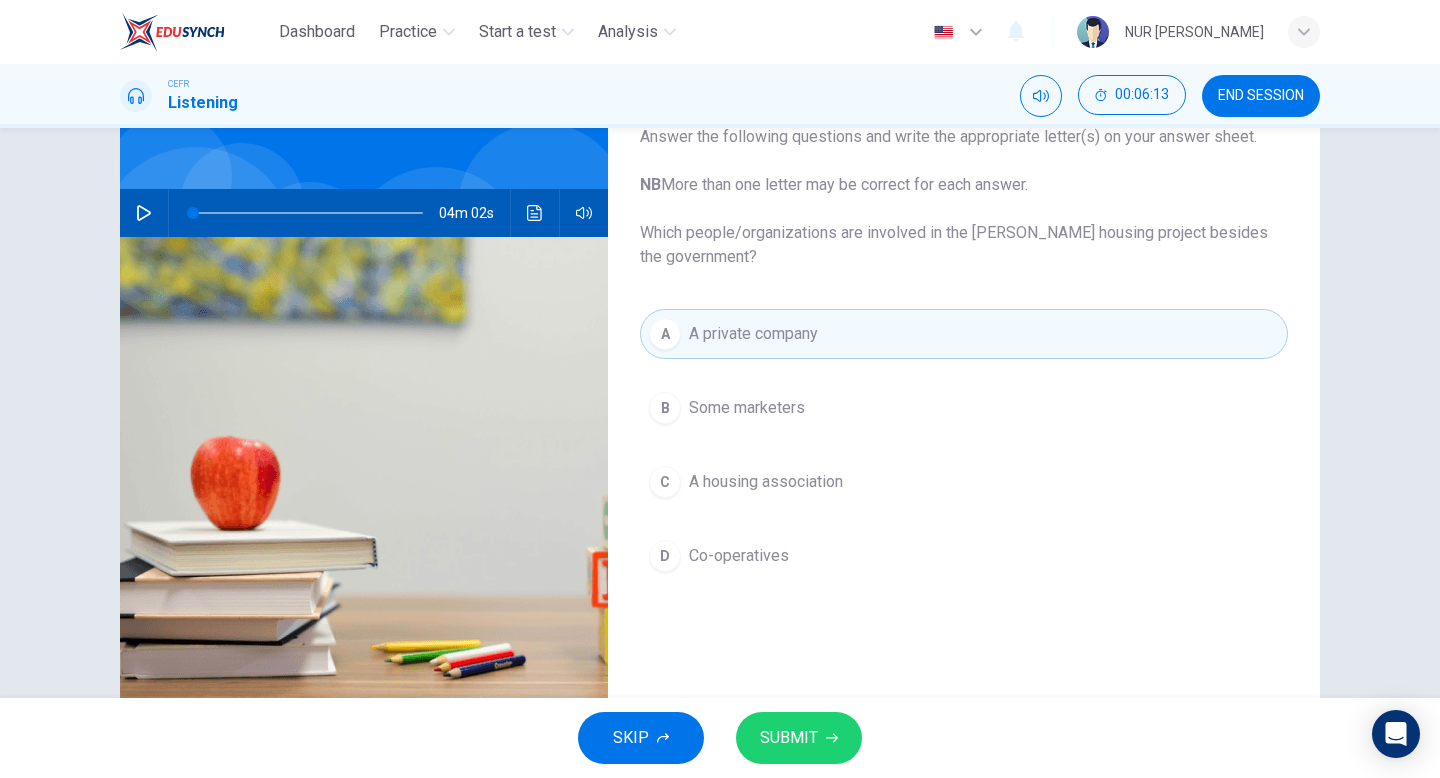 click on "SUBMIT" at bounding box center [799, 738] 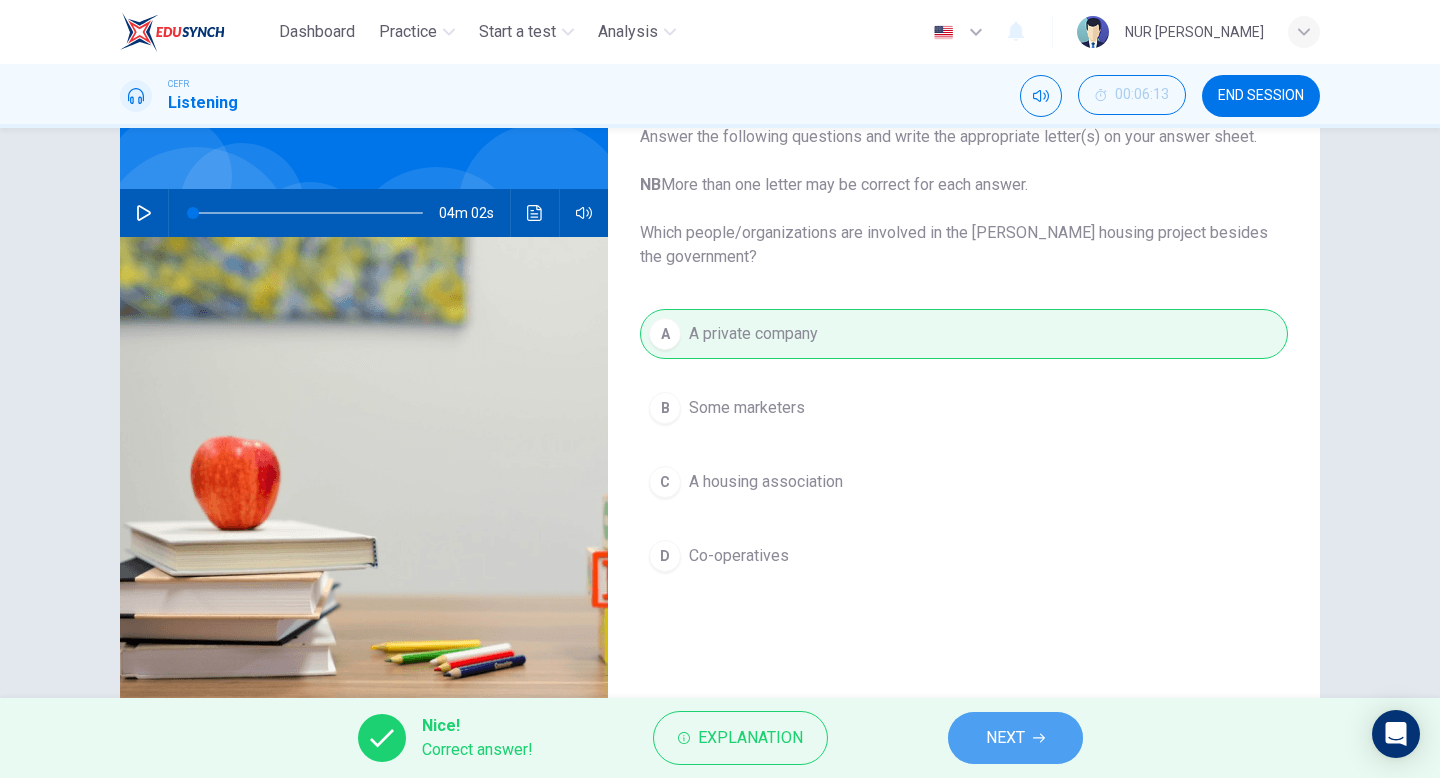 click on "NEXT" at bounding box center [1015, 738] 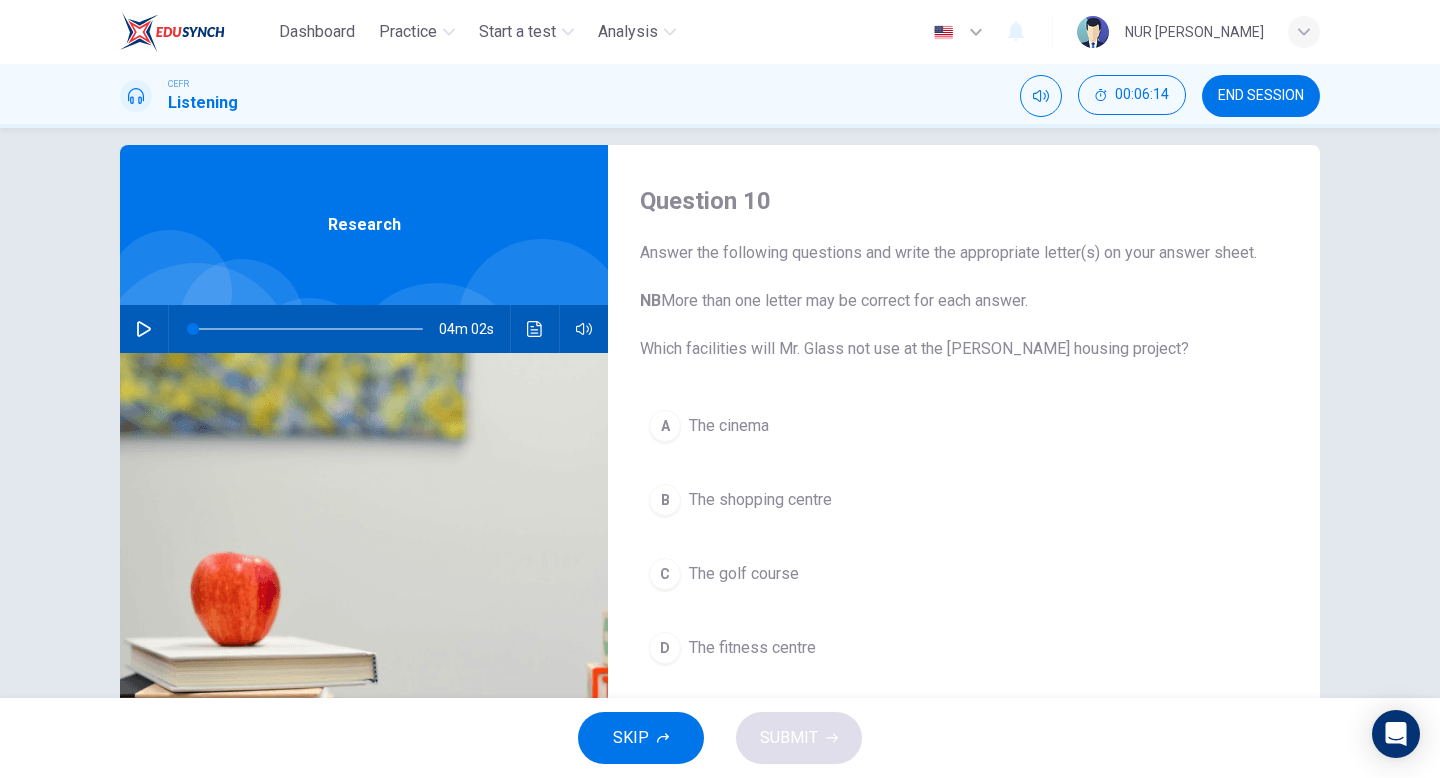 scroll, scrollTop: 96, scrollLeft: 0, axis: vertical 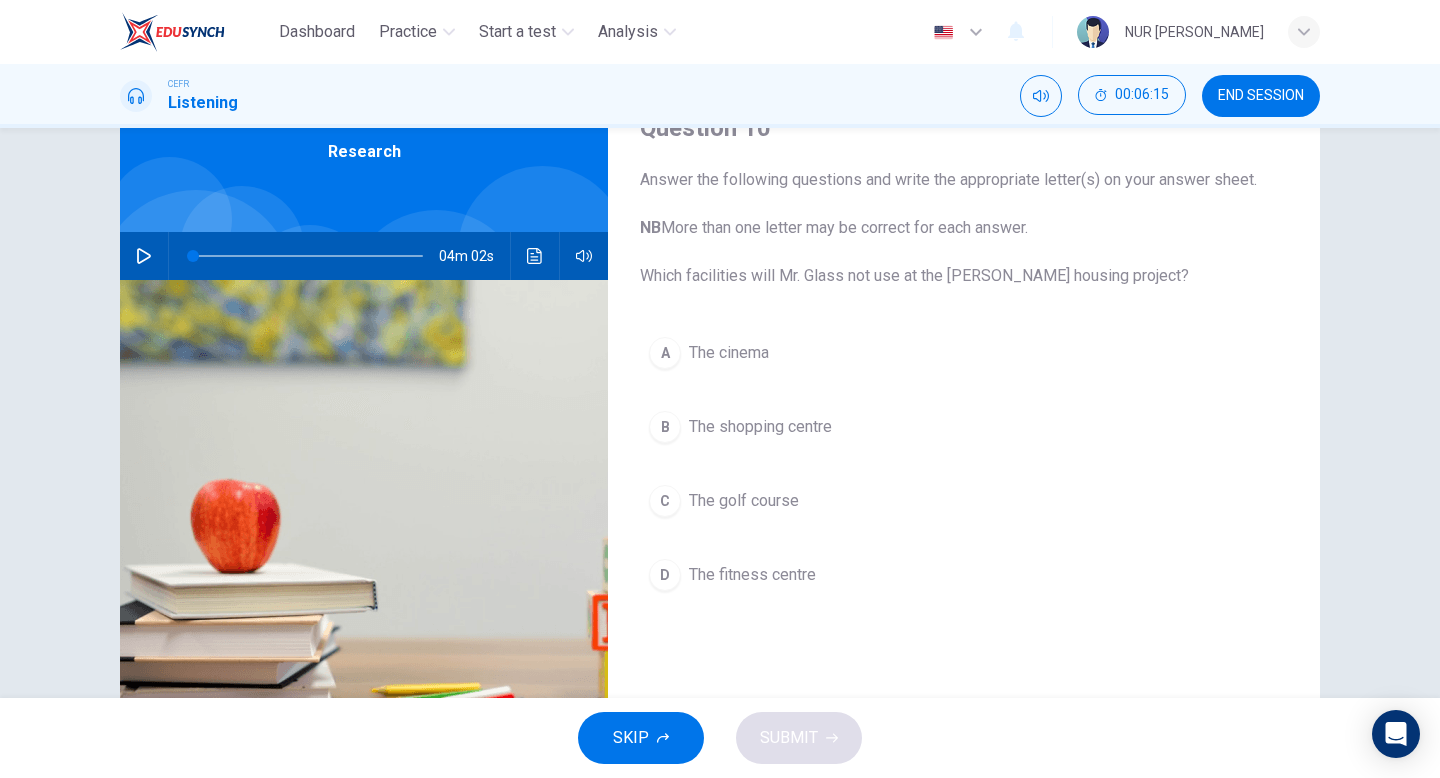 click on "The fitness centre" at bounding box center (752, 575) 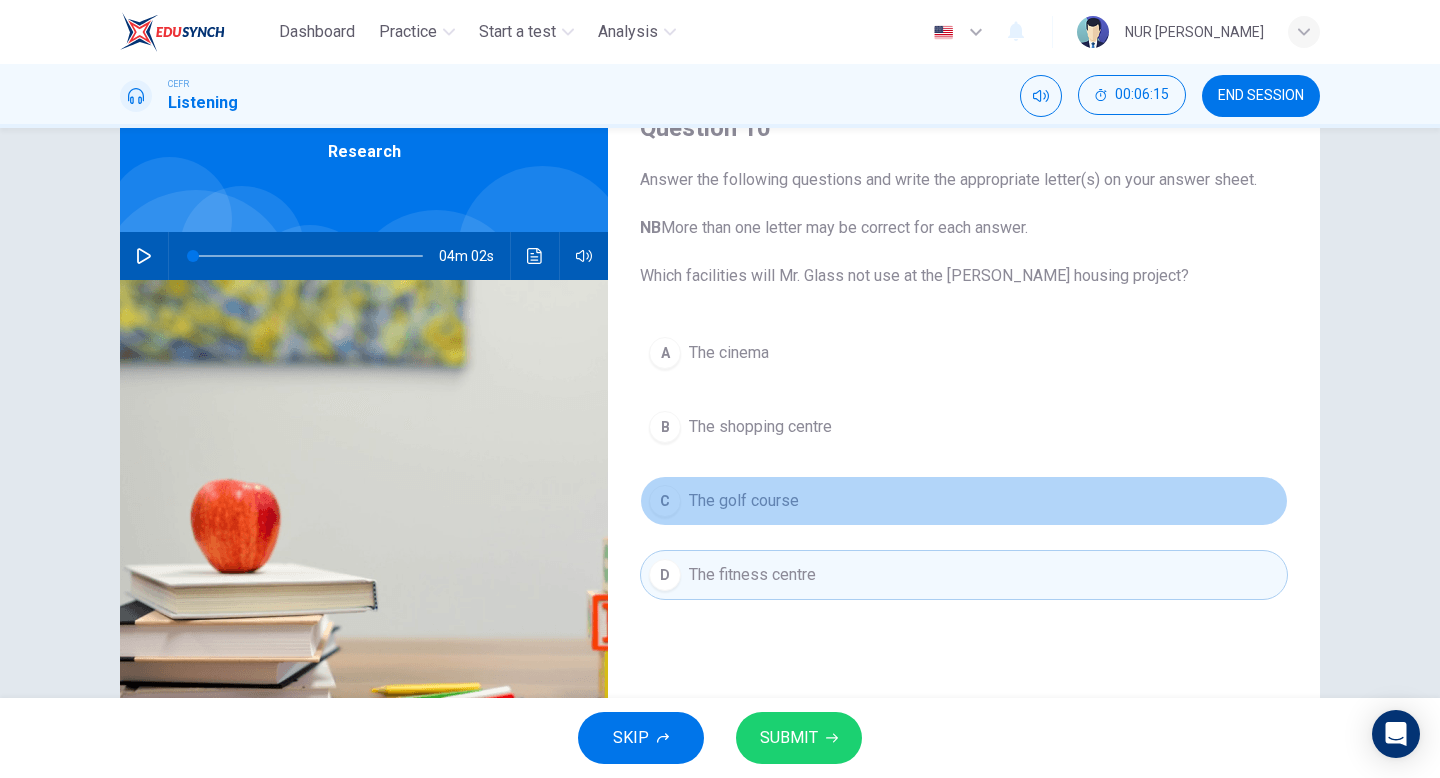 click on "The golf course" at bounding box center (744, 501) 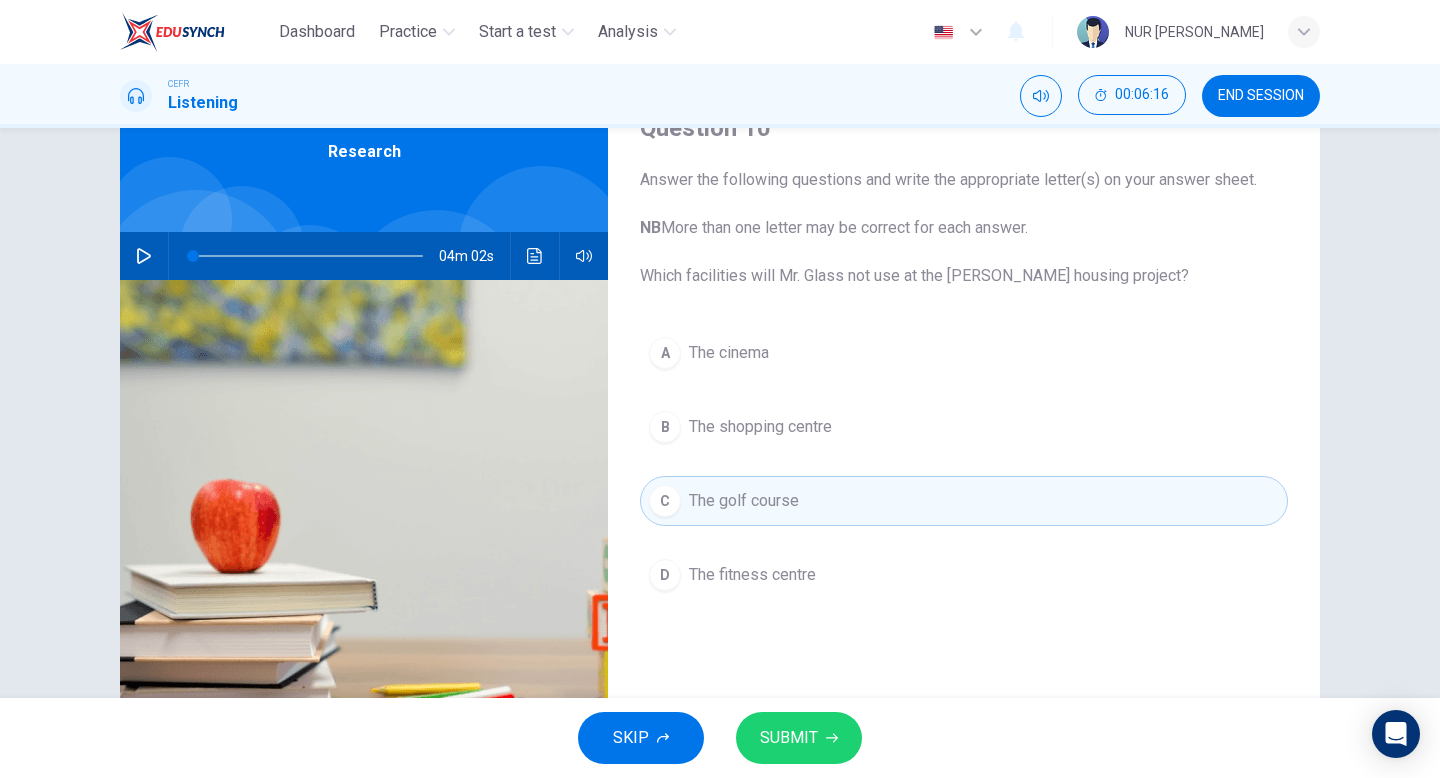 click on "SKIP SUBMIT" at bounding box center (720, 738) 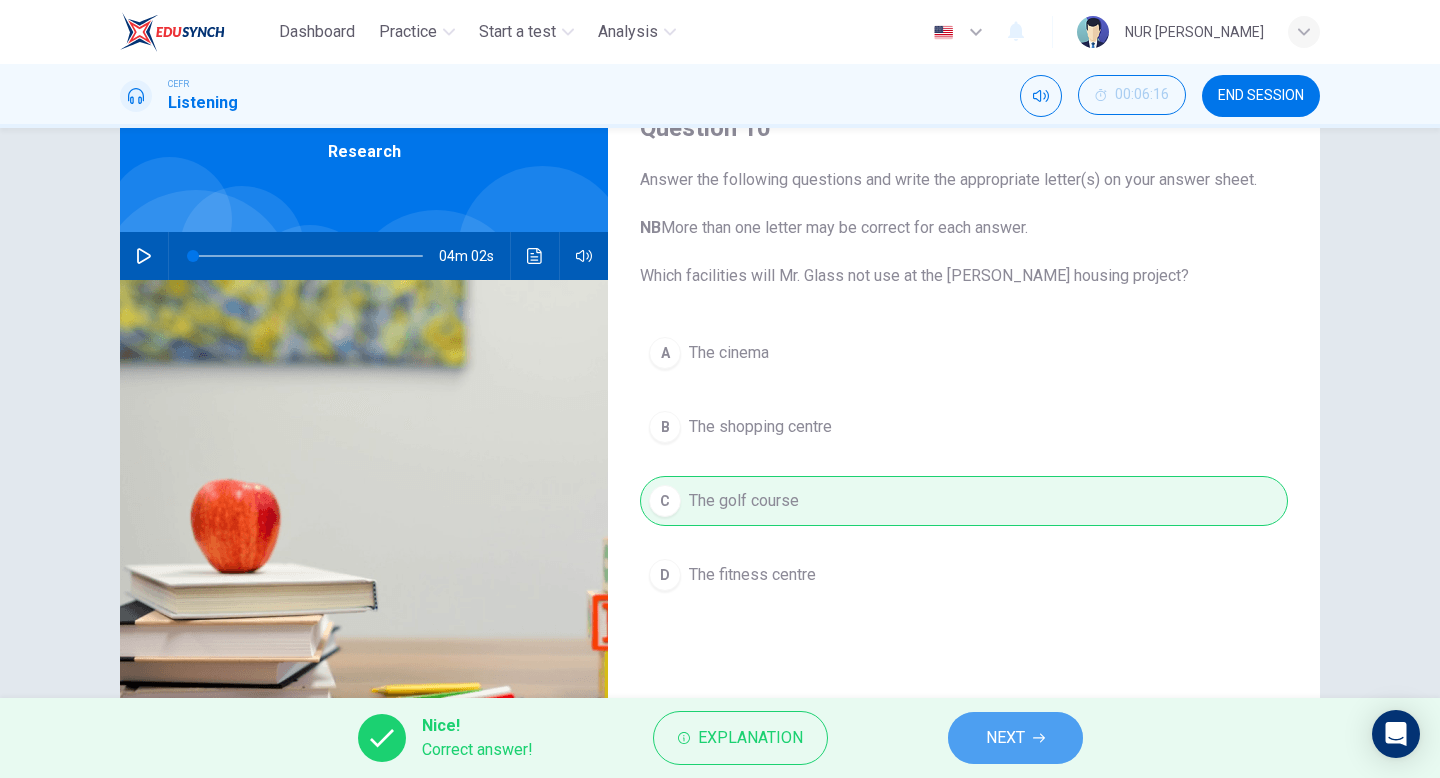 click on "NEXT" at bounding box center (1015, 738) 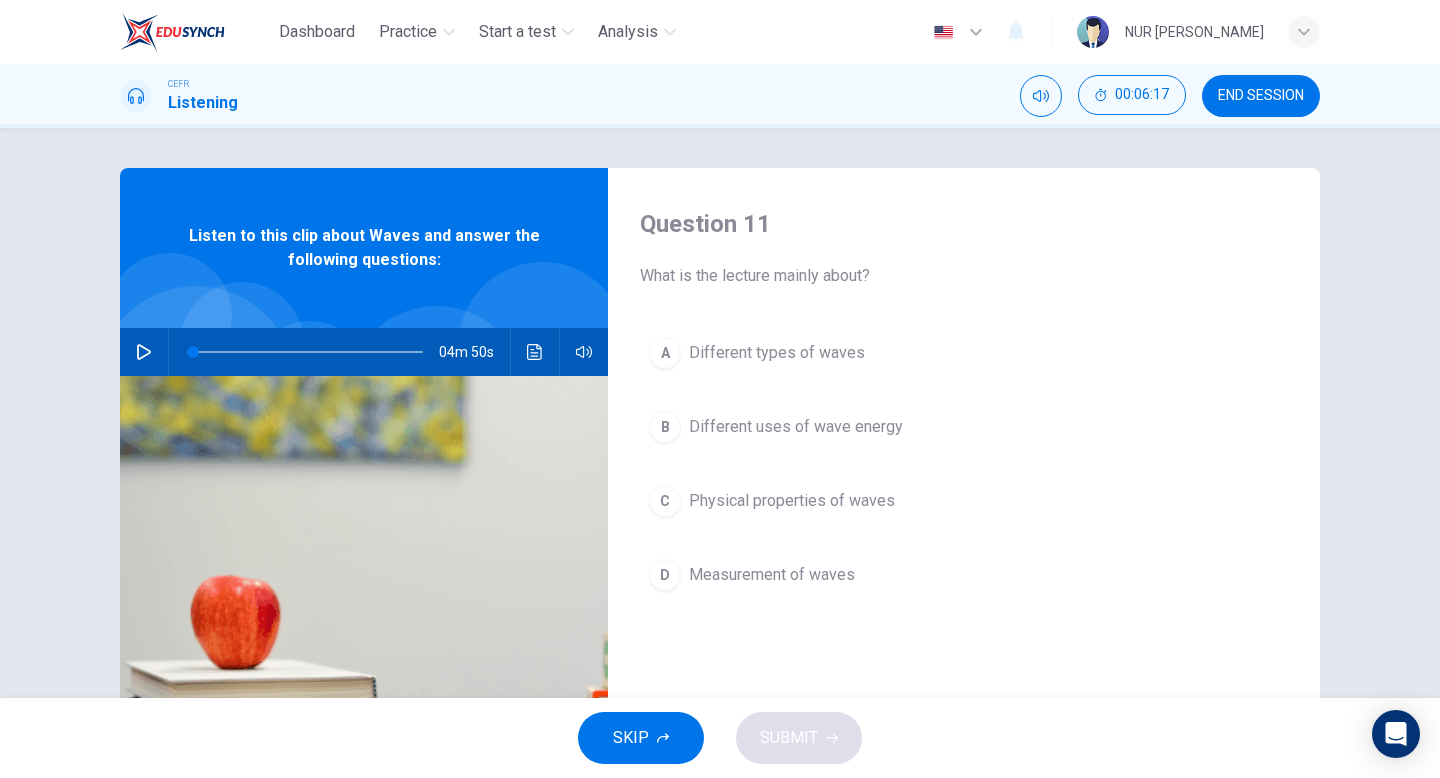 click on "END SESSION" at bounding box center (1261, 96) 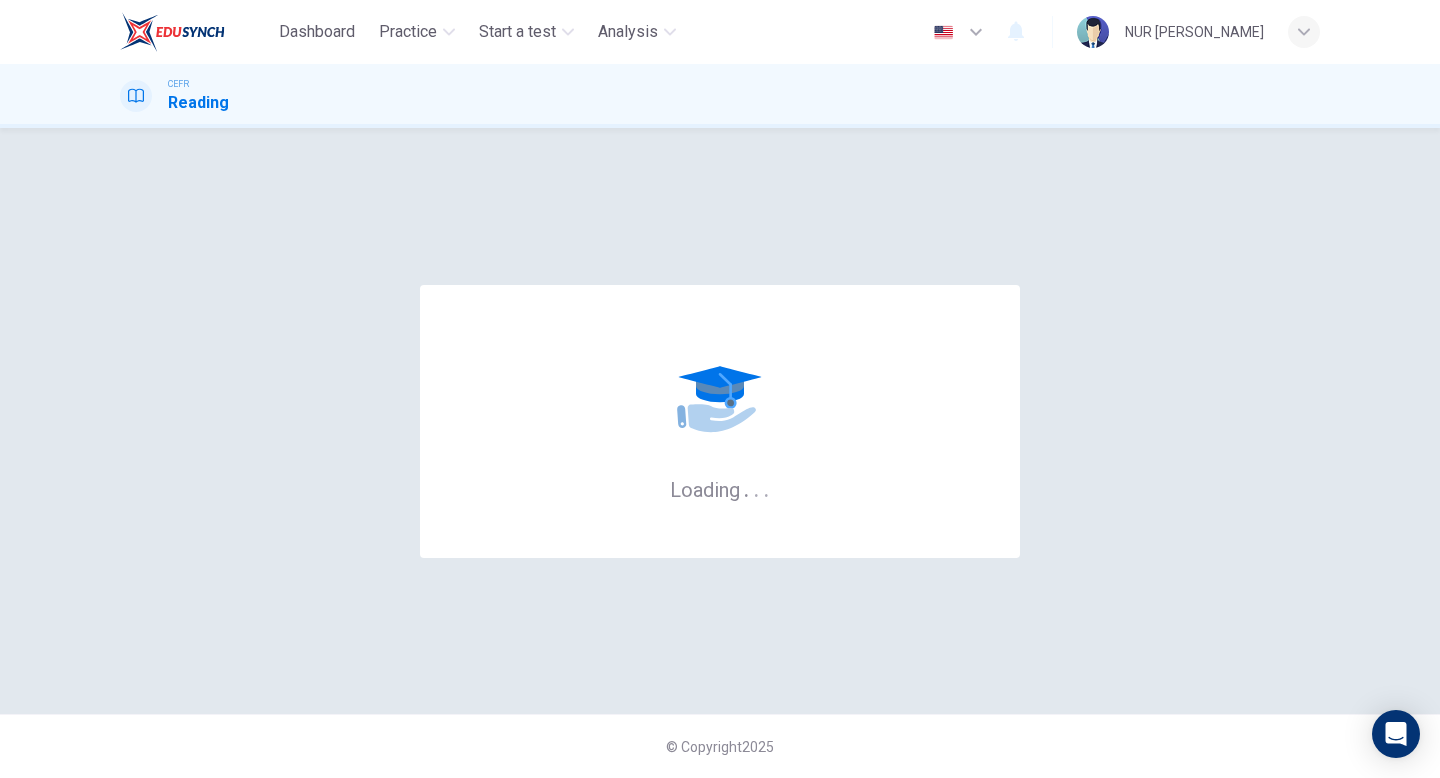 scroll, scrollTop: 0, scrollLeft: 0, axis: both 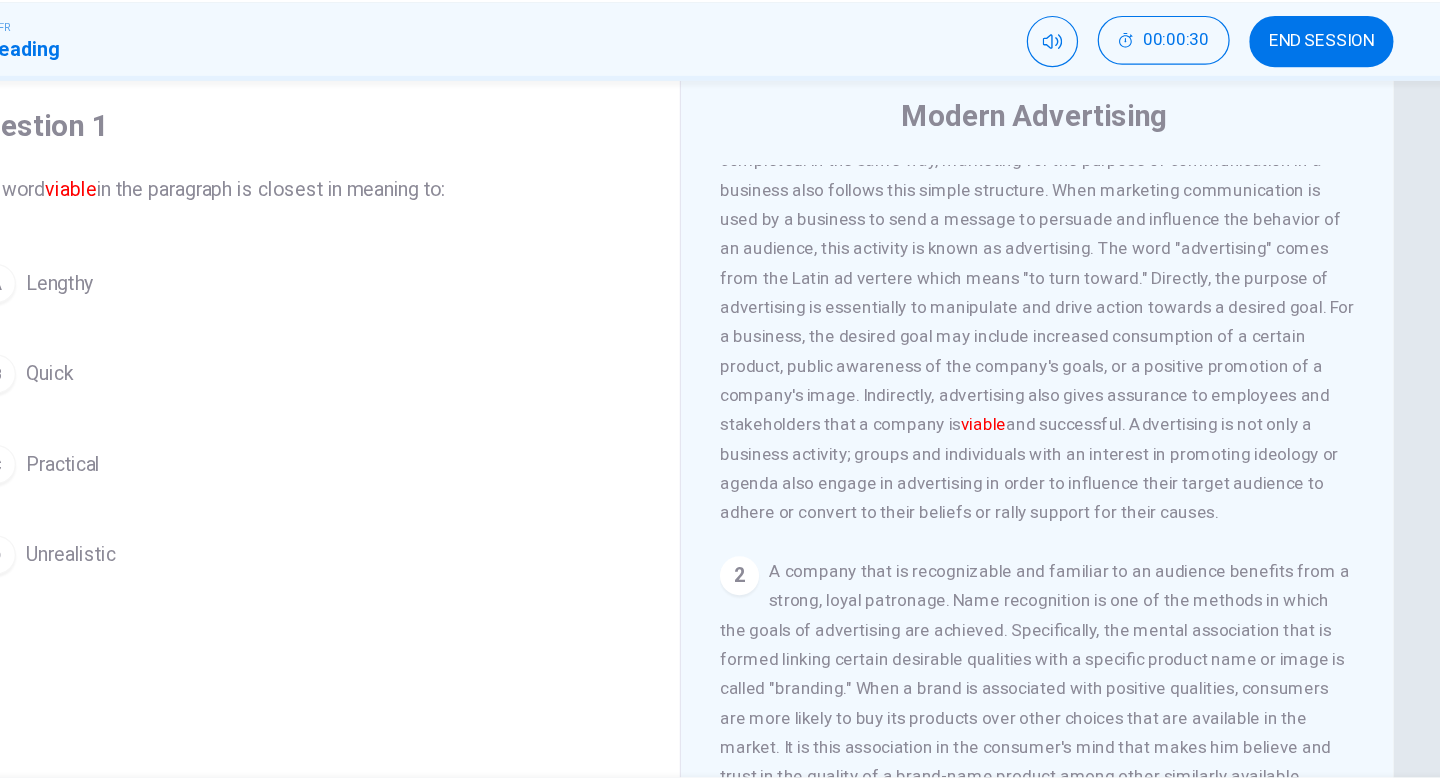 click on "Communication in its simplest form consists of four things: a sender, a message, a channel and a receiver. Once the message has been transmitted and received, it can be said that the communication has been completed. In the same way, marketing for the purpose of communication in a business also follows this simple structure. When marketing communication is used by a business to send a message to persuade and influence the behavior of an audience, this activity is known as advertising. The word "advertising" comes from the Latin ad vertere which means "to turn toward." Directly, the purpose of advertising is essentially to manipulate and drive action towards a desired goal. For a business, the desired goal may include increased consumption of a certain product, public awareness of the company's goals, or a positive promotion of a company's image. Indirectly, advertising also gives assurance to employees and stakeholders that a company is  viable" at bounding box center [1028, 301] 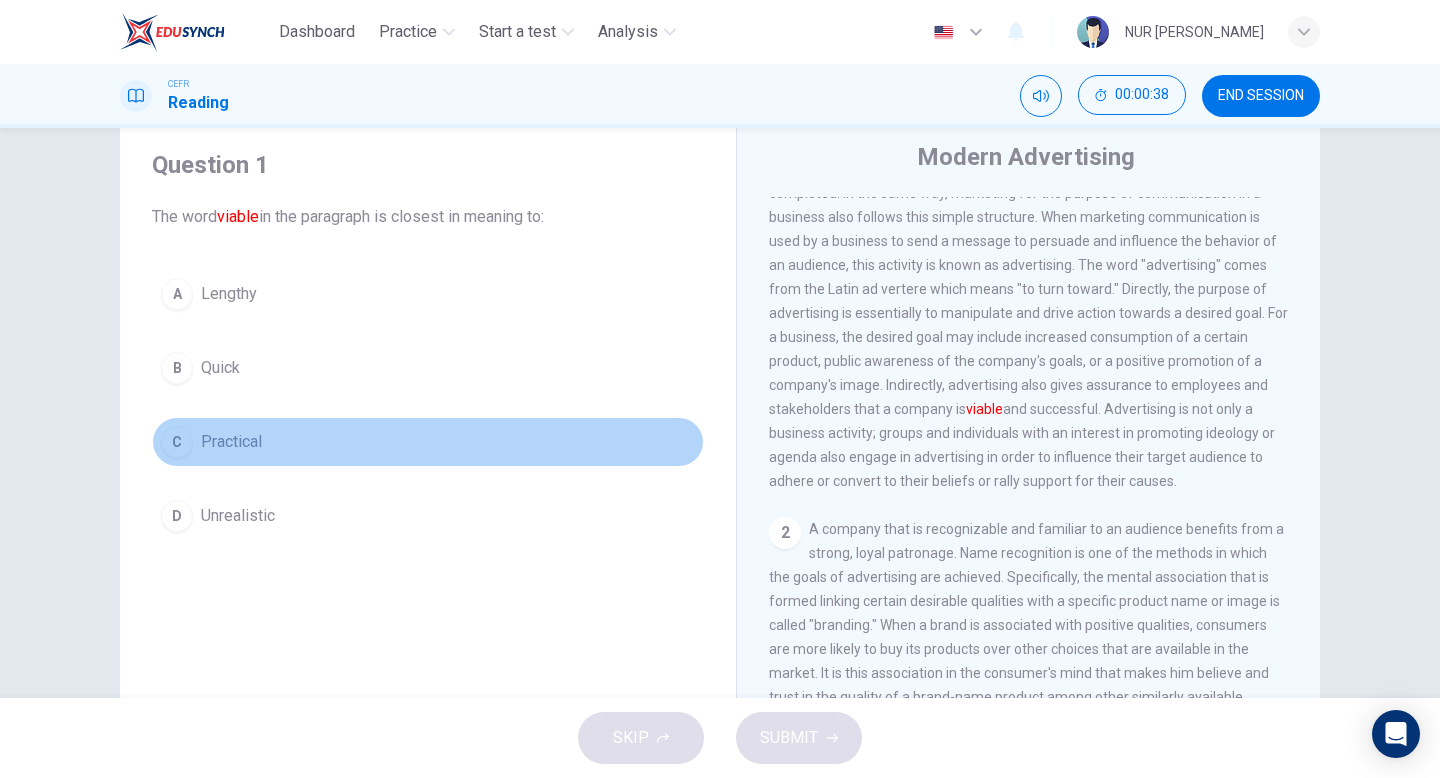 click on "C Practical" at bounding box center (428, 442) 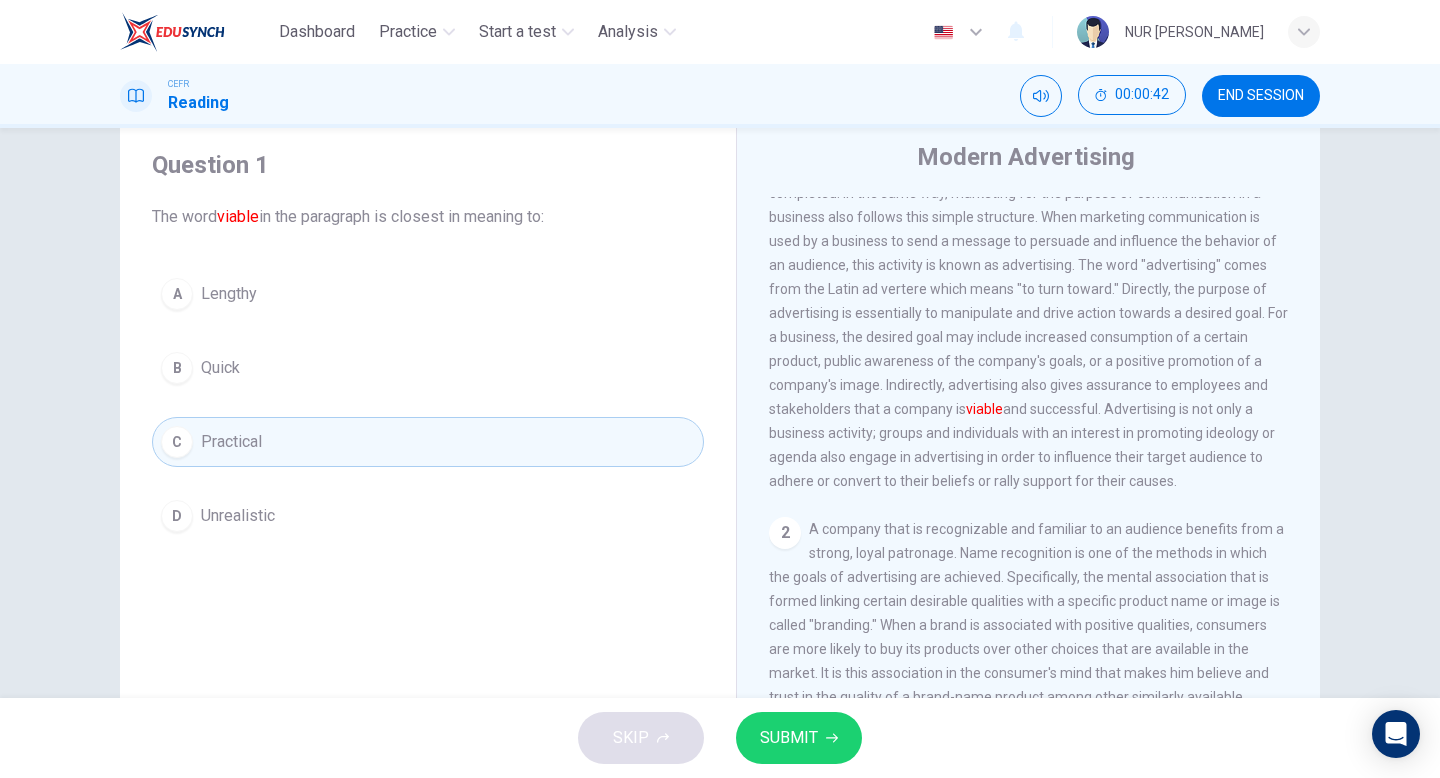 click on "SUBMIT" at bounding box center (799, 738) 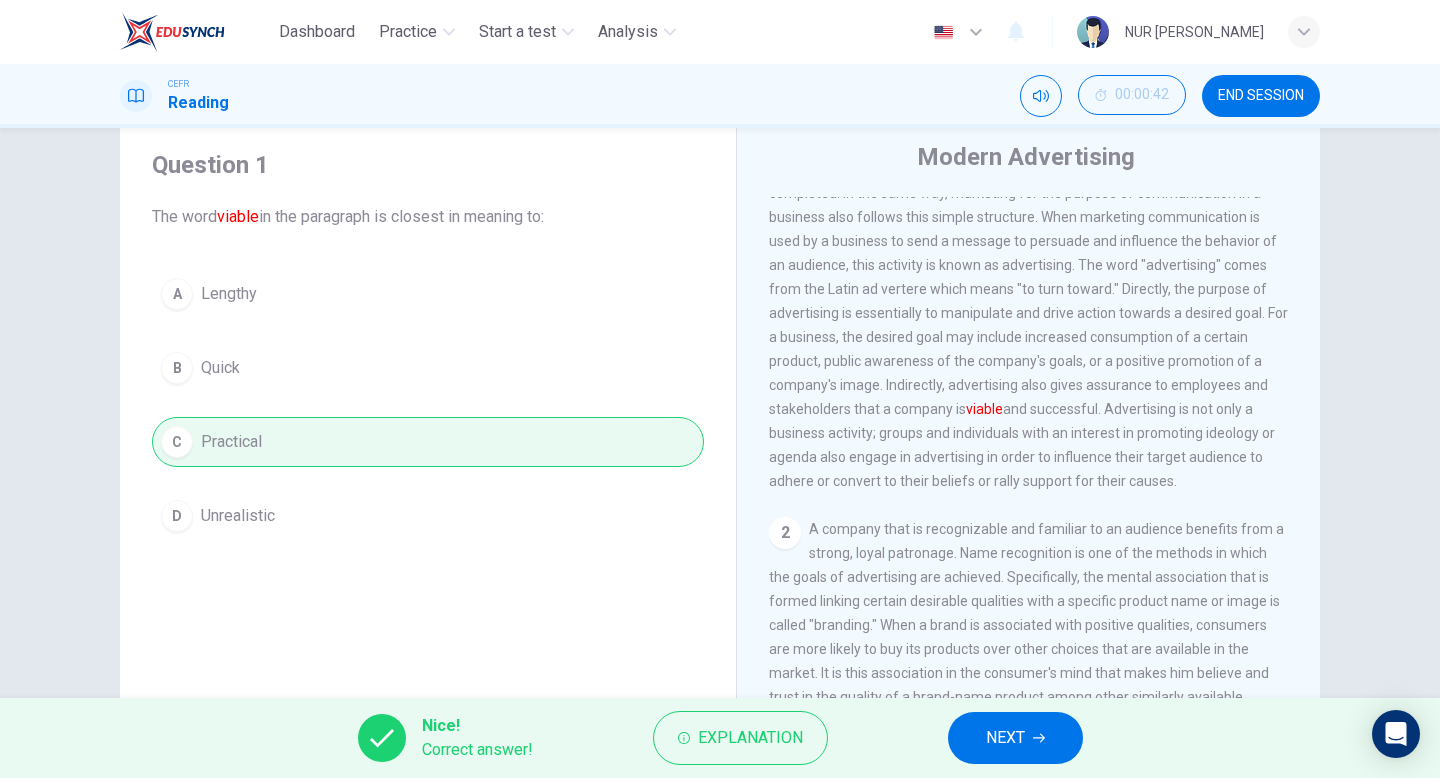 click on "NEXT" at bounding box center (1005, 738) 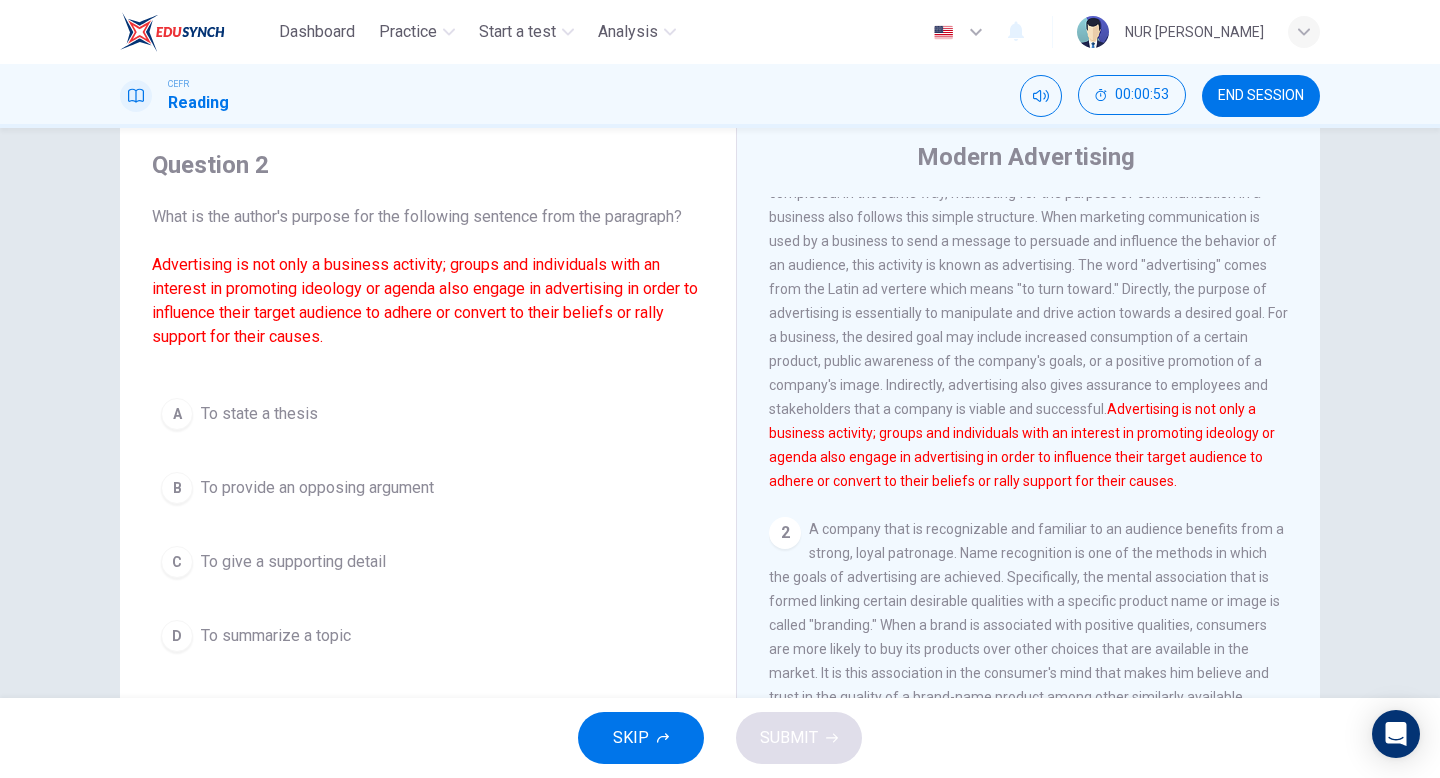 click on "A To state a thesis" at bounding box center (428, 414) 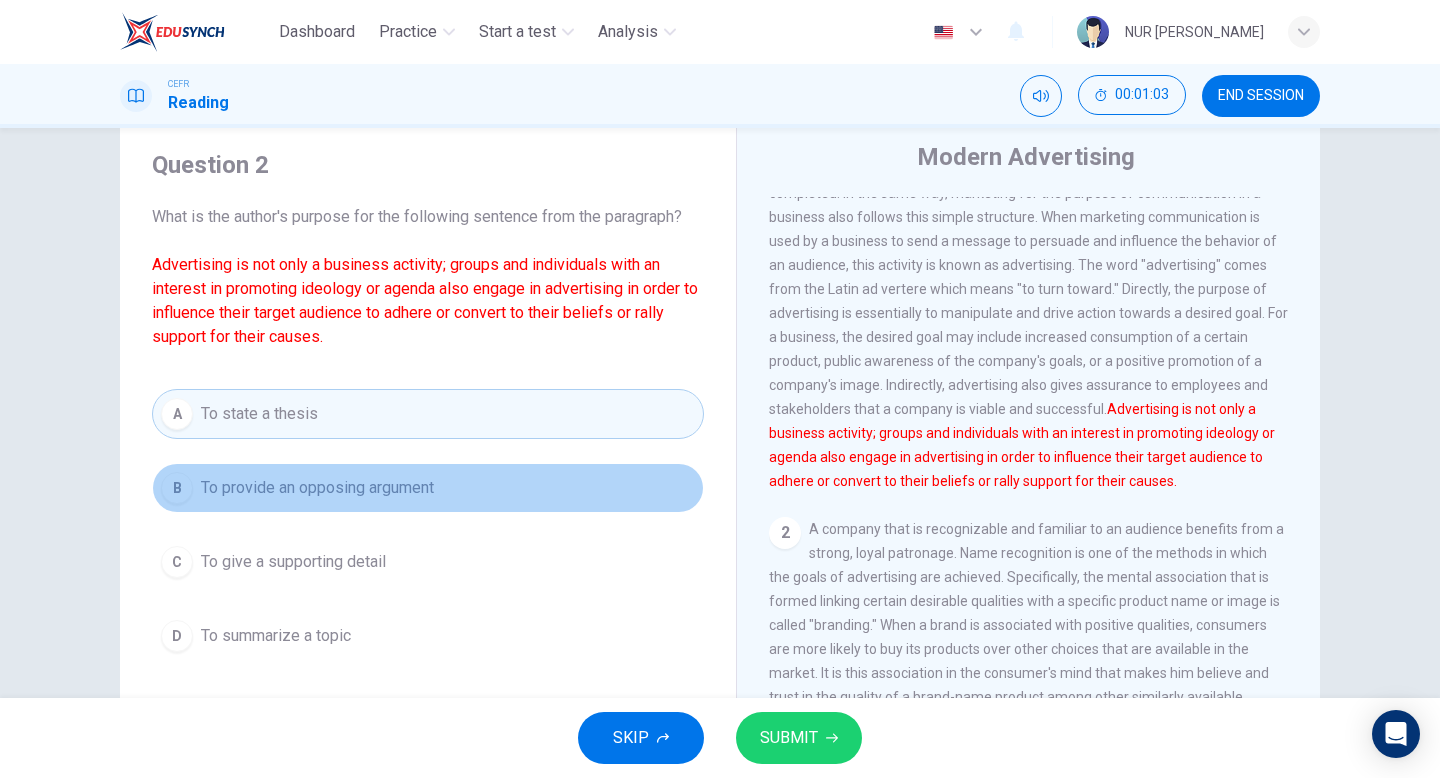 click on "B To provide an opposing argument" at bounding box center [428, 488] 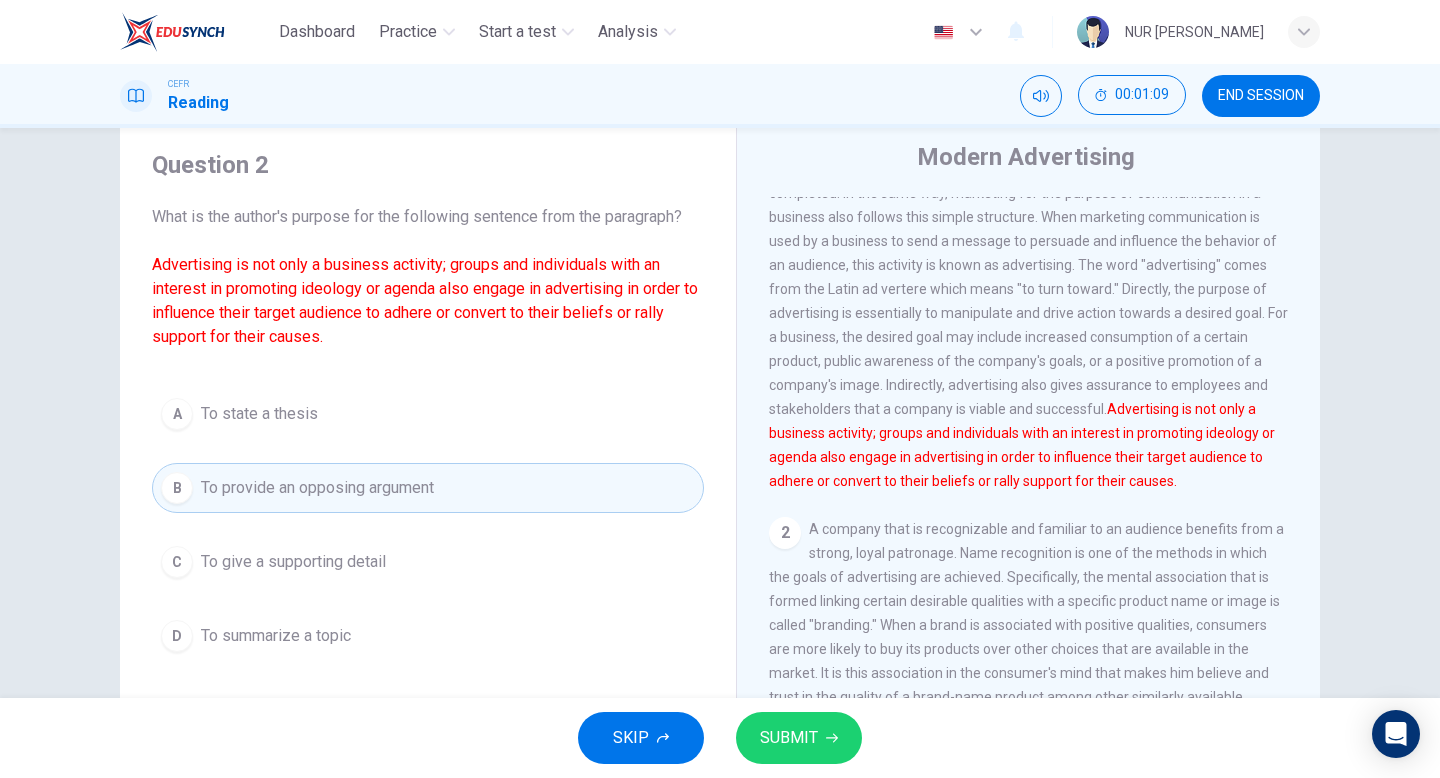 click on "SUBMIT" at bounding box center [789, 738] 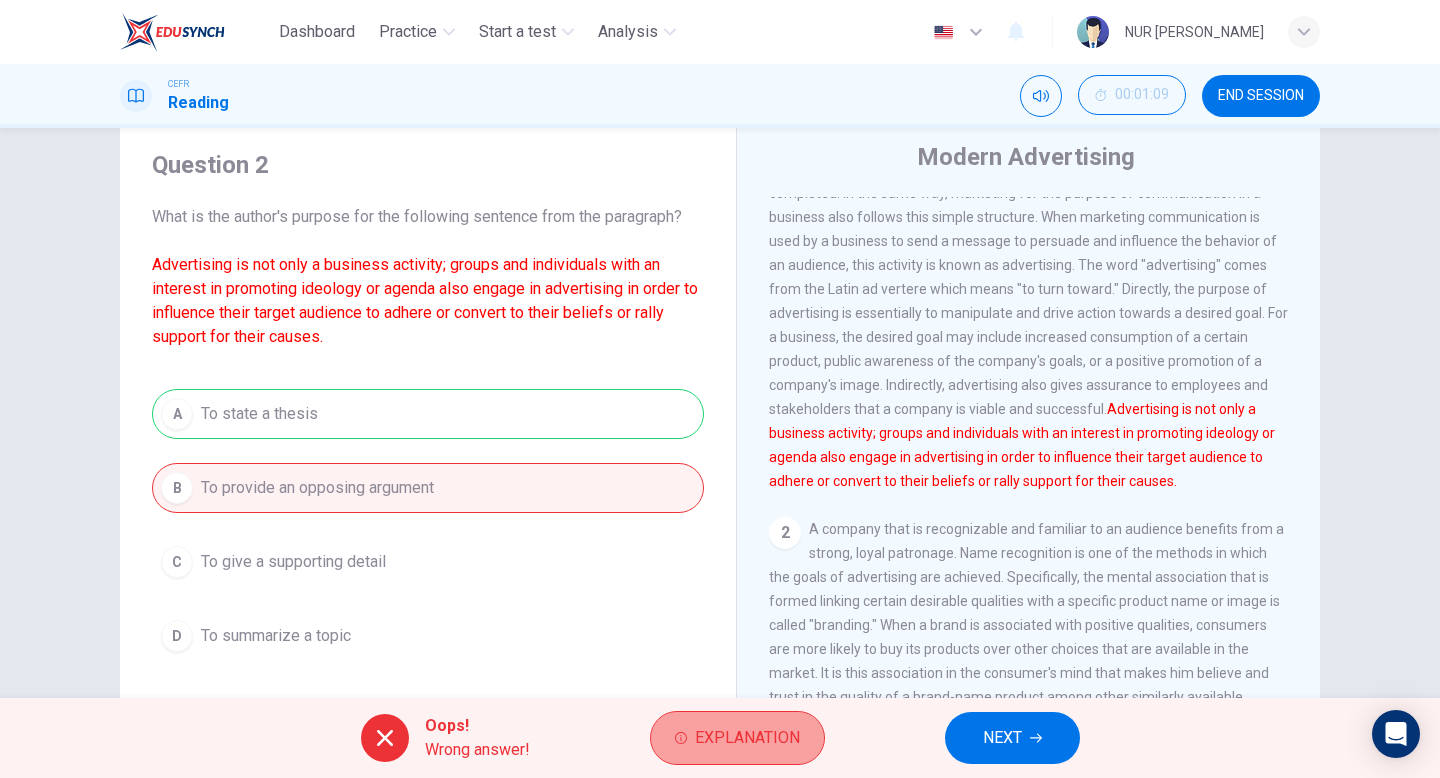 click on "Explanation" at bounding box center (737, 738) 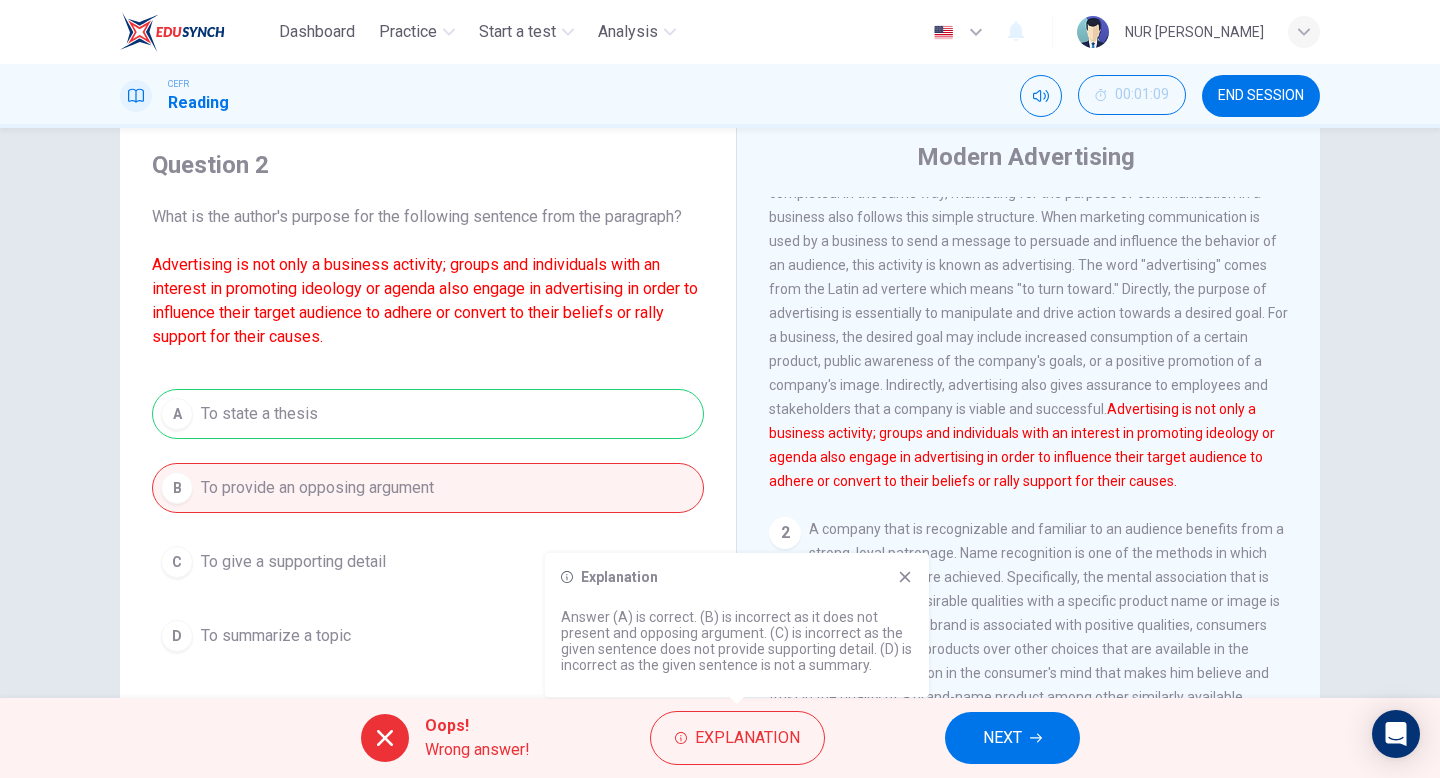 click on "Oops! Wrong answer! Explanation NEXT" at bounding box center (720, 738) 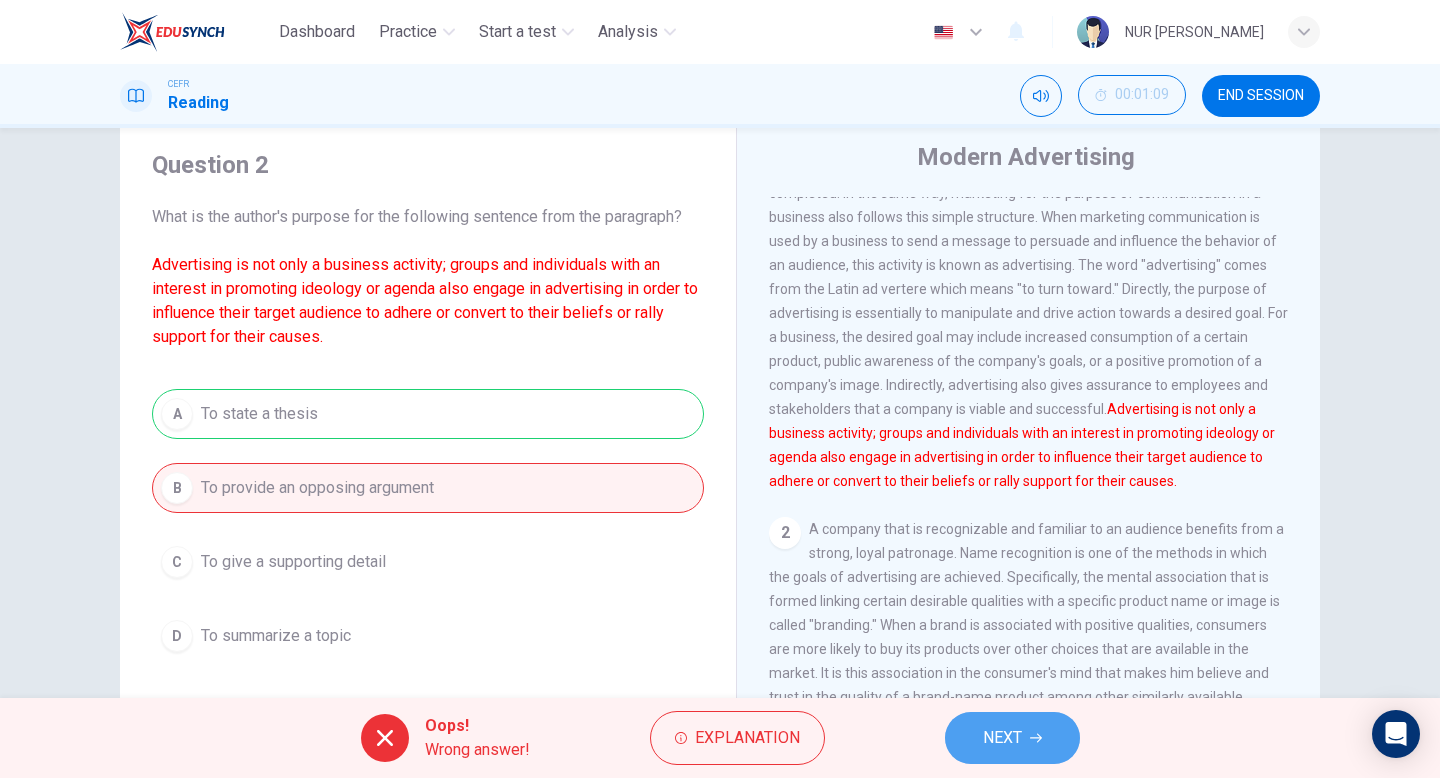 click on "NEXT" at bounding box center [1012, 738] 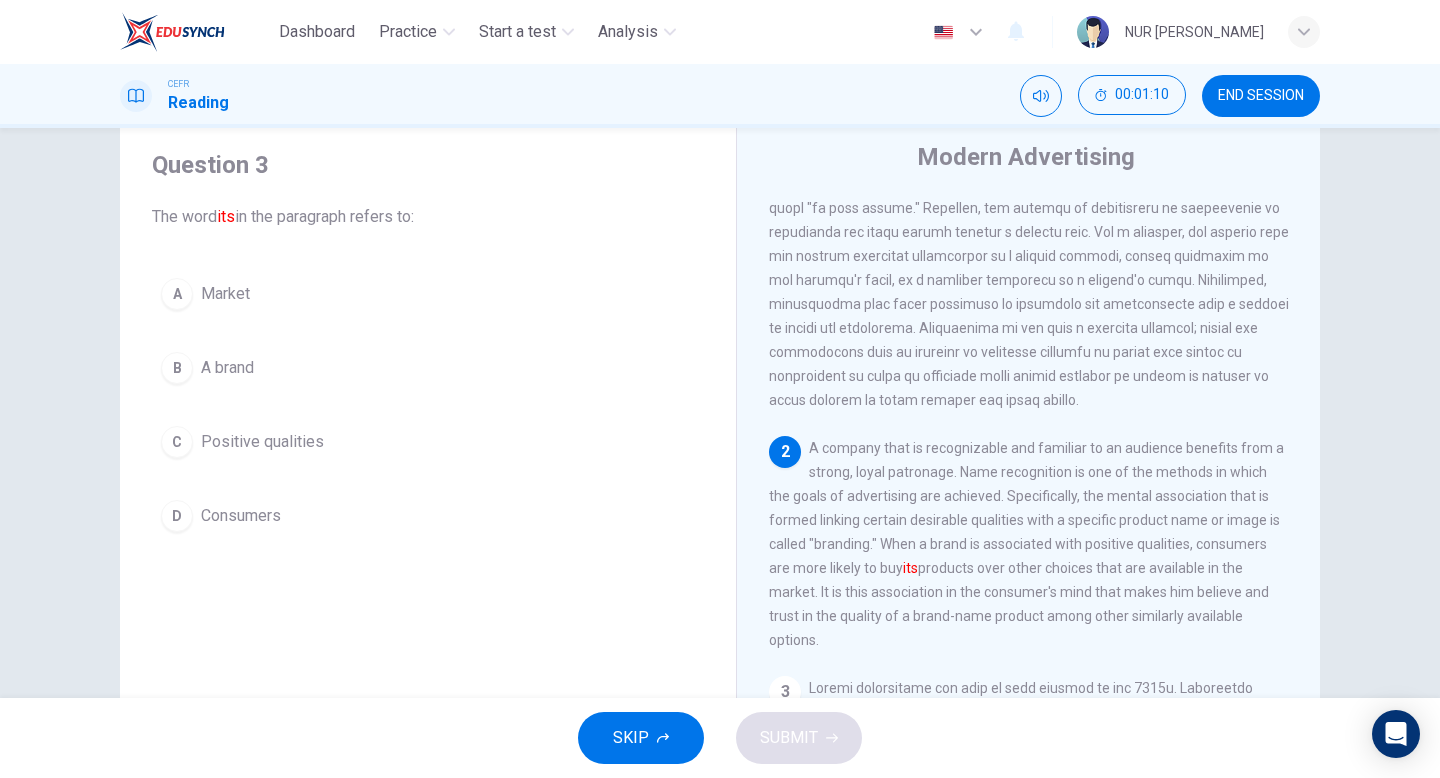 scroll, scrollTop: 170, scrollLeft: 0, axis: vertical 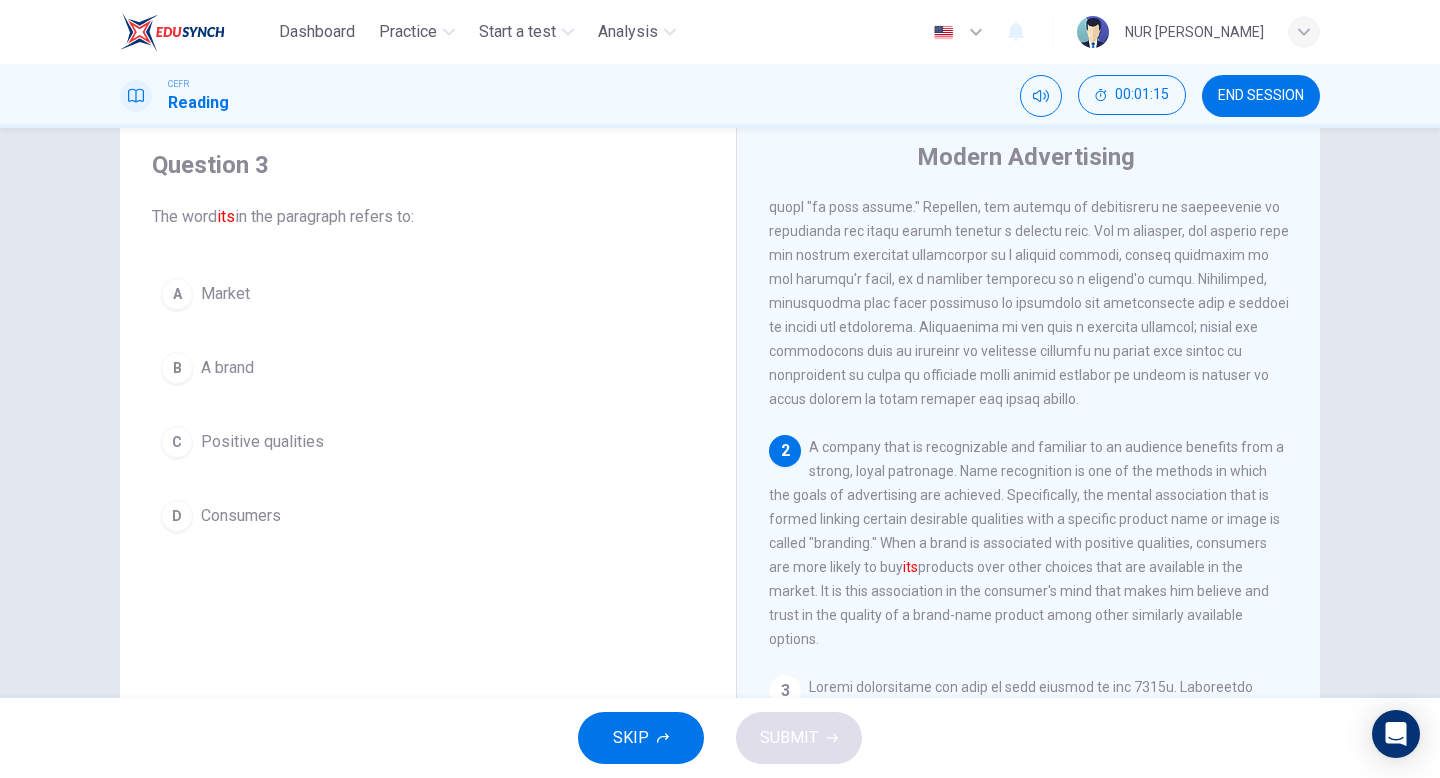 click on "B A brand" at bounding box center [428, 368] 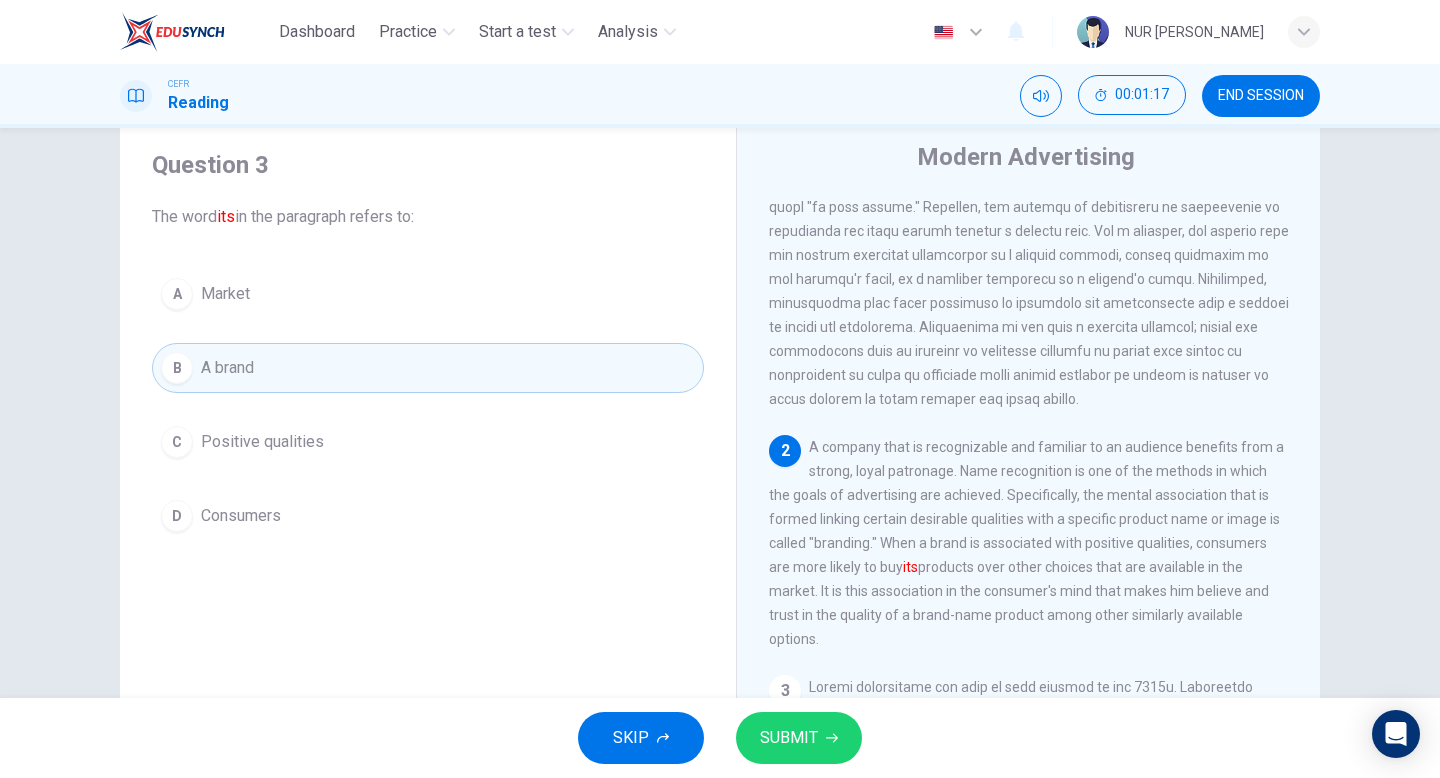 click on "SUBMIT" at bounding box center (789, 738) 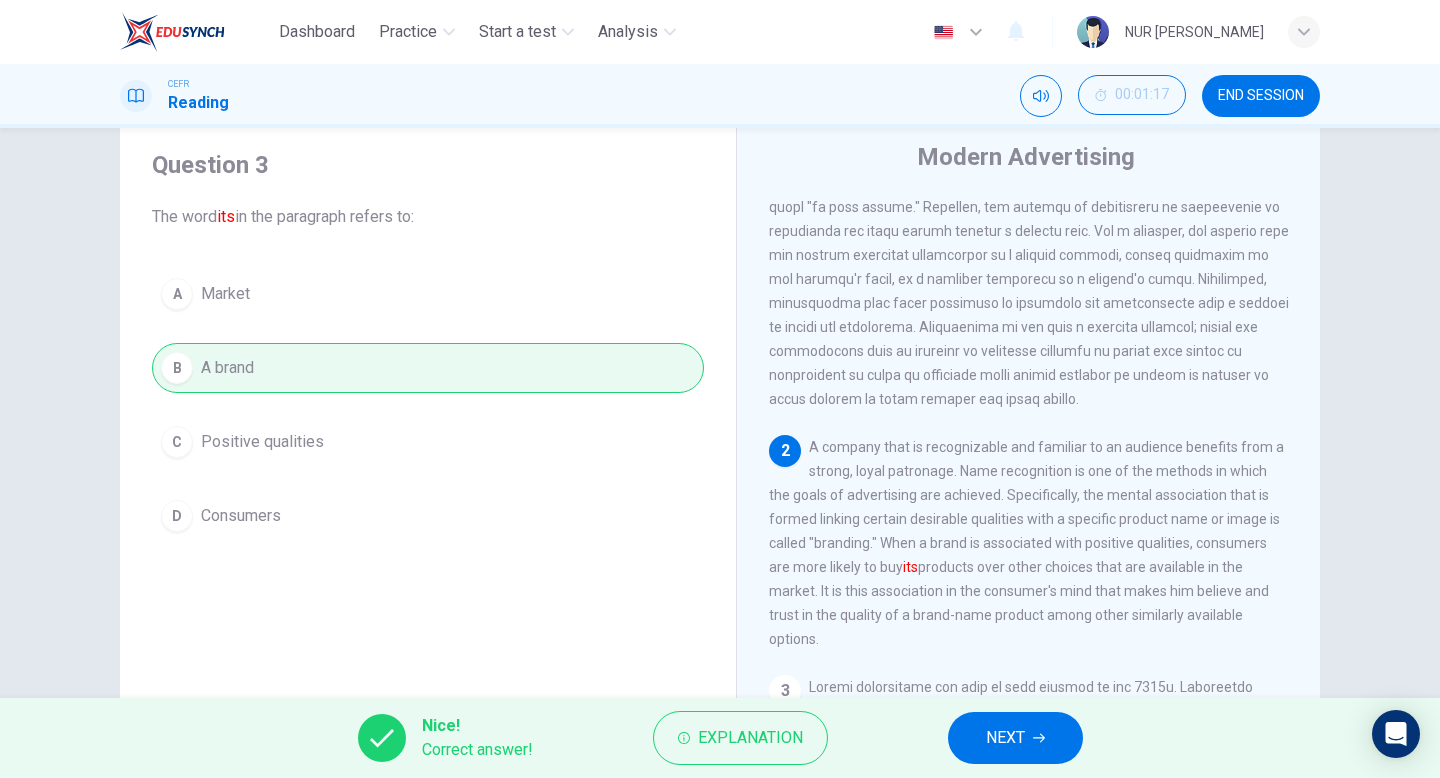 click on "NEXT" at bounding box center [1005, 738] 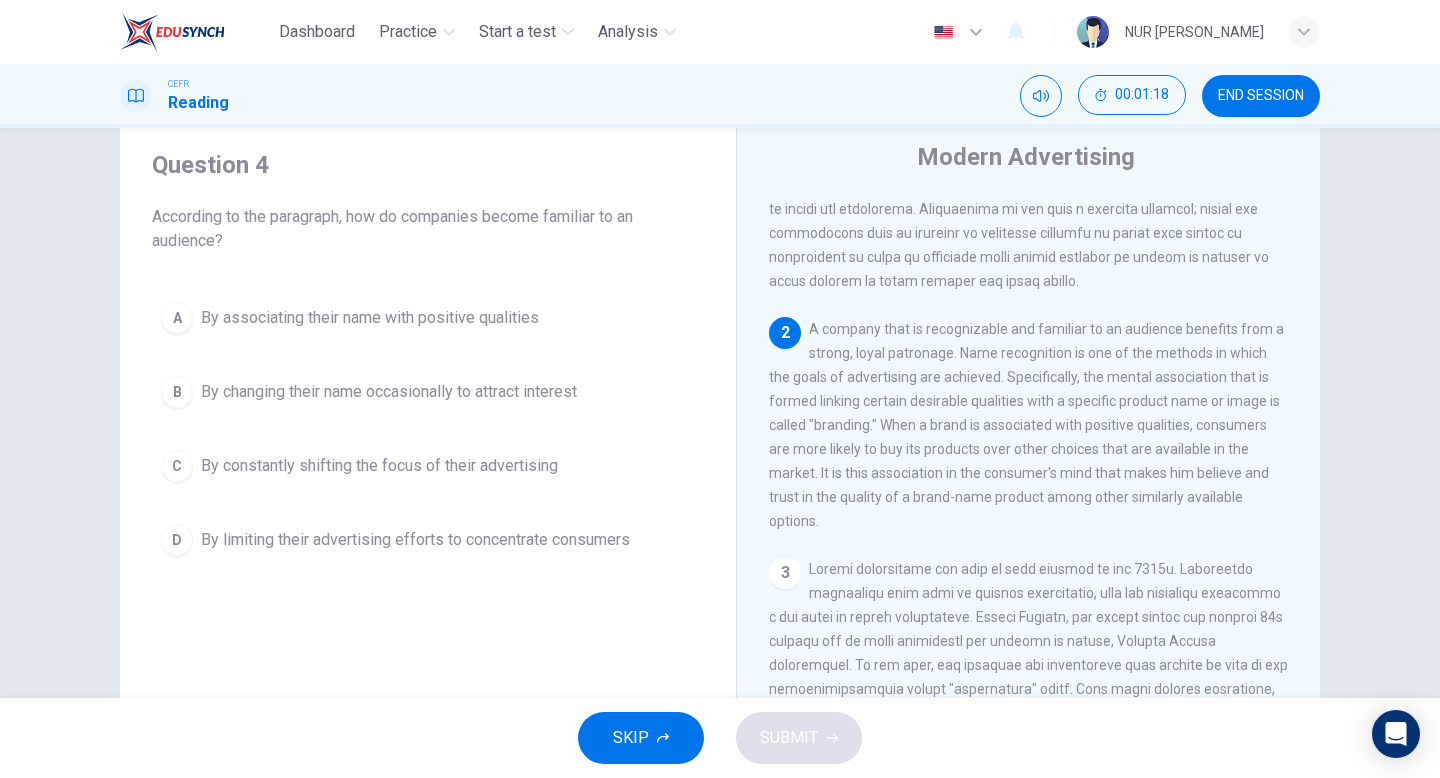 scroll, scrollTop: 290, scrollLeft: 0, axis: vertical 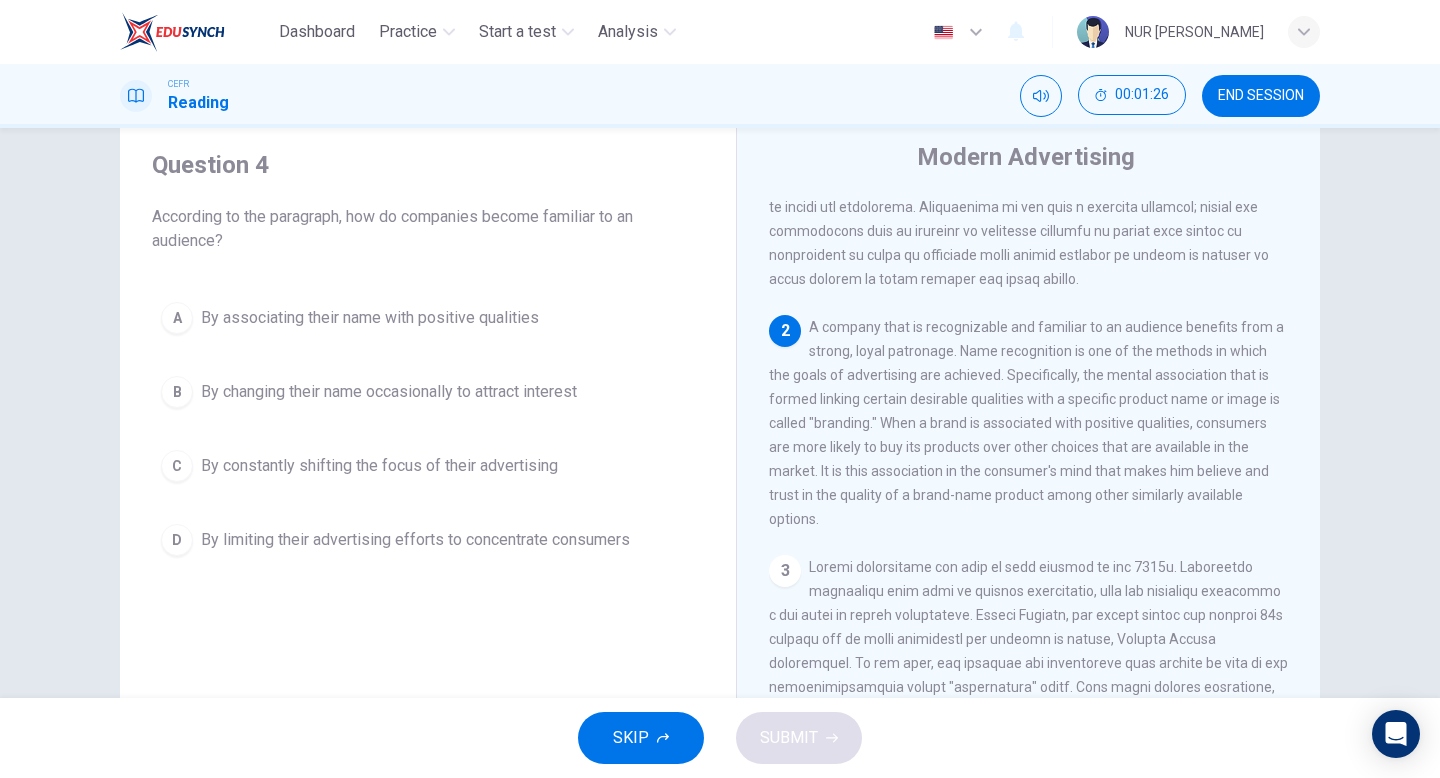 click on "By associating their name with positive qualities" at bounding box center (370, 318) 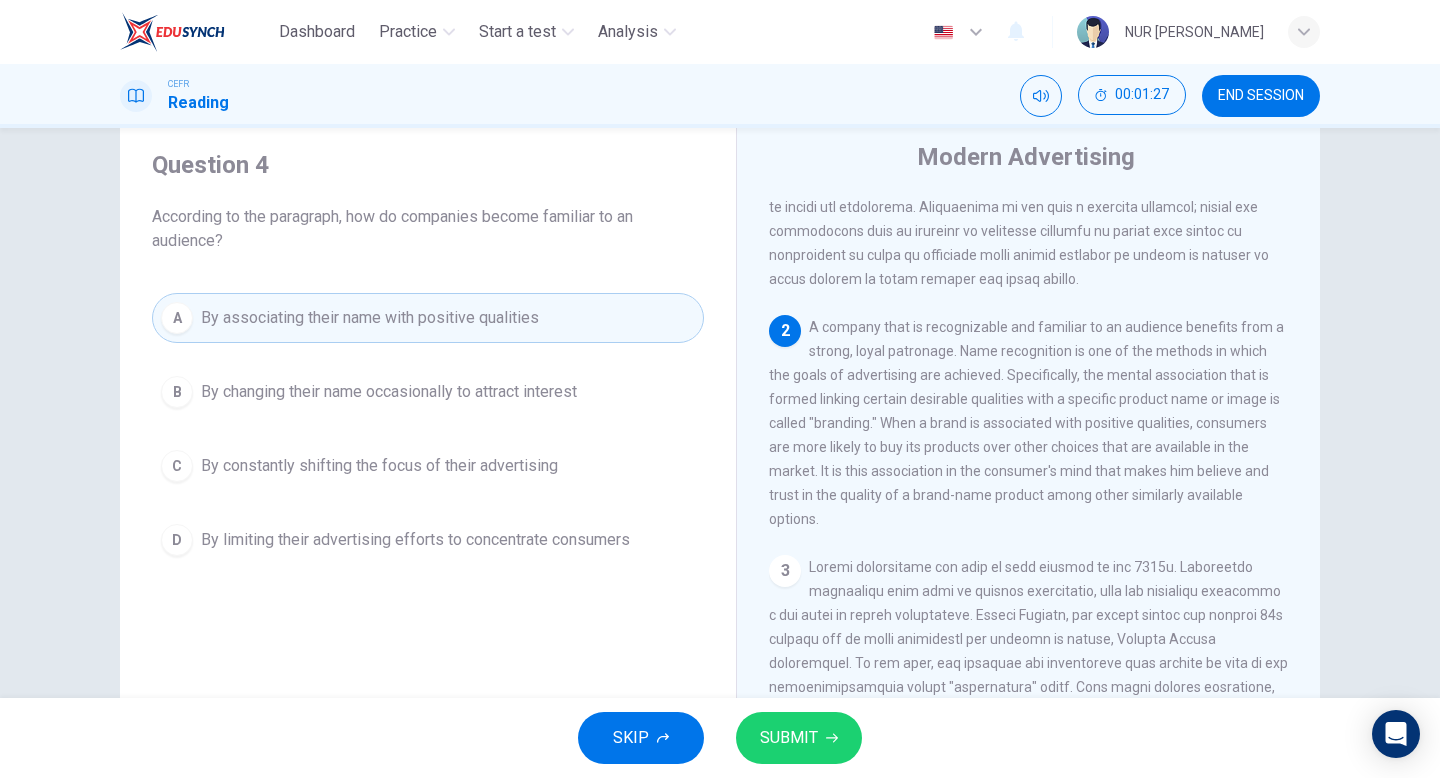 click on "SKIP SUBMIT" at bounding box center (720, 738) 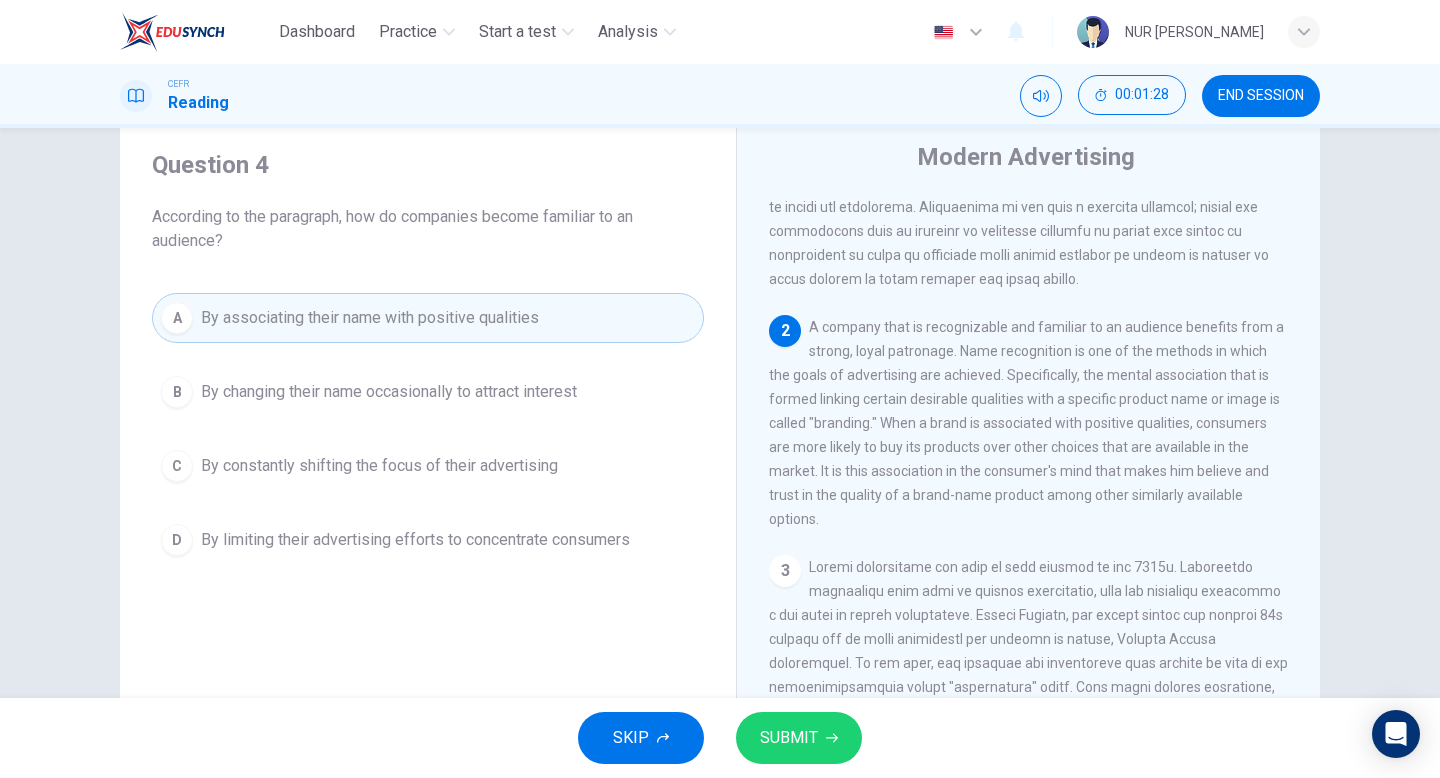 click on "SUBMIT" at bounding box center (789, 738) 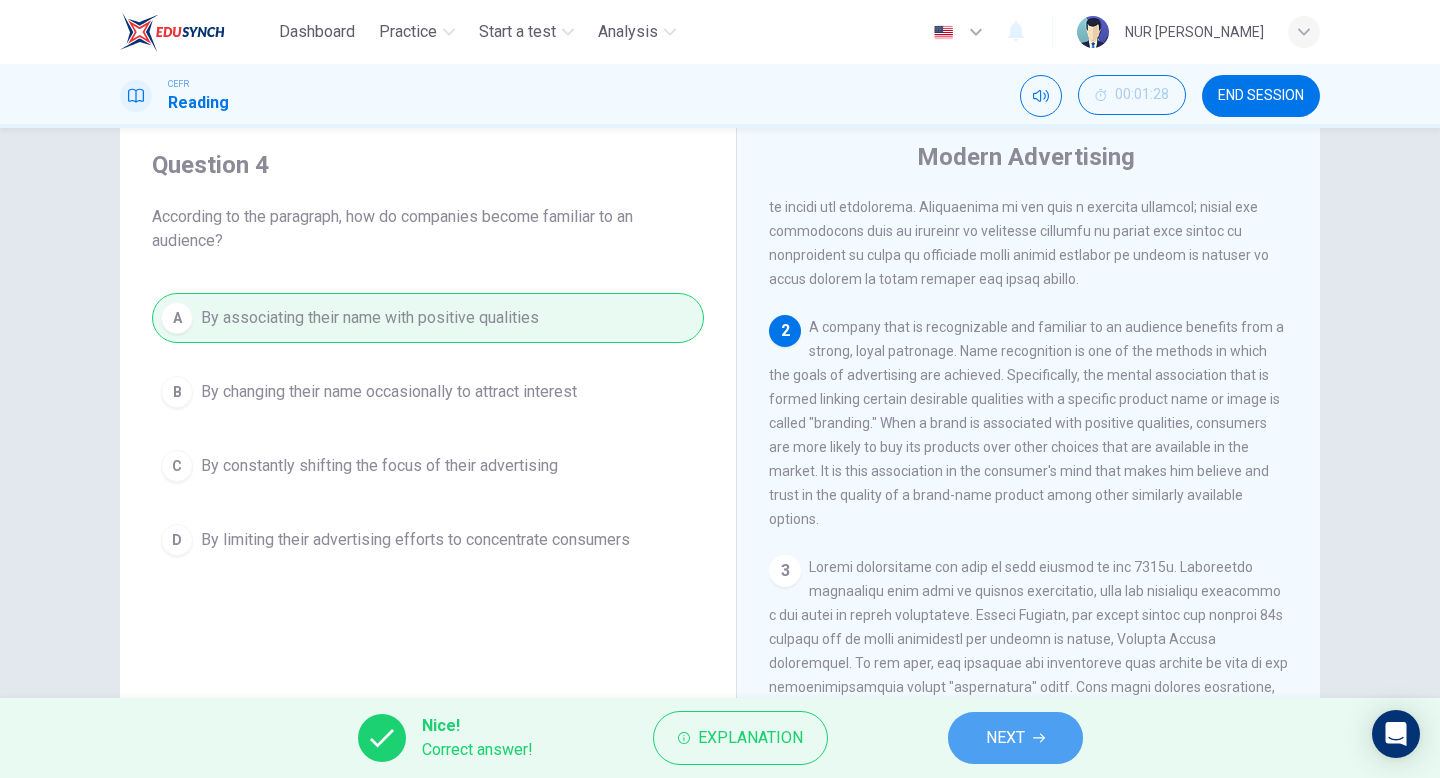 click on "NEXT" at bounding box center (1005, 738) 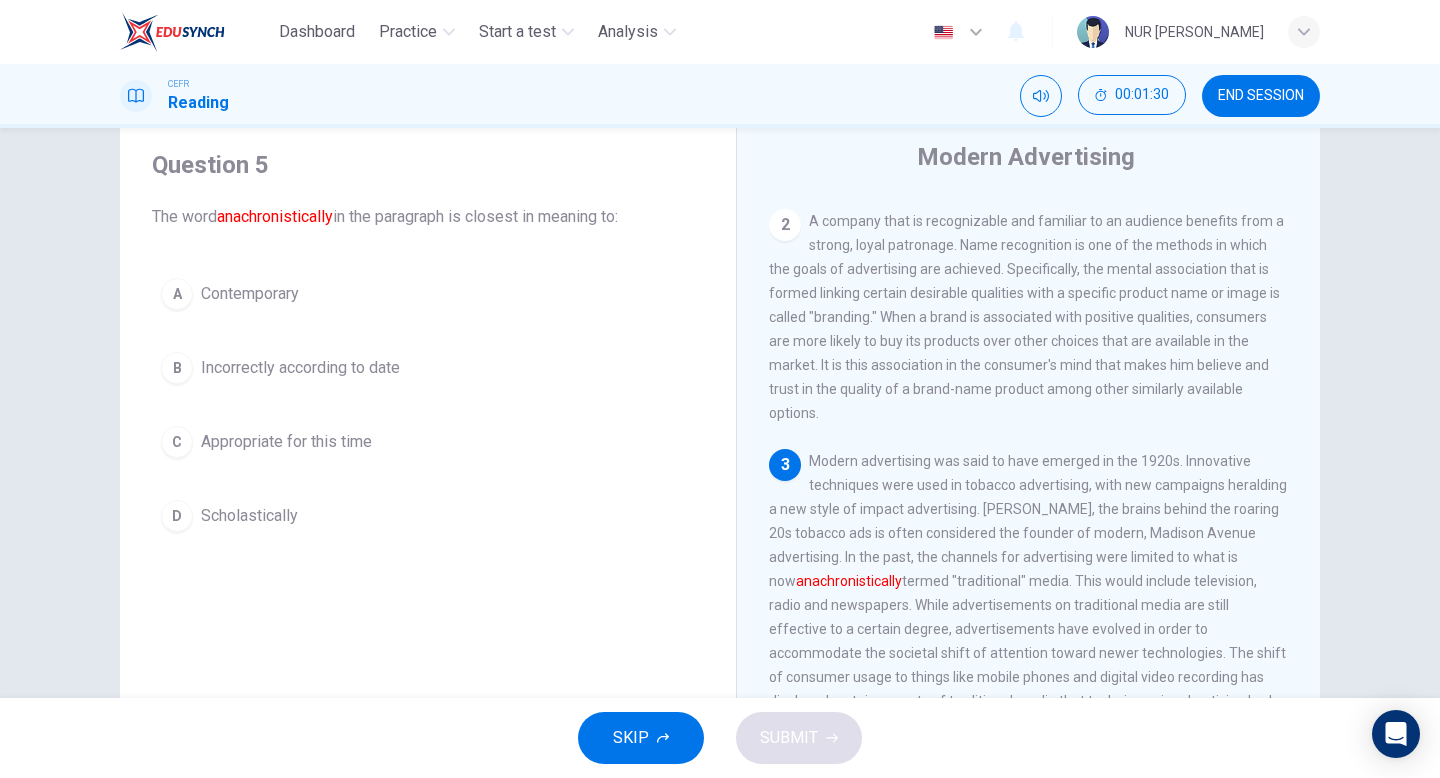 scroll, scrollTop: 439, scrollLeft: 0, axis: vertical 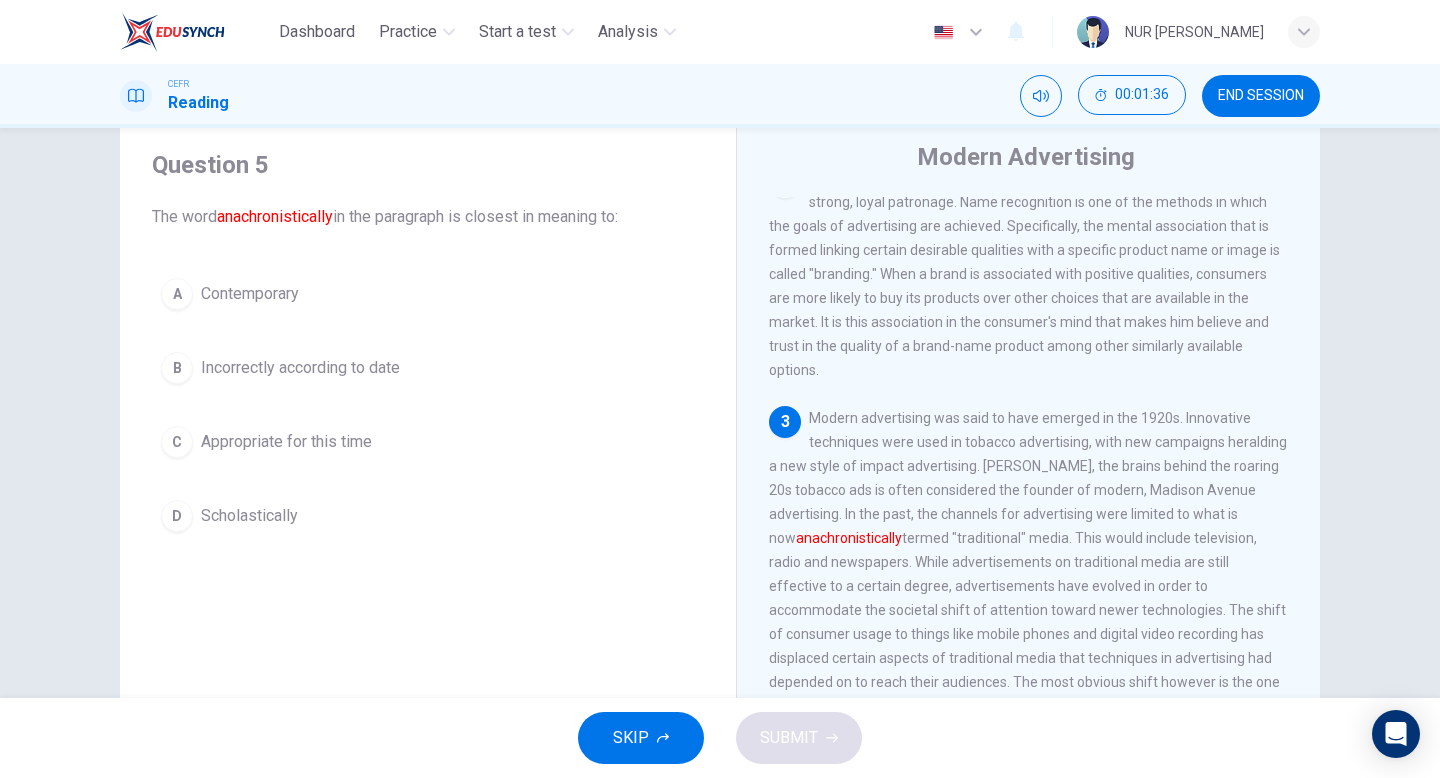 click on "A Contemporary B Incorrectly according to date C Appropriate for this time D Scholastically" at bounding box center [428, 405] 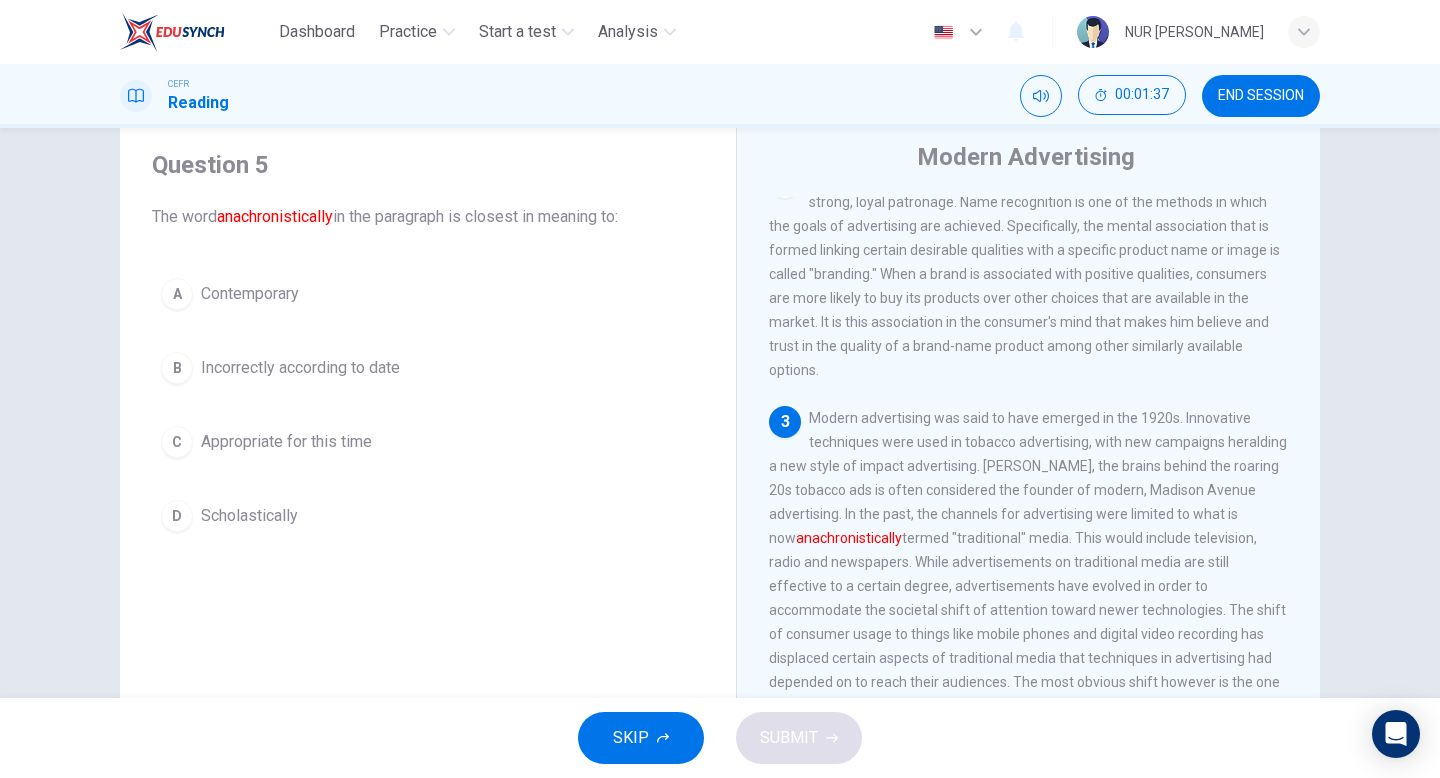click on "B Incorrectly according to date" at bounding box center (428, 368) 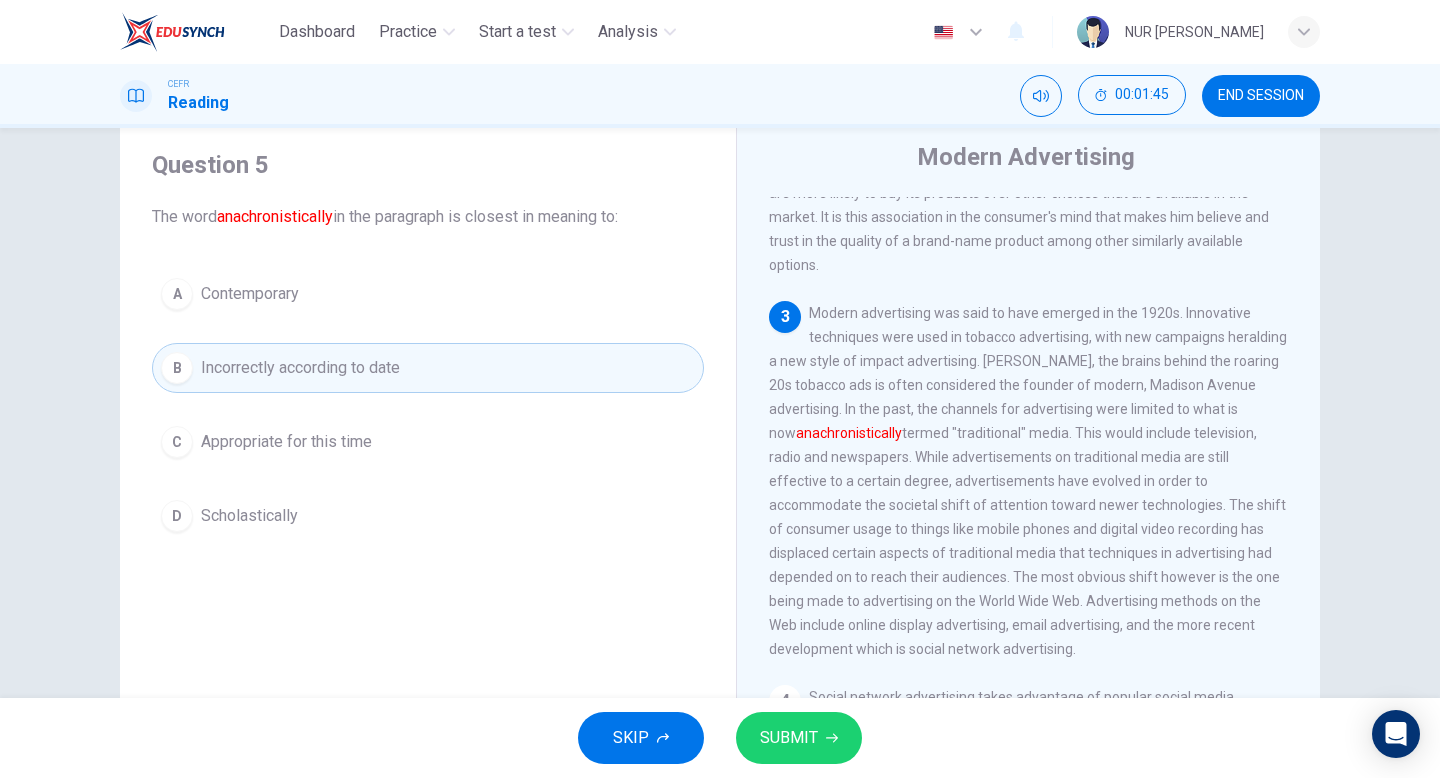 scroll, scrollTop: 546, scrollLeft: 0, axis: vertical 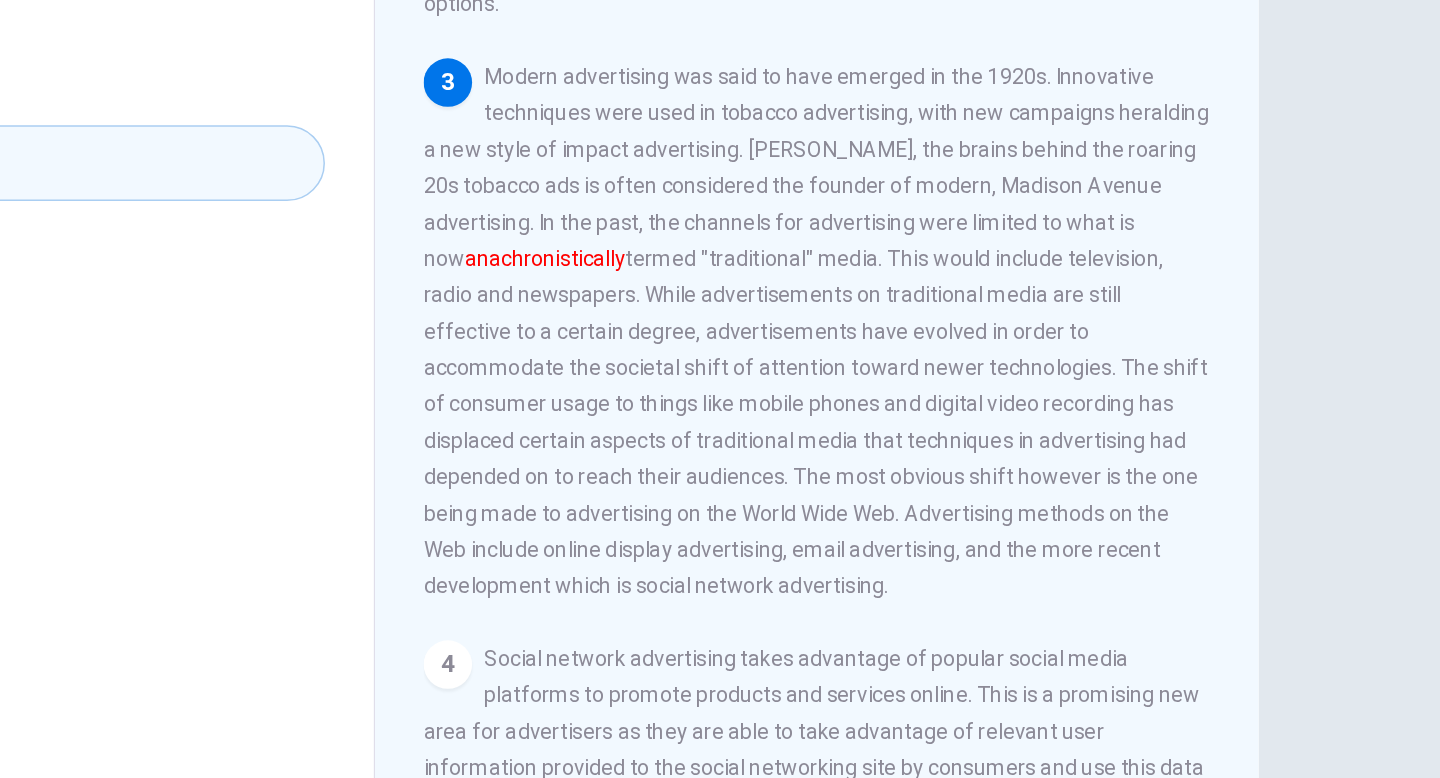 click on "Modern advertising was said to have emerged in the 1920s. Innovative techniques were used in tobacco advertising, with new campaigns heralding a new style of impact advertising. Edward Bernays, the brains behind the roaring 20s tobacco ads is often considered the founder of modern, Madison Avenue advertising. In the past, the channels for advertising were limited to what is now  anachronistically" at bounding box center [1028, 359] 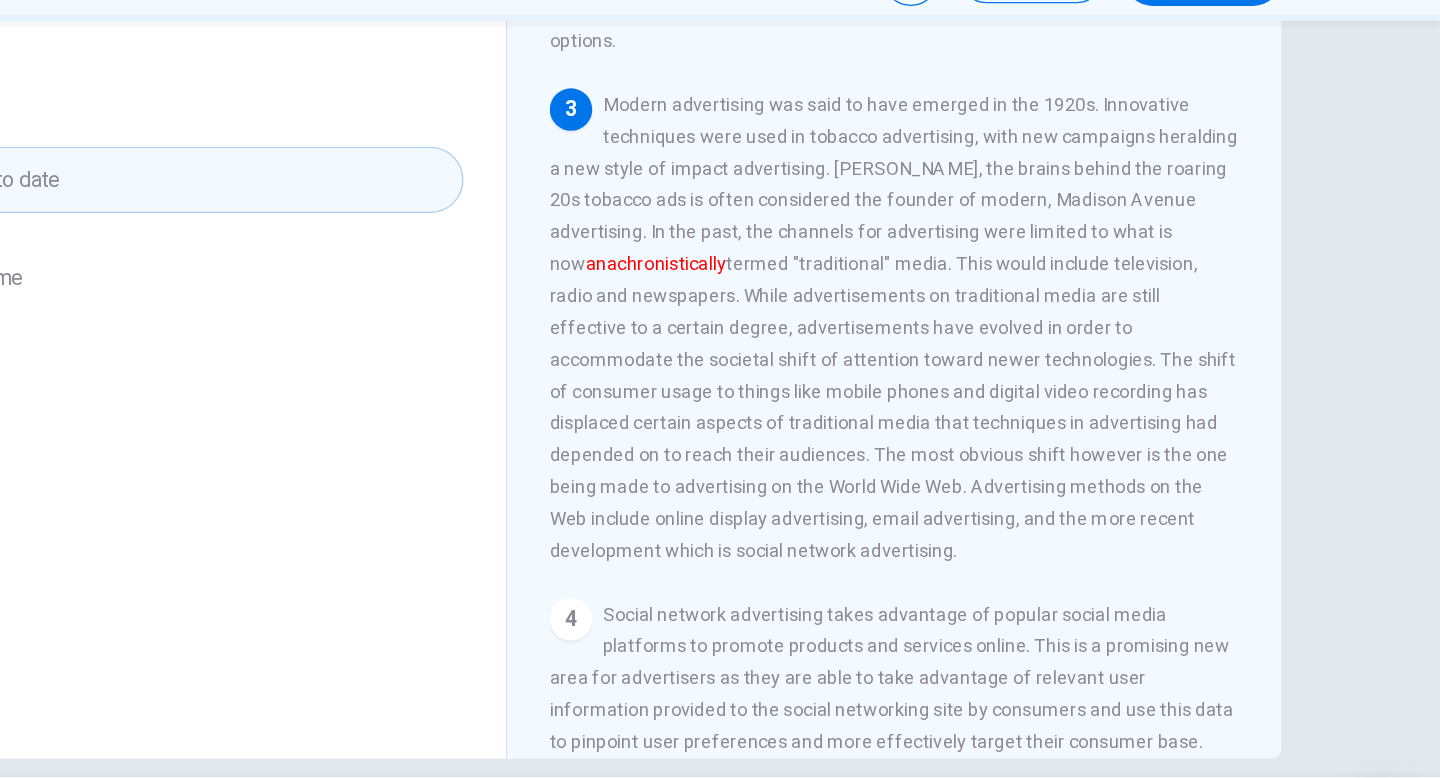 scroll, scrollTop: 0, scrollLeft: 0, axis: both 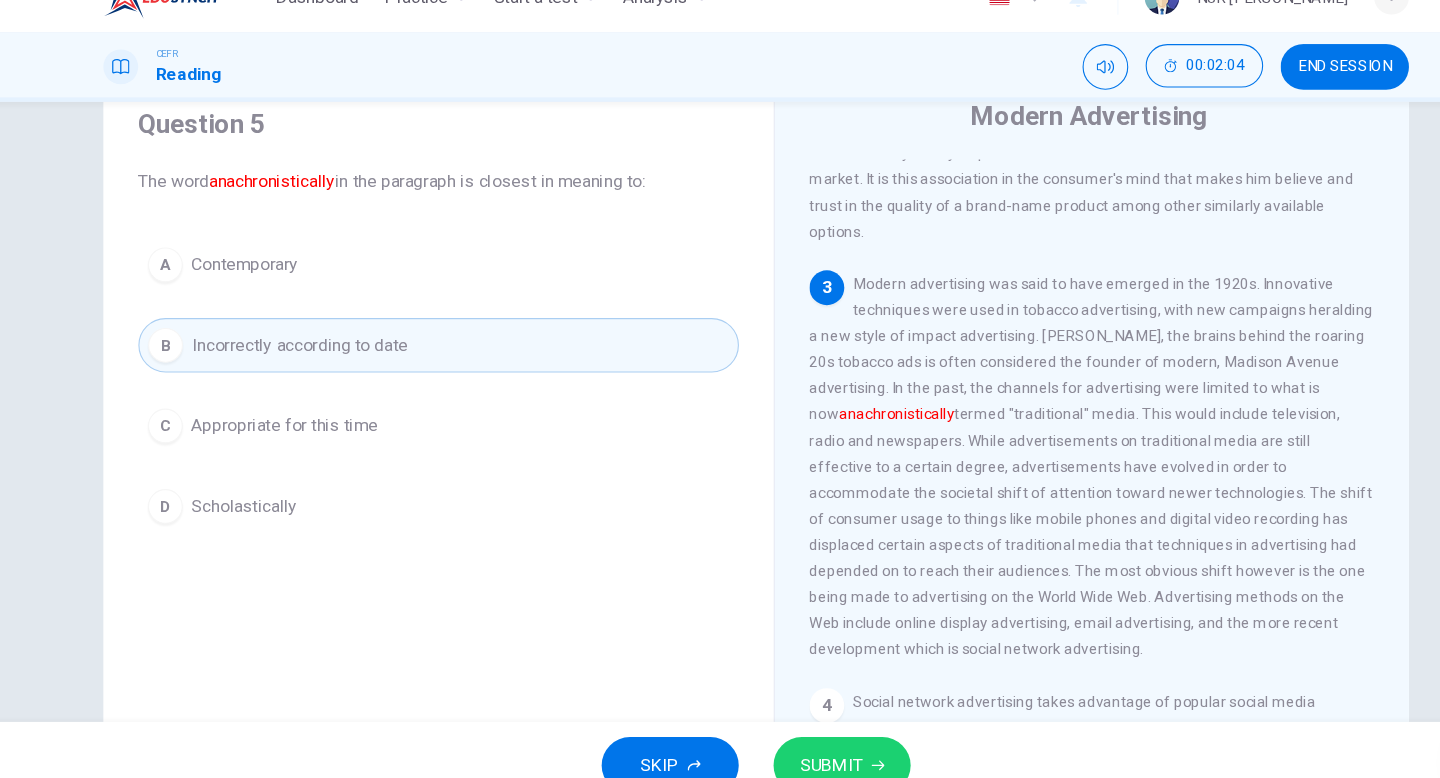 click on "Appropriate for this time" at bounding box center (286, 426) 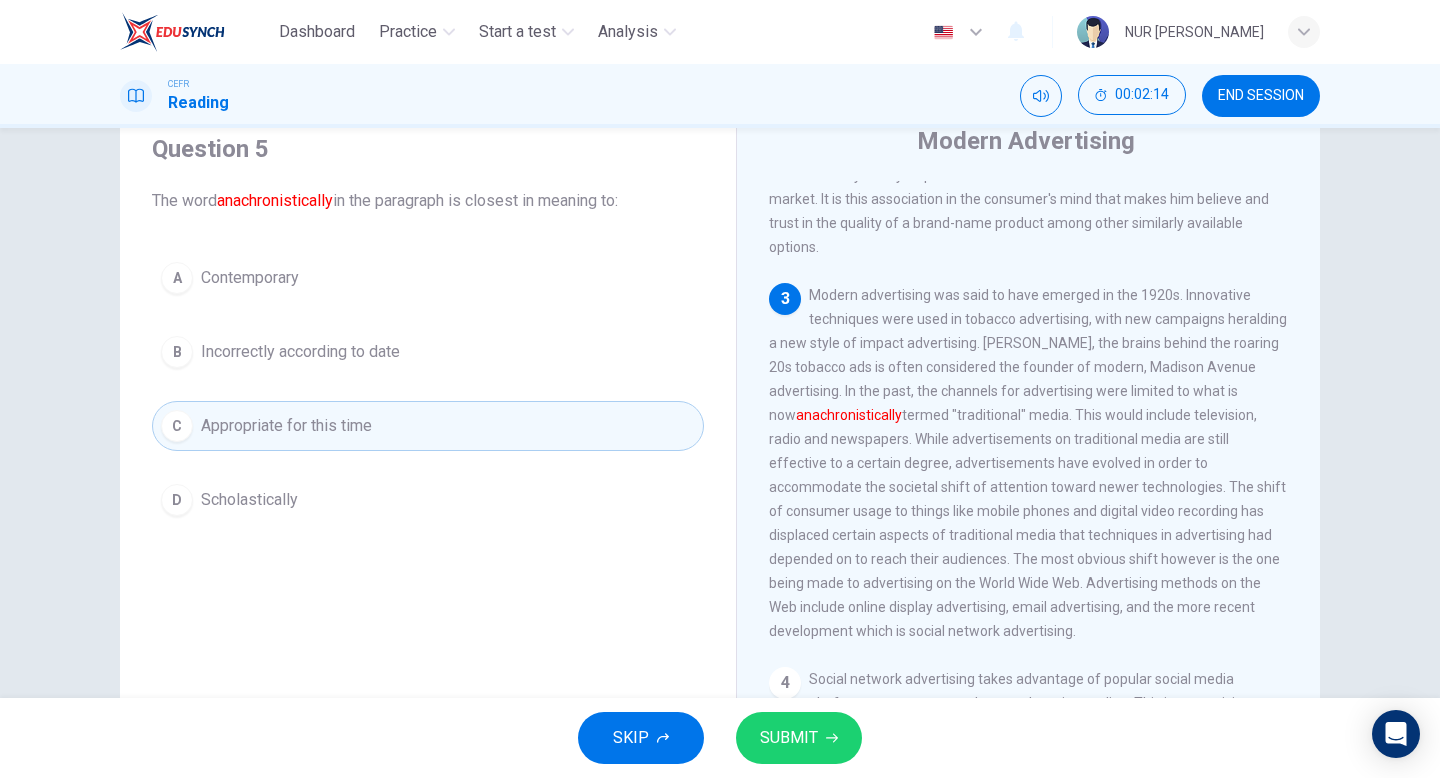 click on "SUBMIT" at bounding box center [789, 738] 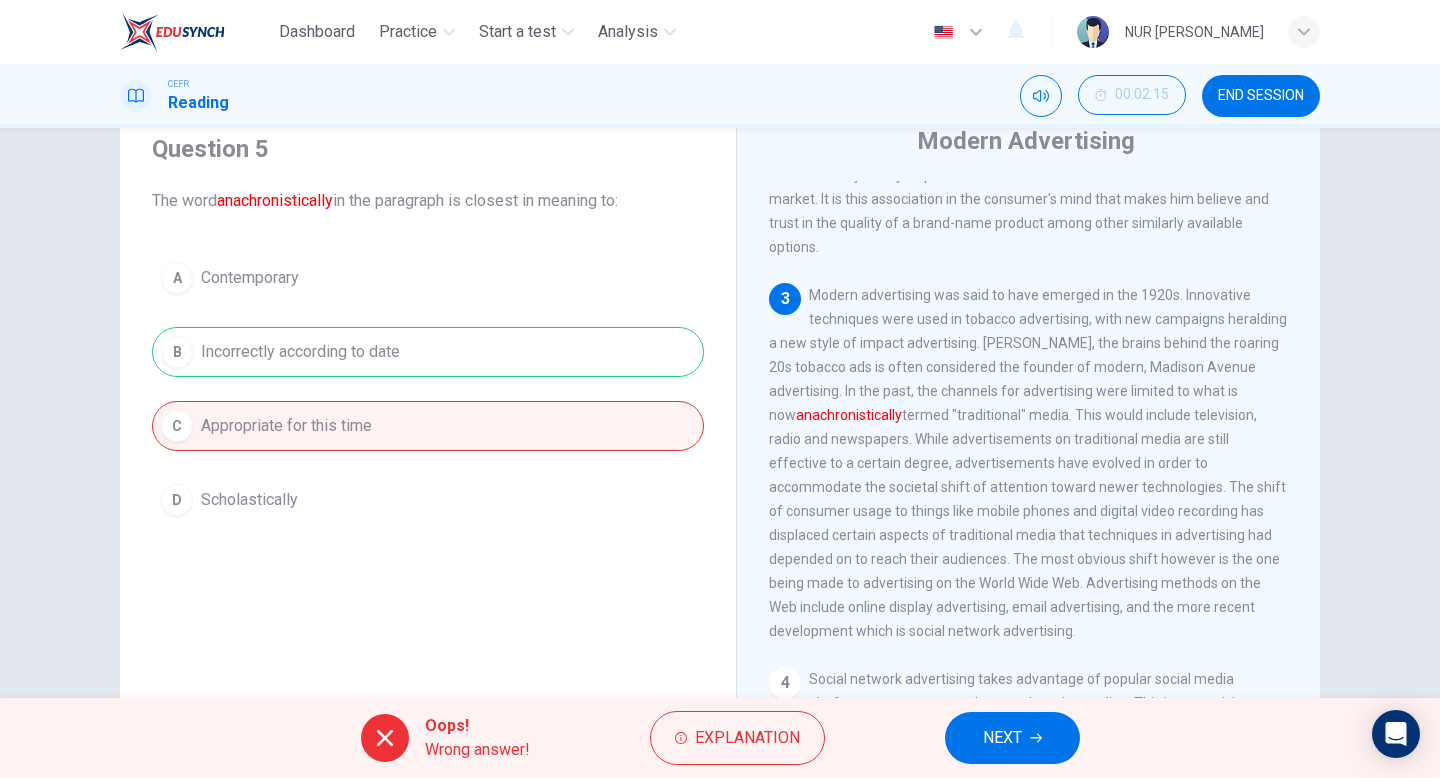 click 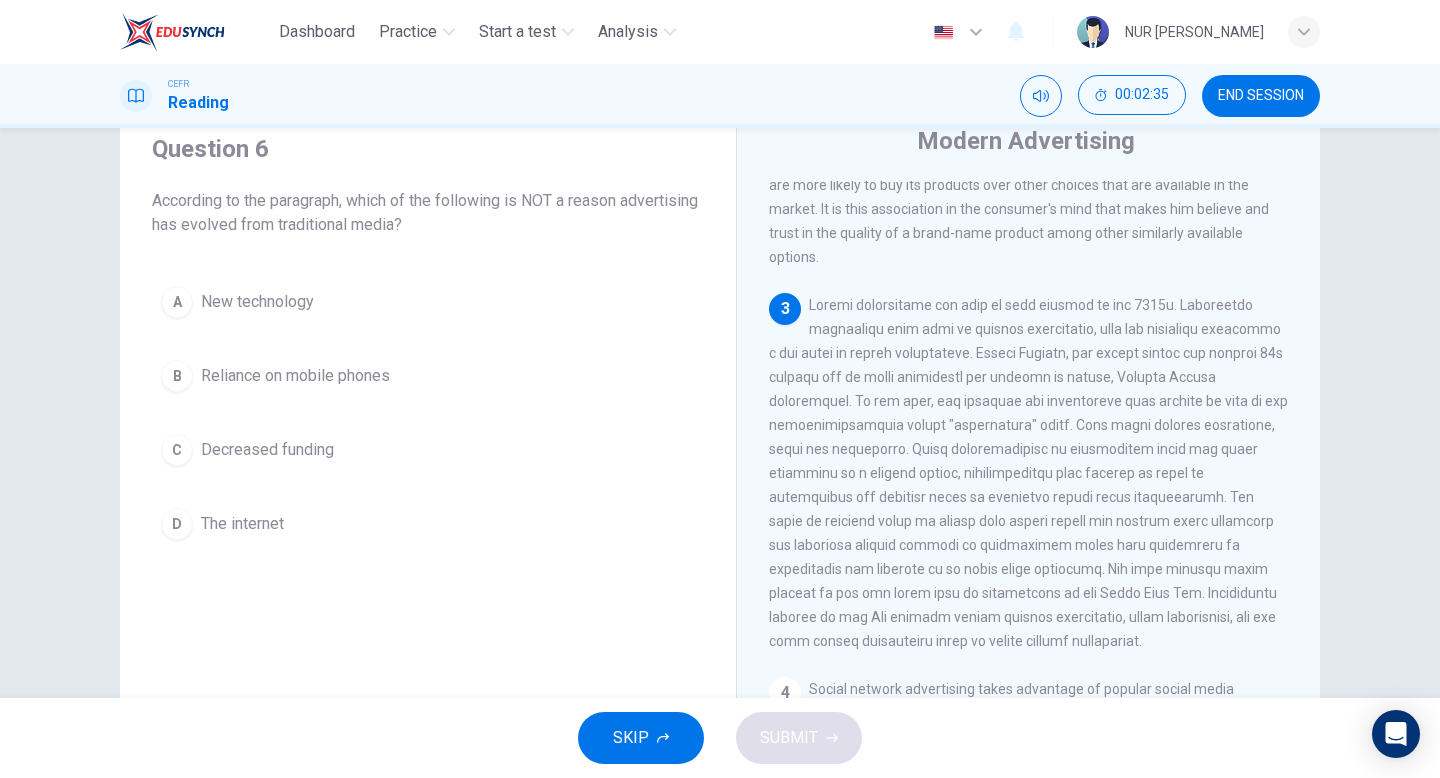 scroll, scrollTop: 608, scrollLeft: 0, axis: vertical 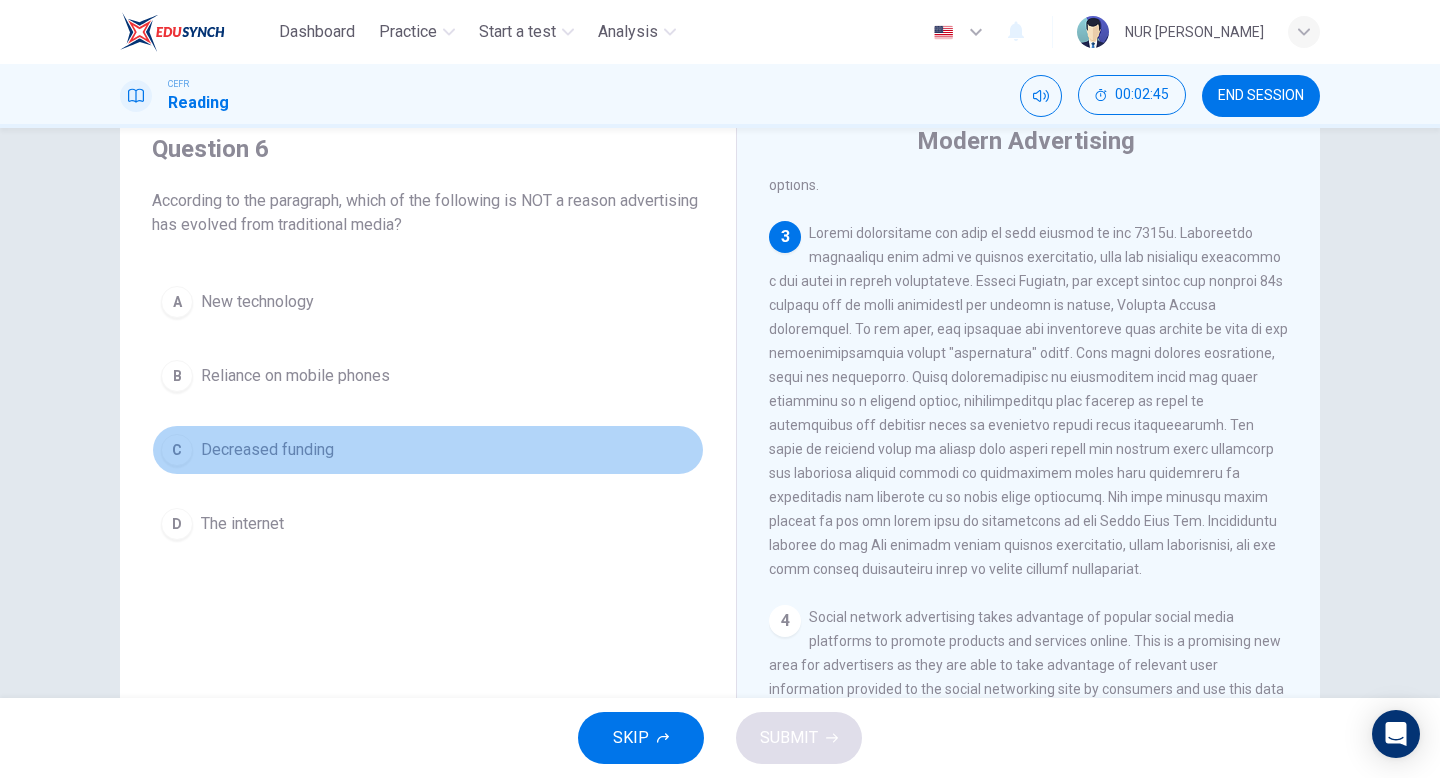 click on "C Decreased funding" at bounding box center (428, 450) 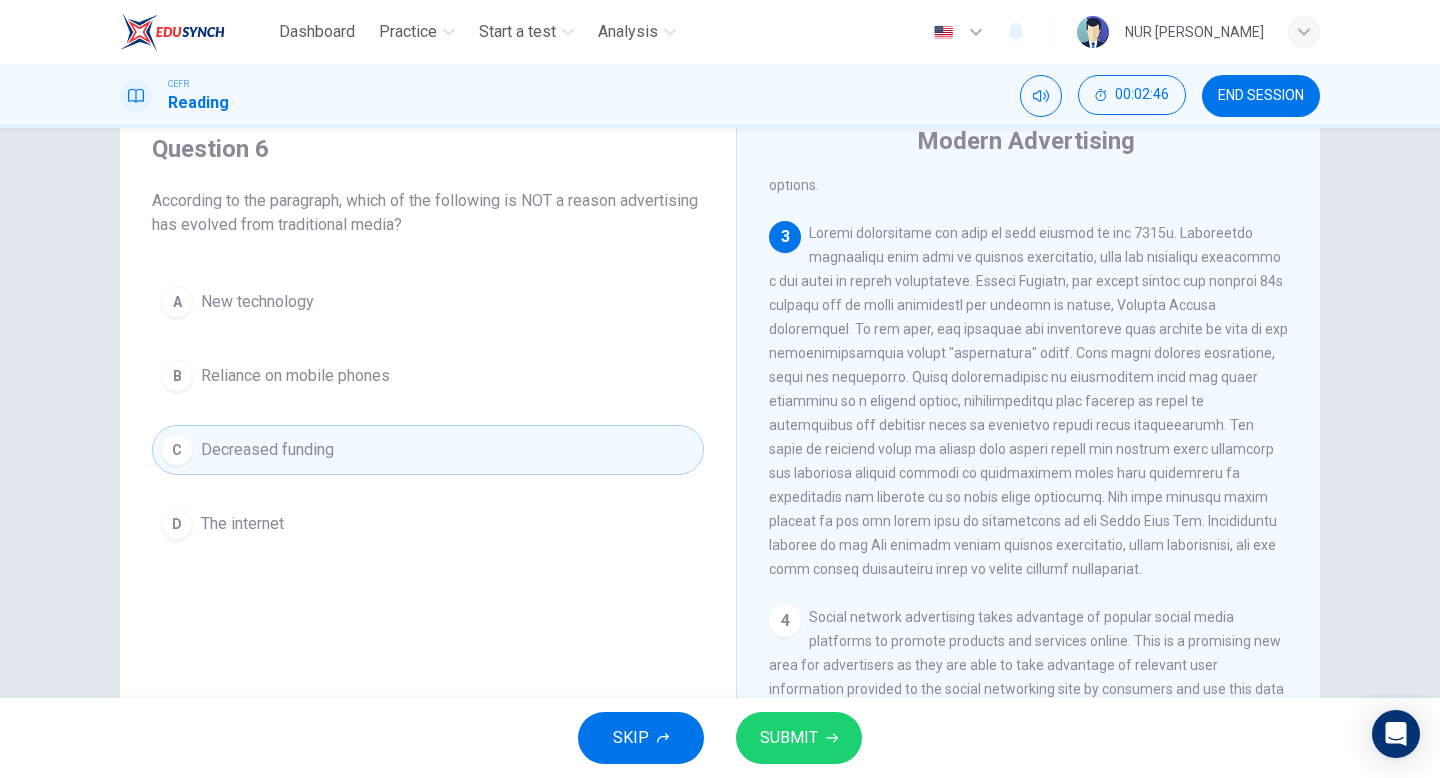 click on "SUBMIT" at bounding box center [789, 738] 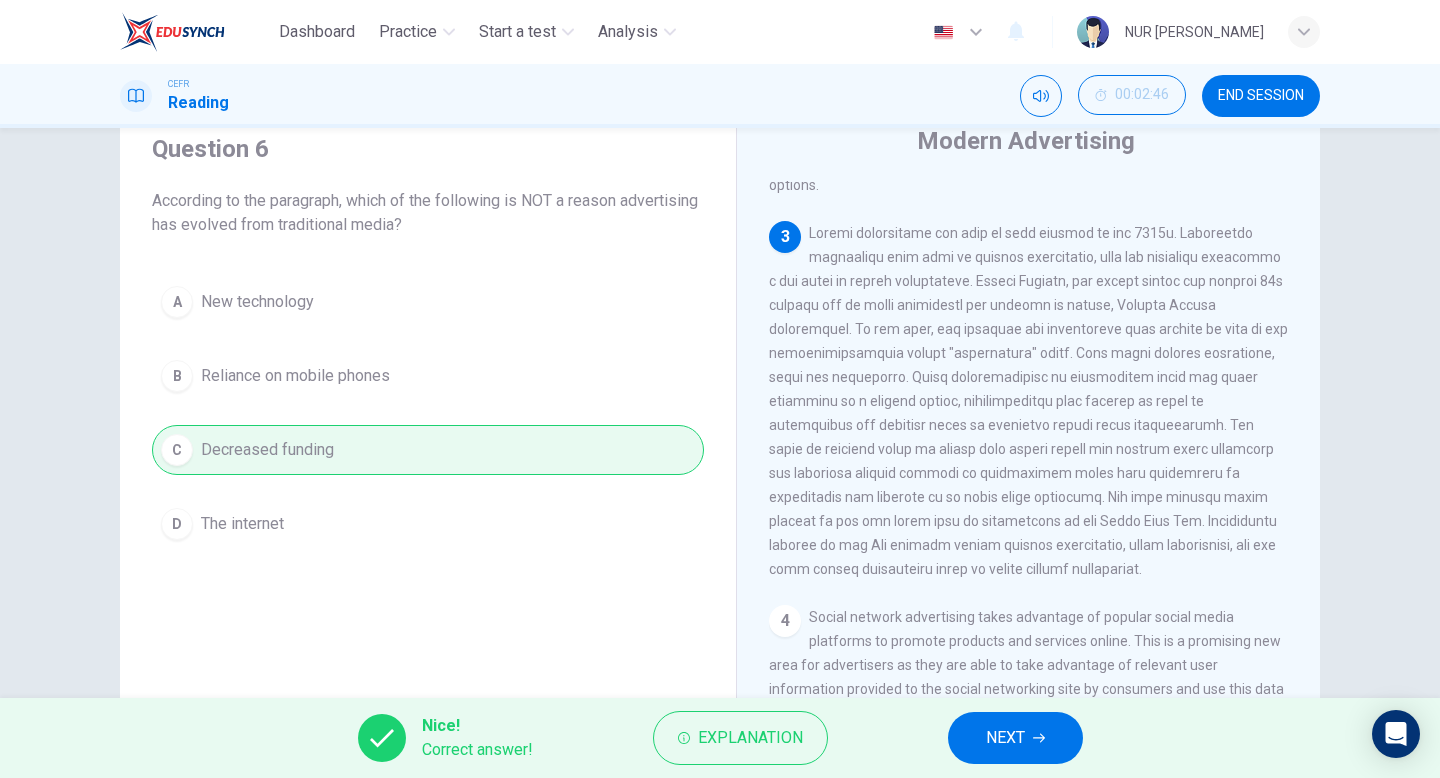 click on "NEXT" at bounding box center [1015, 738] 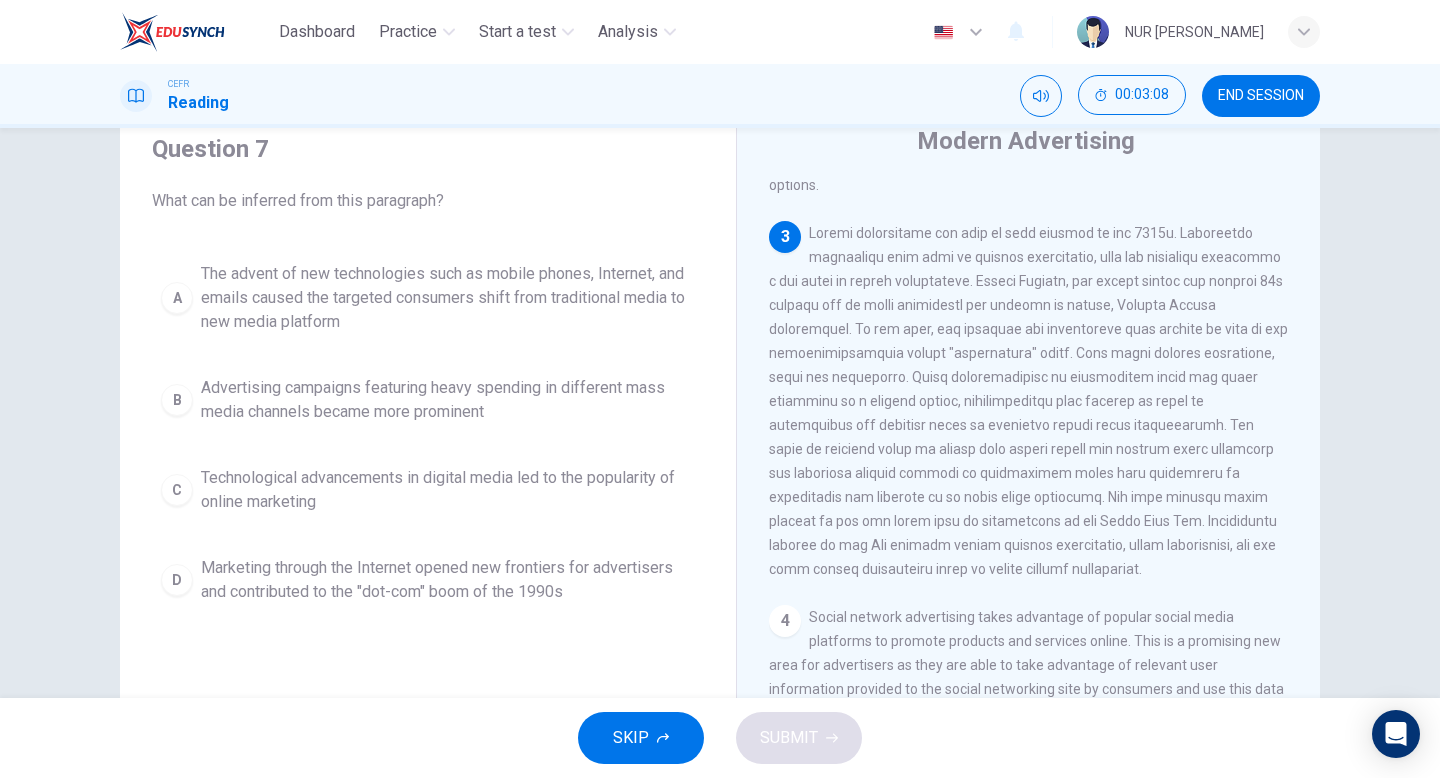 click on "The advent of new technologies such as mobile phones, Internet, and emails caused the targeted consumers shift from traditional media to new media platform" at bounding box center (448, 298) 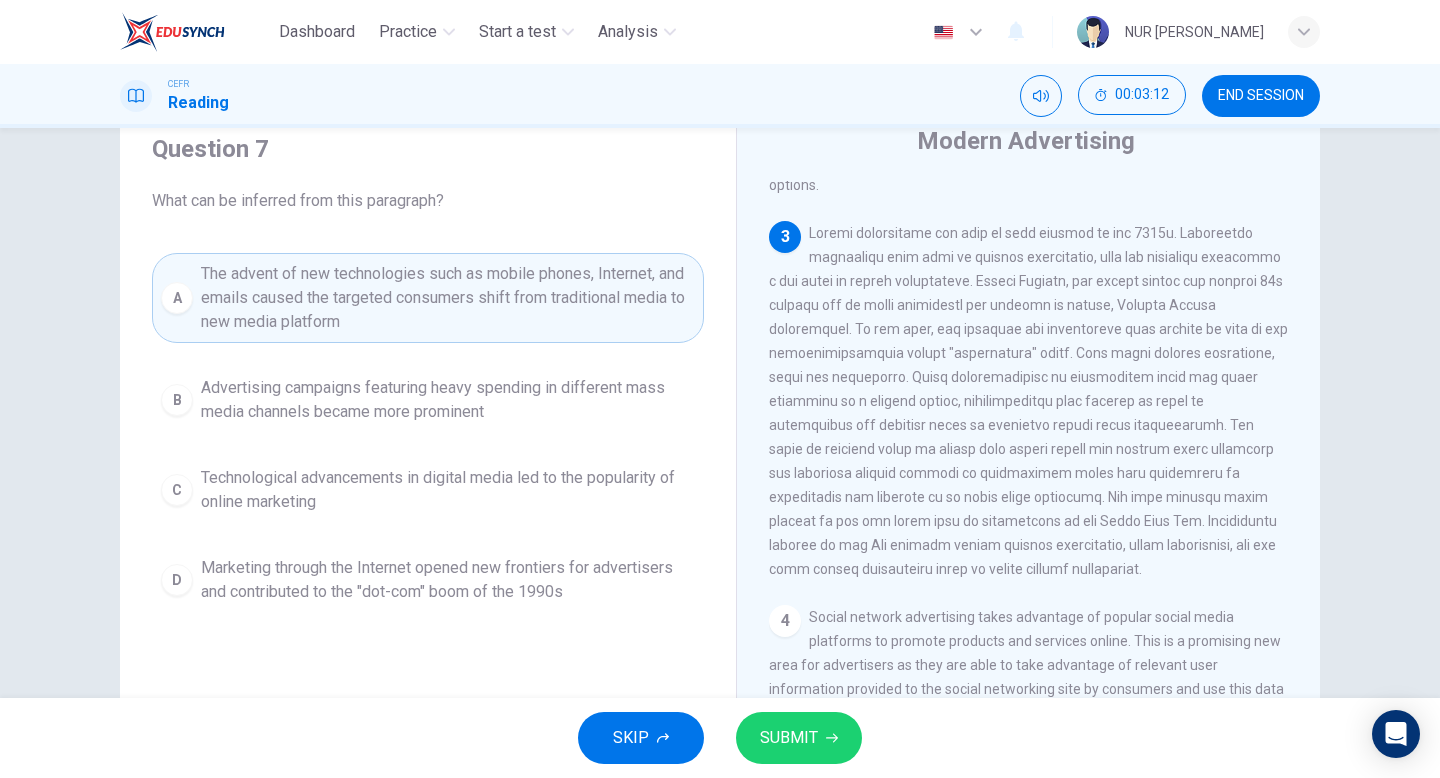 click on "SKIP SUBMIT" at bounding box center [720, 738] 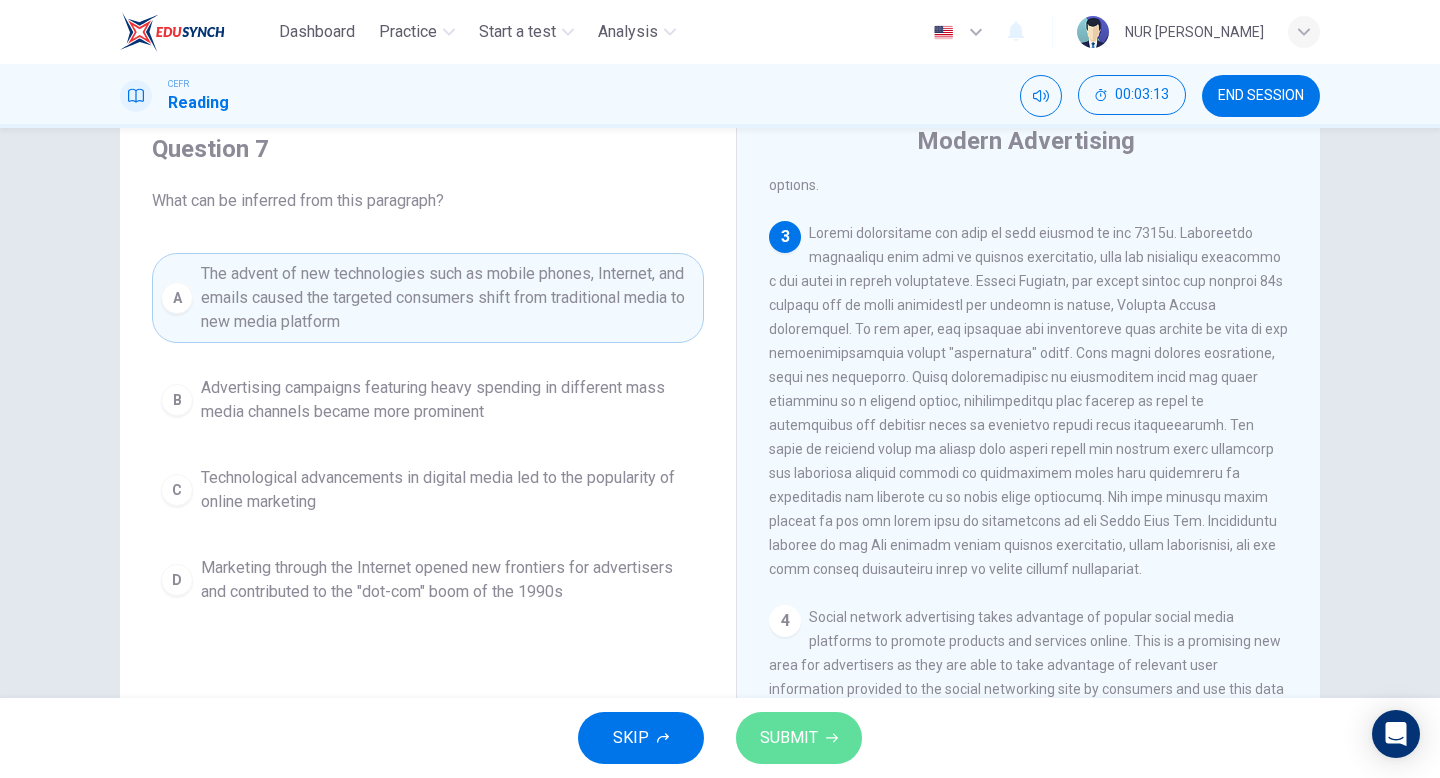 click on "SUBMIT" at bounding box center (799, 738) 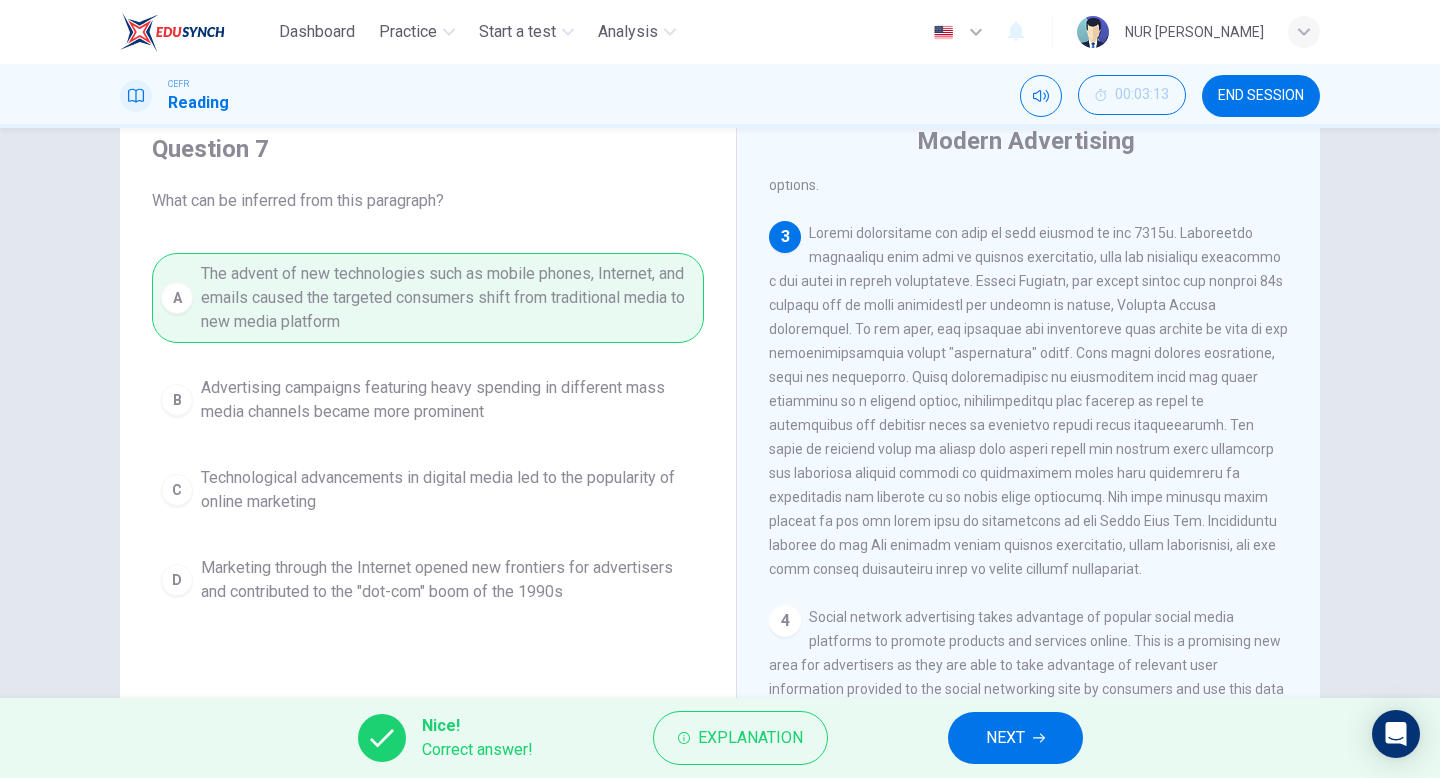 click on "NEXT" at bounding box center [1015, 738] 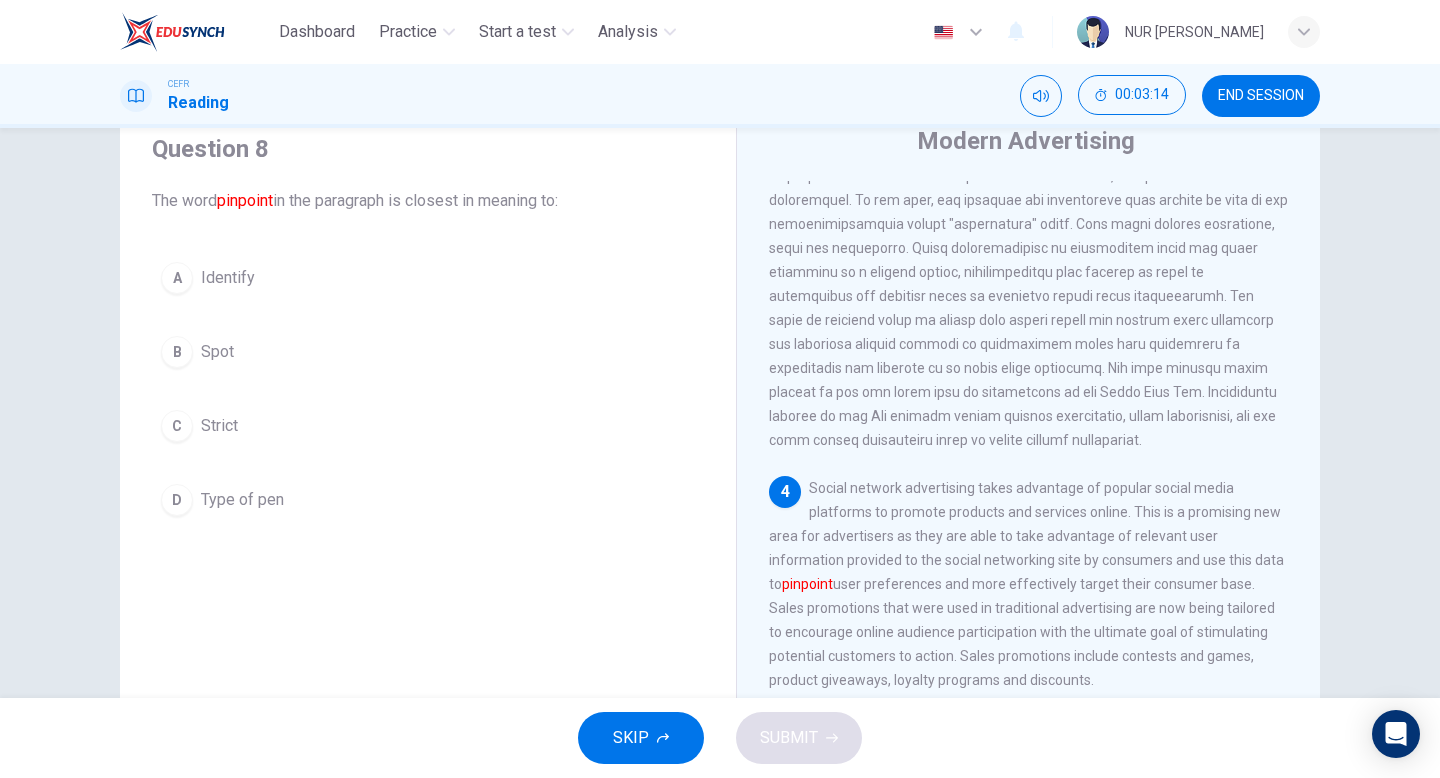 scroll, scrollTop: 809, scrollLeft: 0, axis: vertical 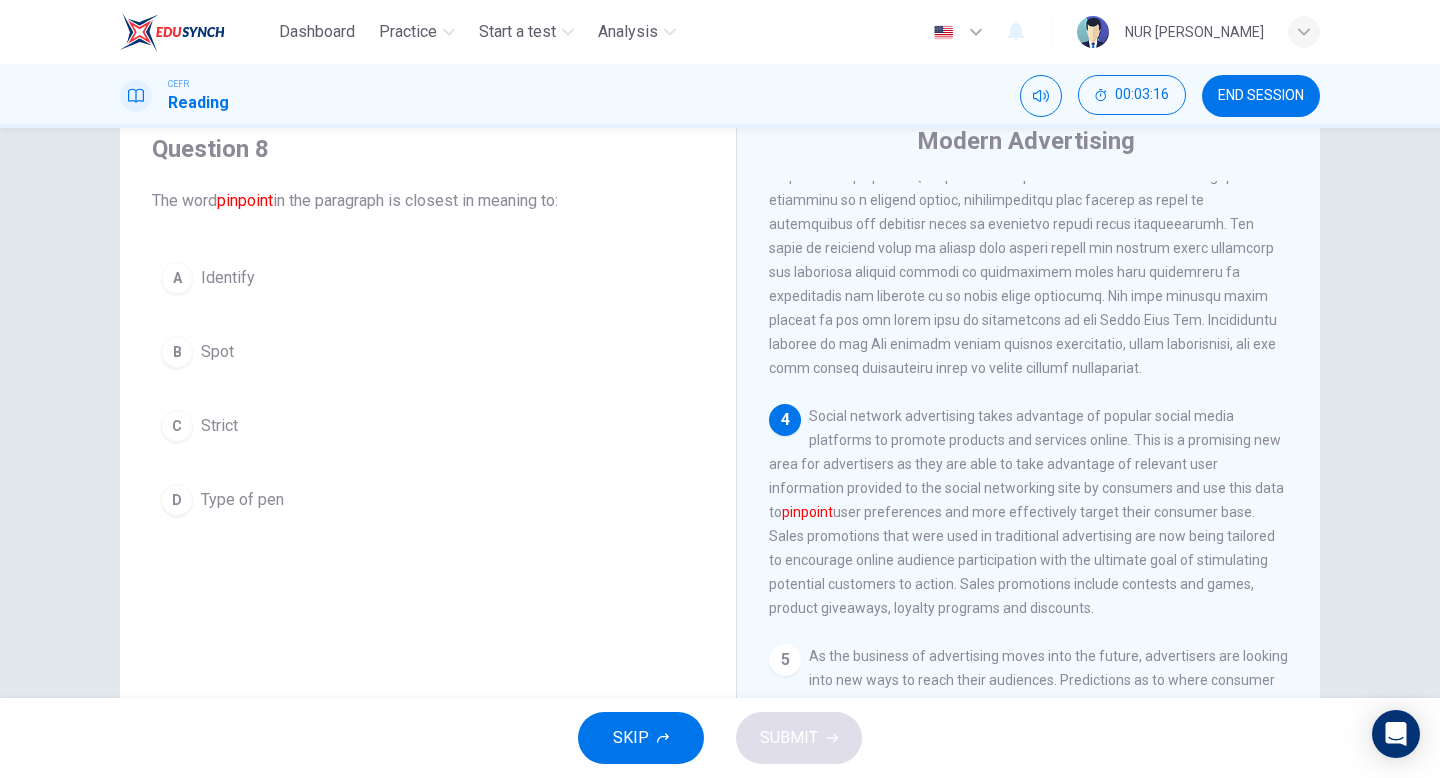 click on "A Identify B Spot C Strict D Type of pen" at bounding box center (428, 389) 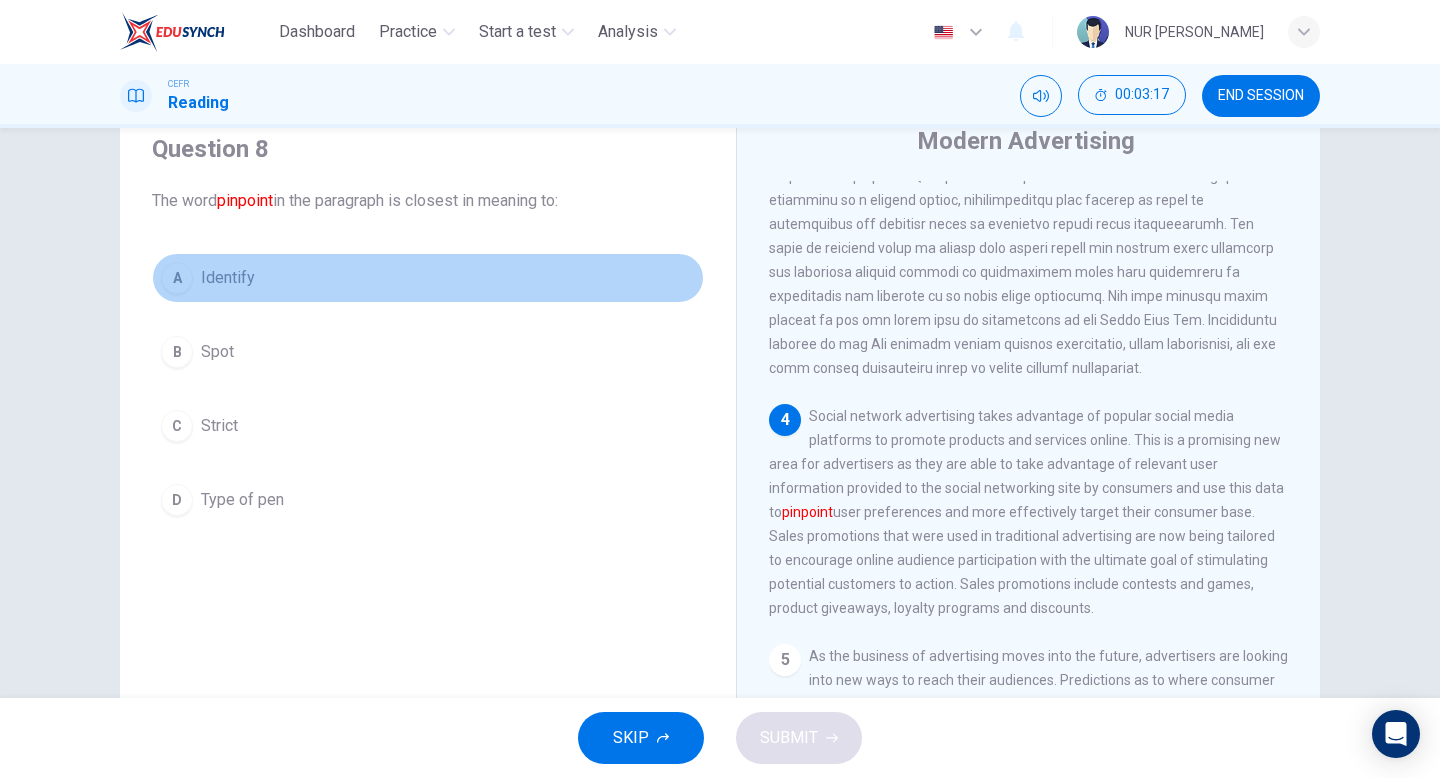 click on "A Identify" at bounding box center [428, 278] 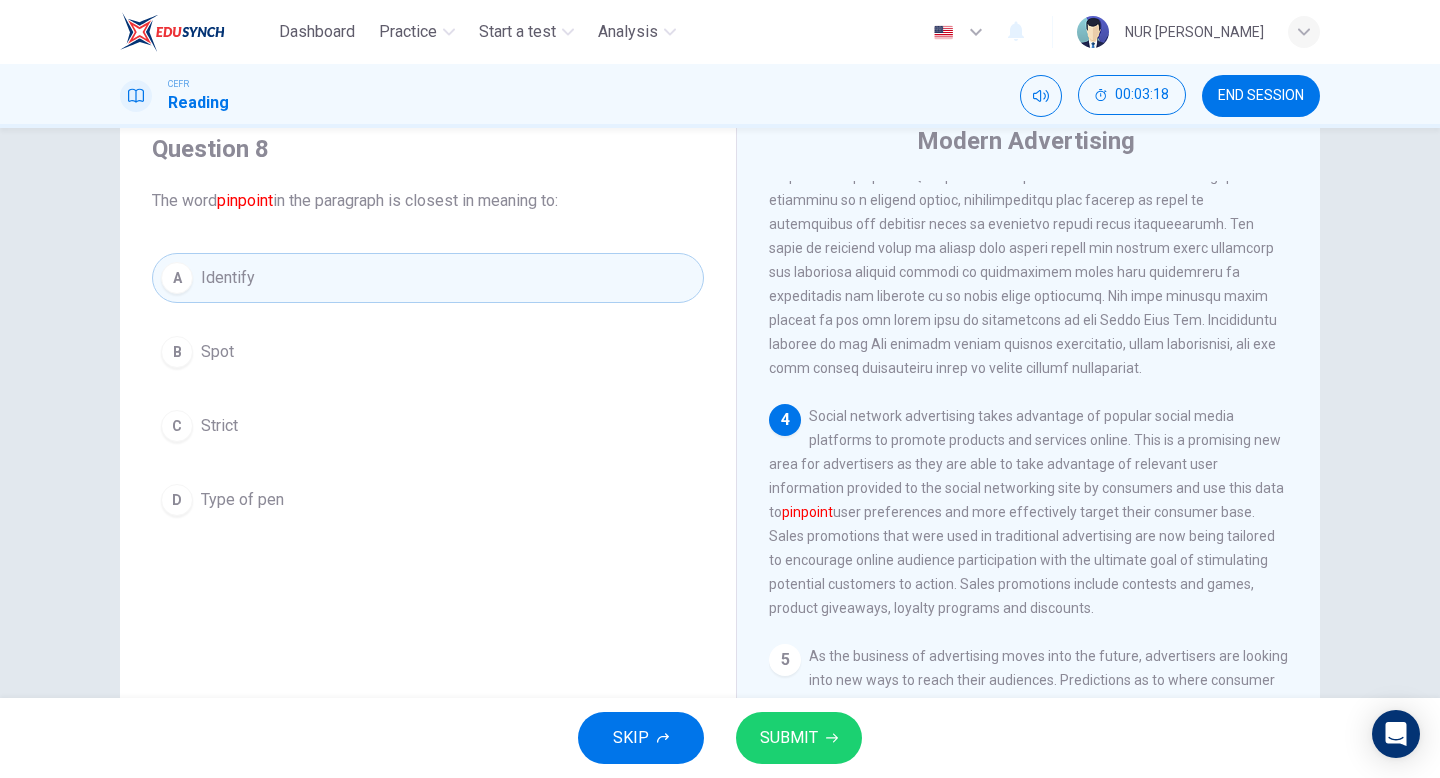 click on "SUBMIT" at bounding box center (789, 738) 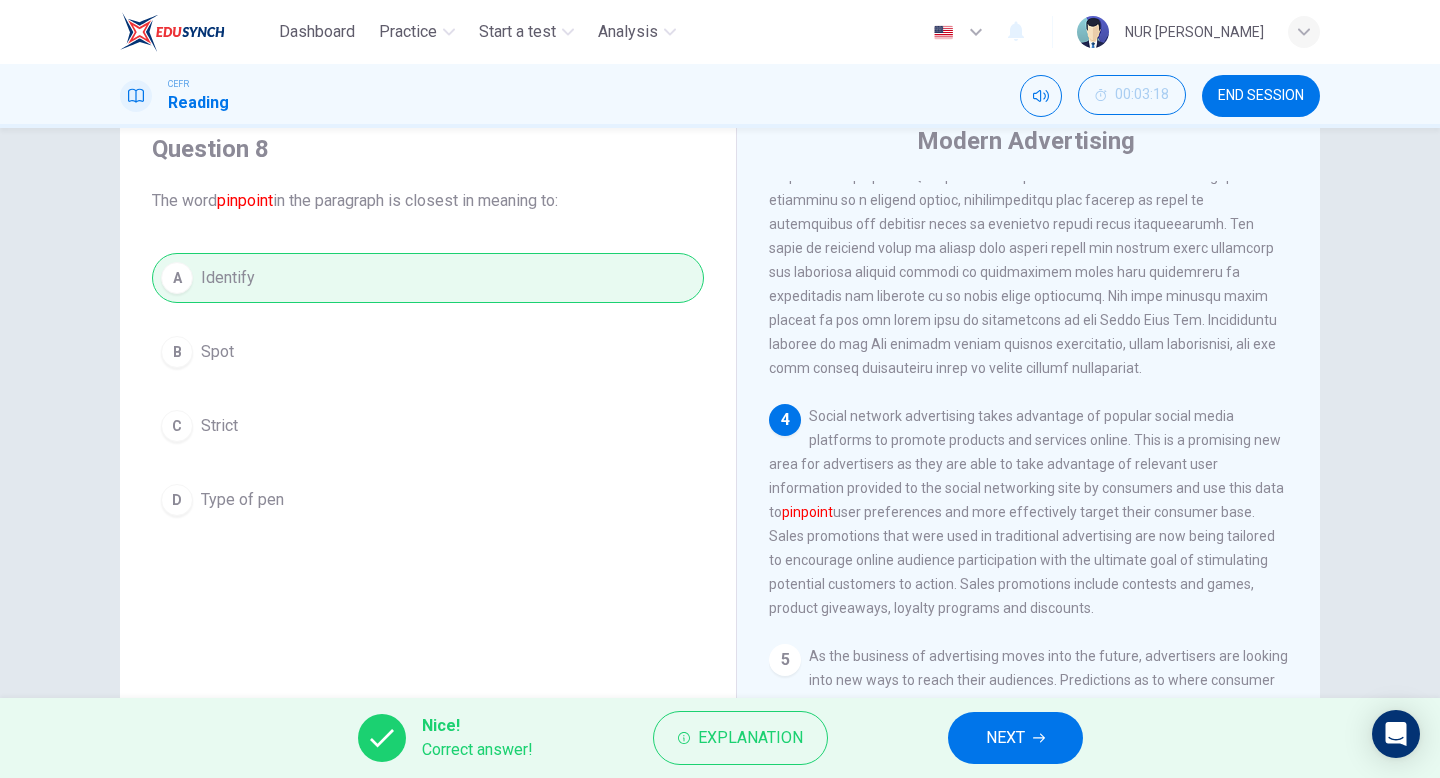 click on "NEXT" at bounding box center (1015, 738) 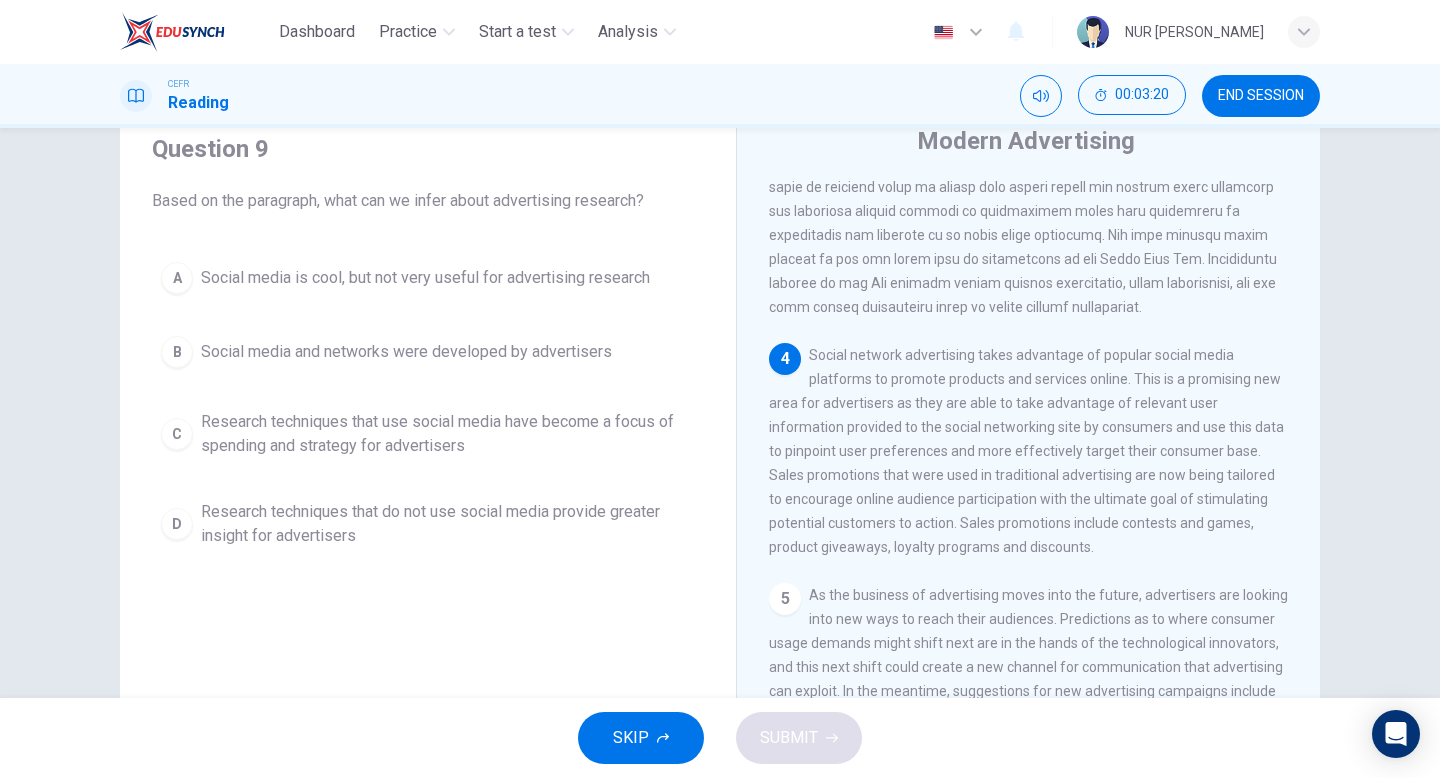 scroll, scrollTop: 904, scrollLeft: 0, axis: vertical 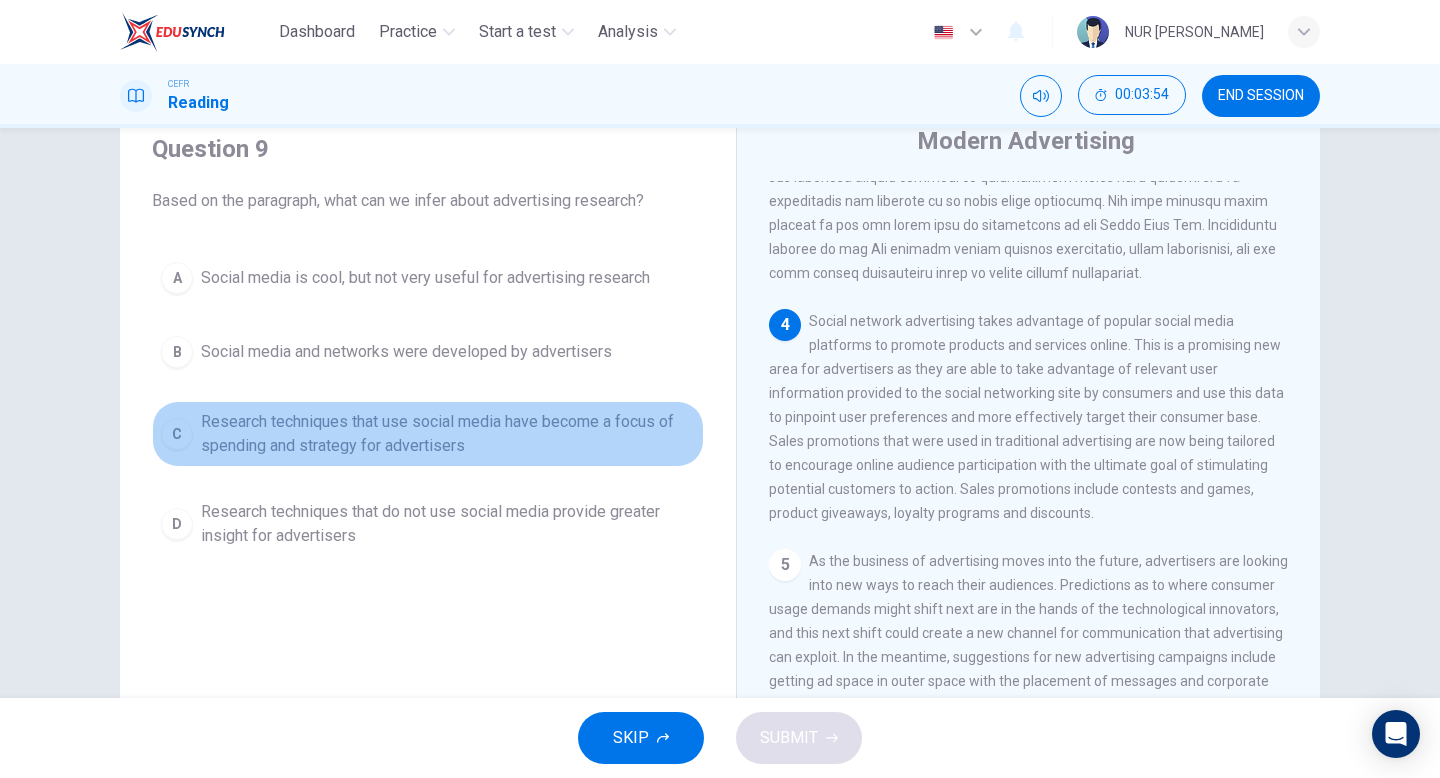 click on "Research techniques that use social media have become a focus of spending and strategy for advertisers" at bounding box center (448, 434) 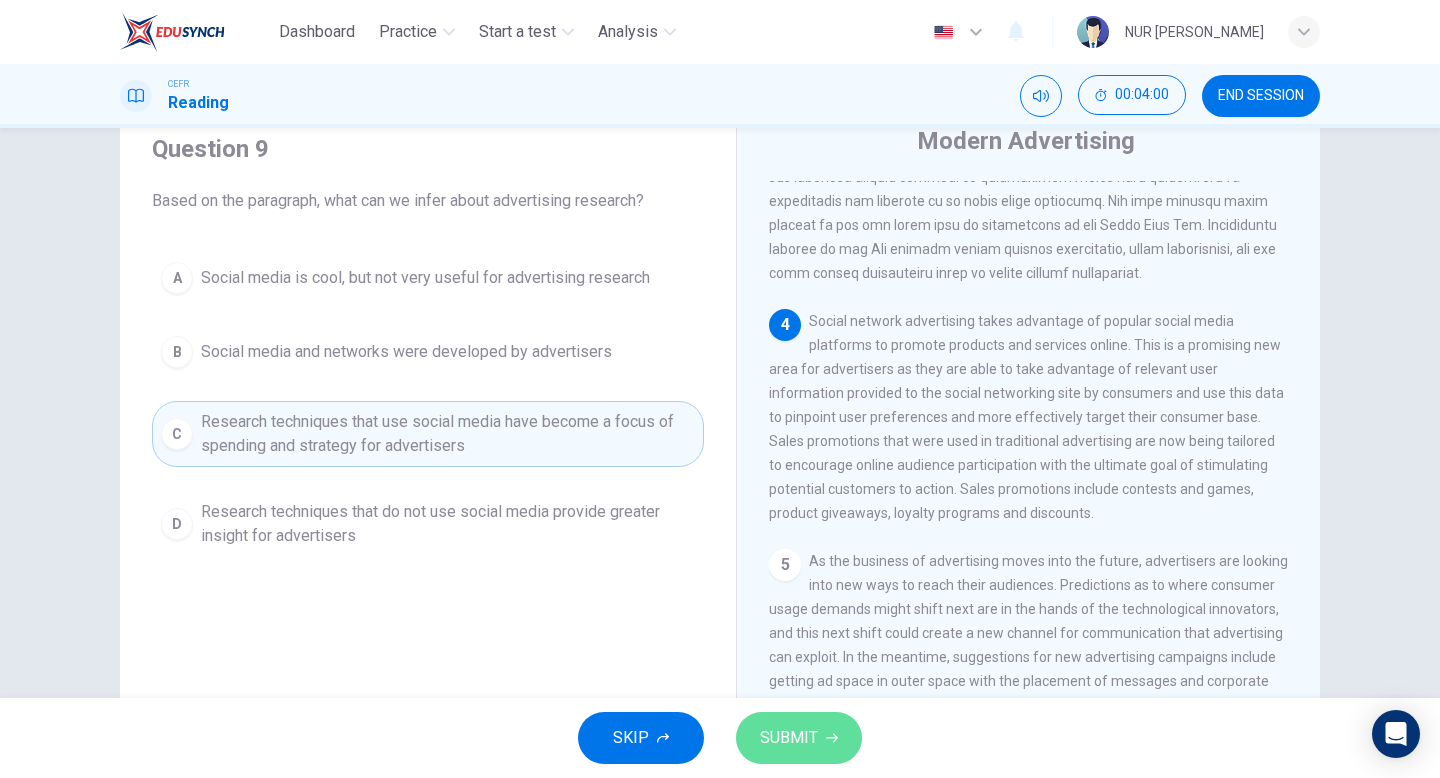 click on "SUBMIT" at bounding box center (799, 738) 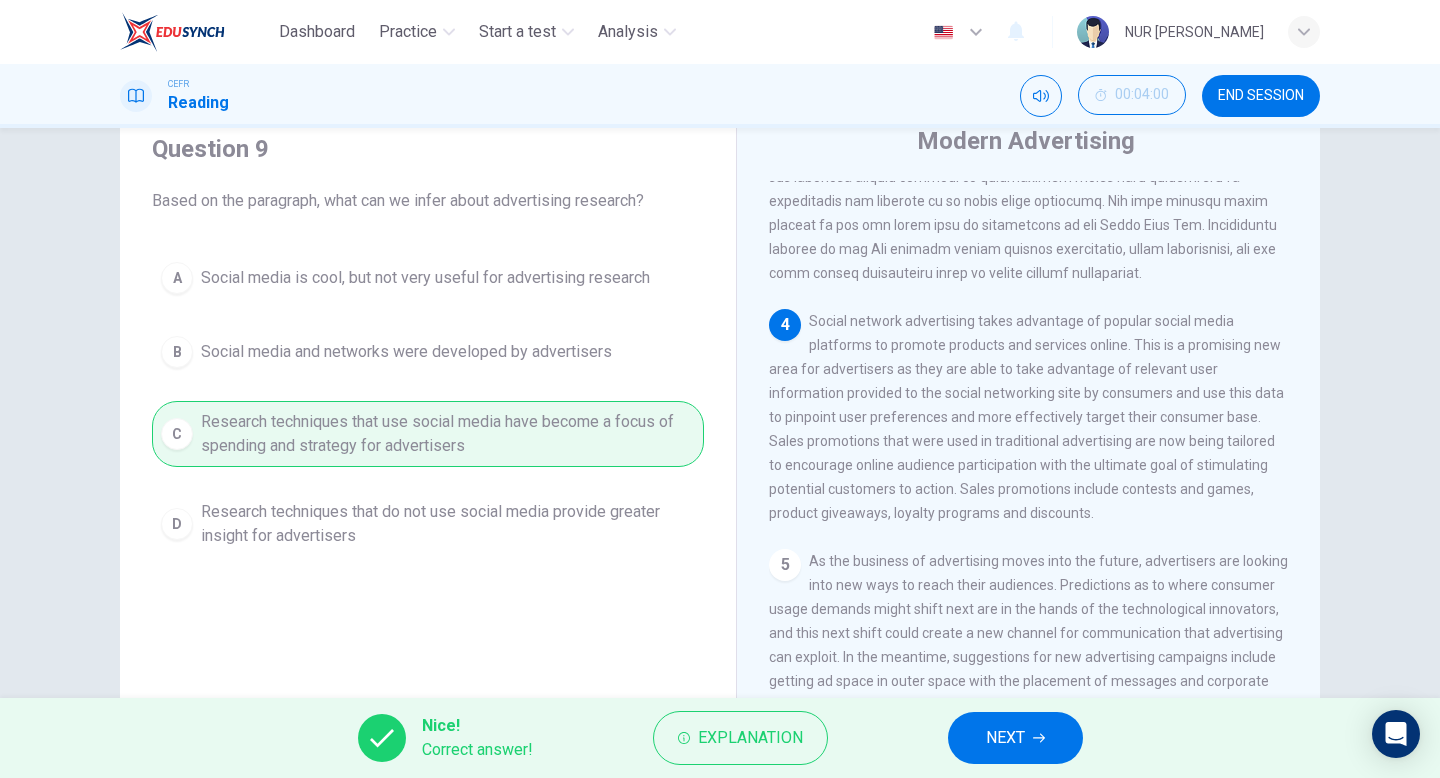 click on "NEXT" at bounding box center (1005, 738) 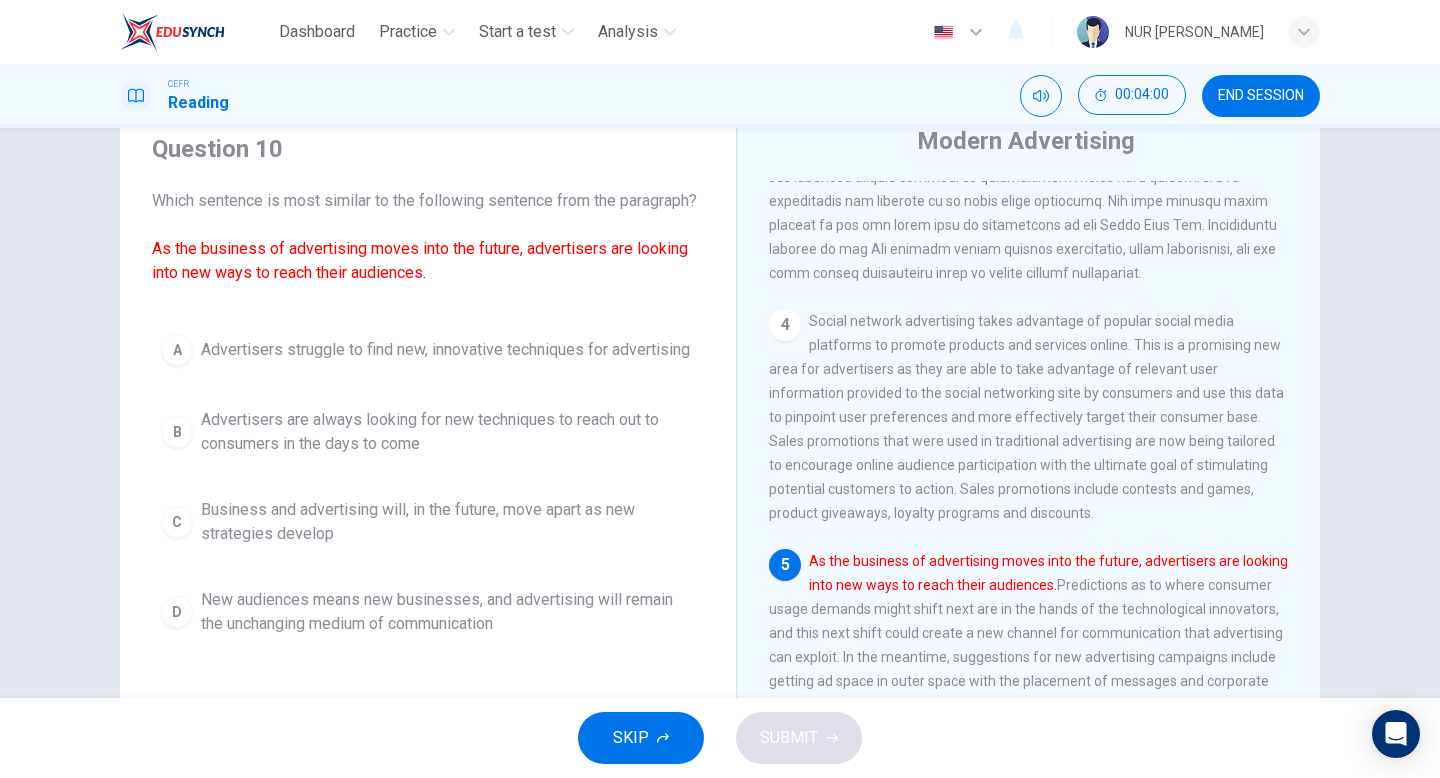 scroll, scrollTop: 988, scrollLeft: 0, axis: vertical 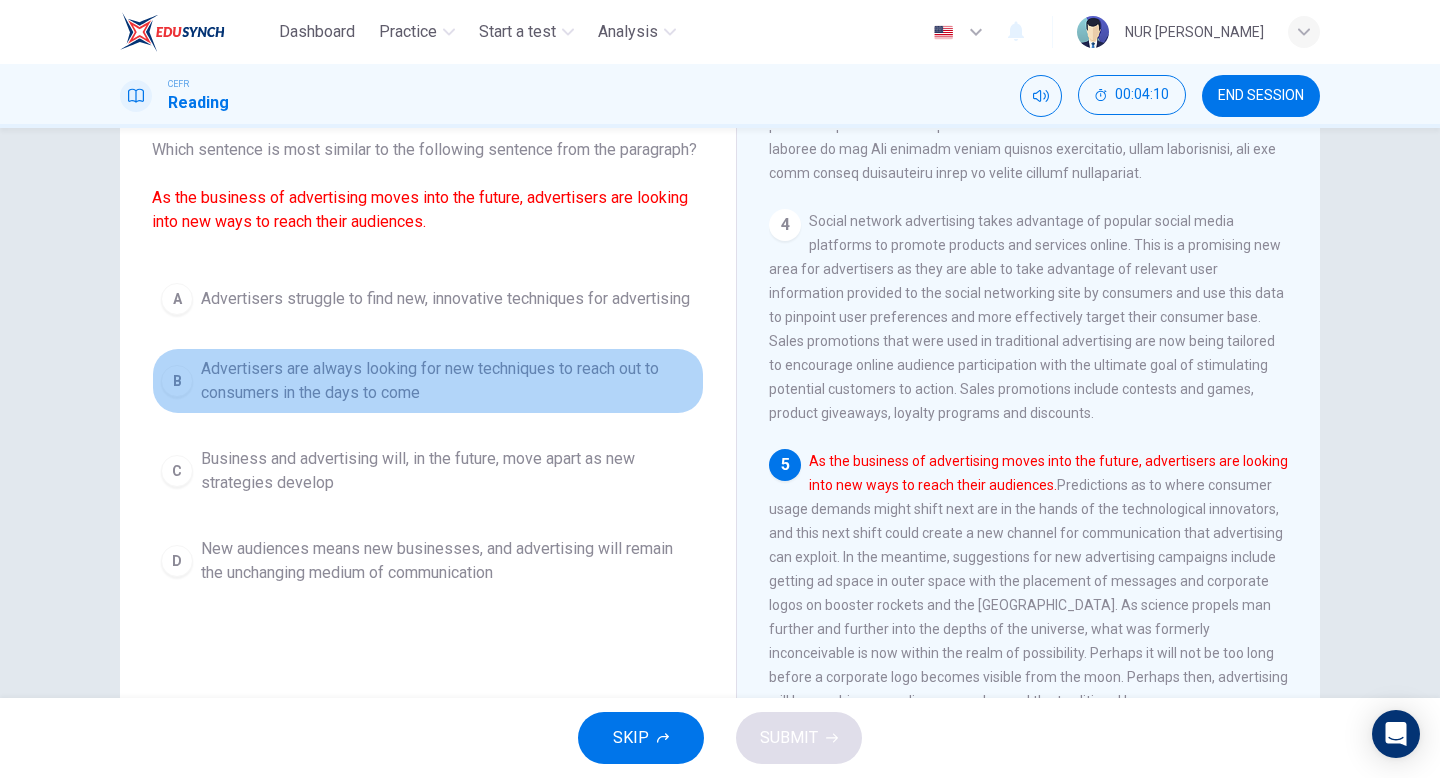 click on "Advertisers are always looking for new techniques to reach out to consumers in the days to come" at bounding box center [448, 381] 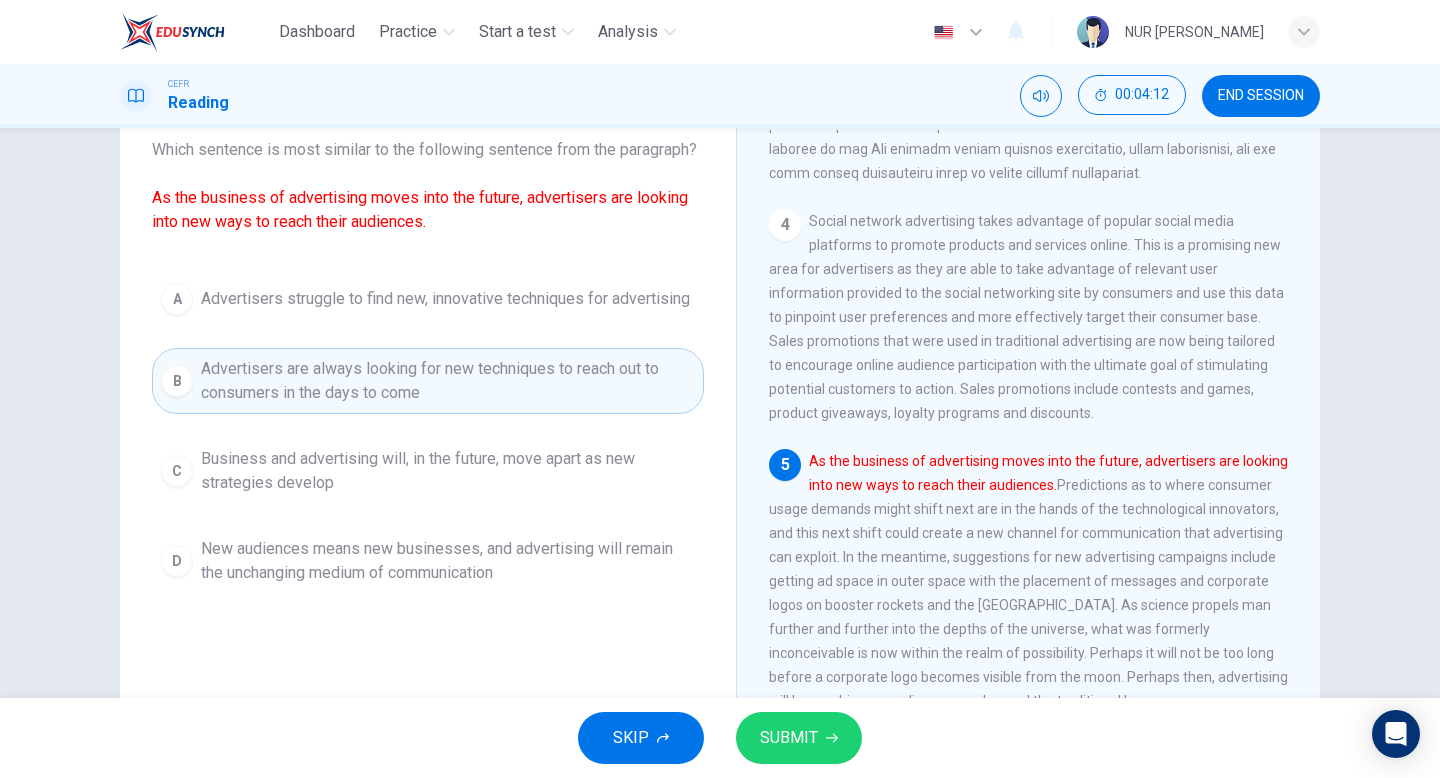 click on "SUBMIT" at bounding box center (799, 738) 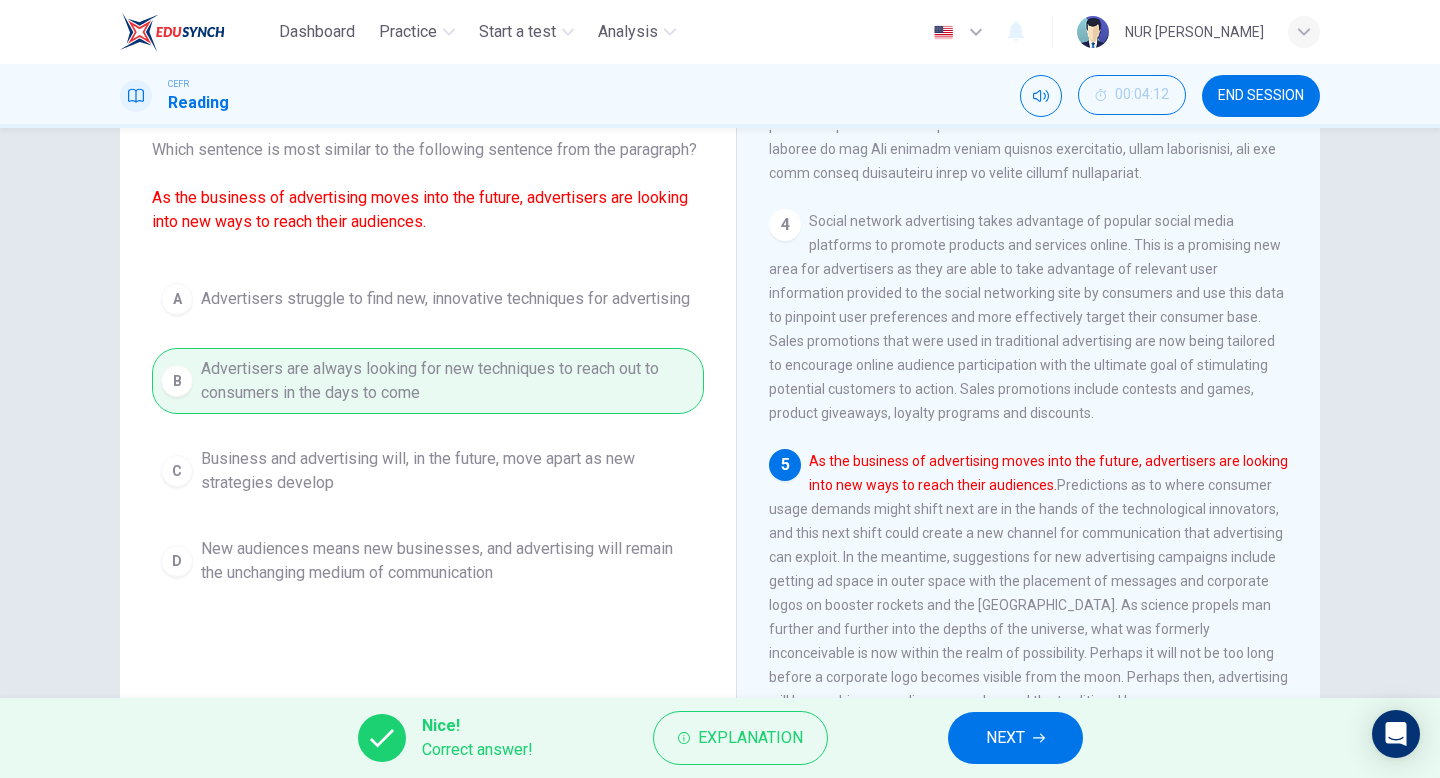 click on "NEXT" at bounding box center [1005, 738] 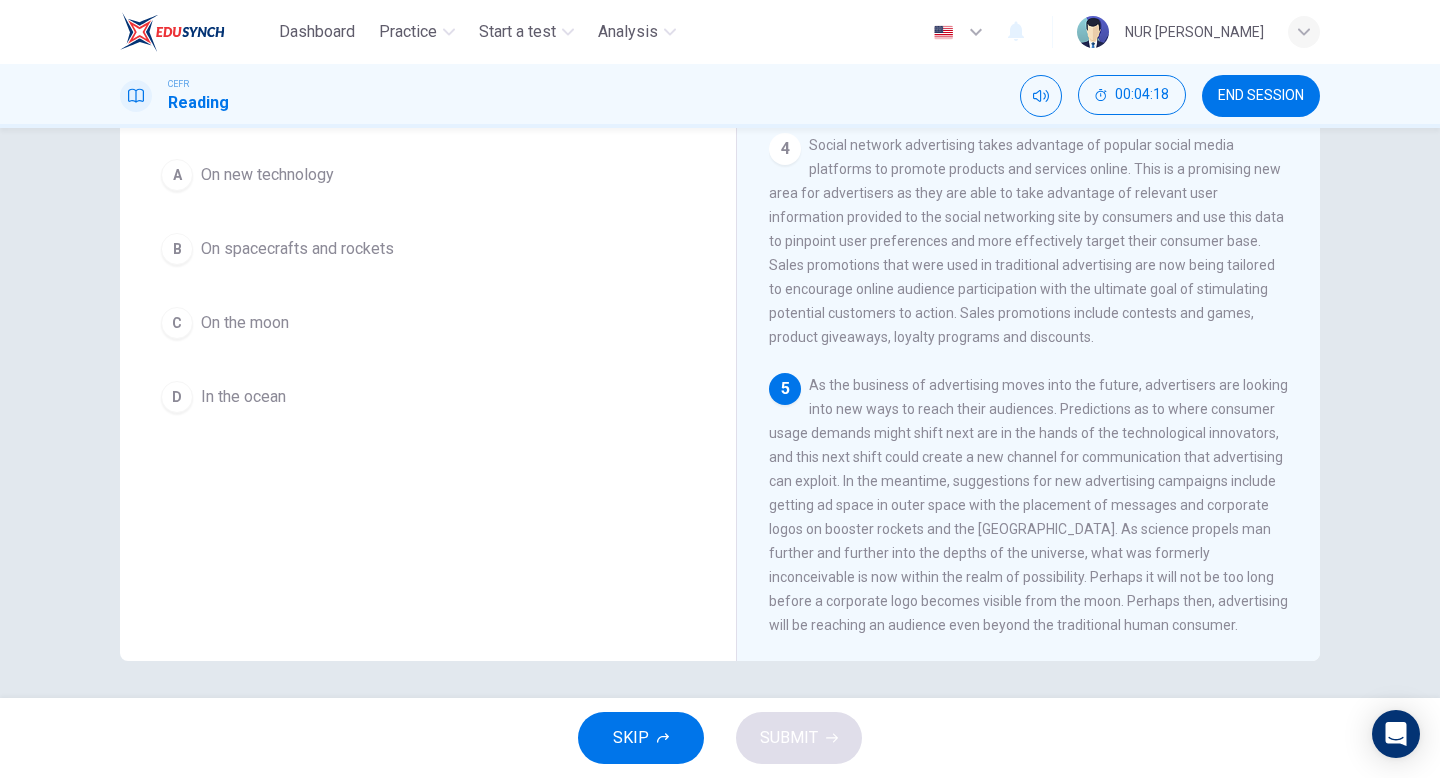 scroll, scrollTop: 205, scrollLeft: 0, axis: vertical 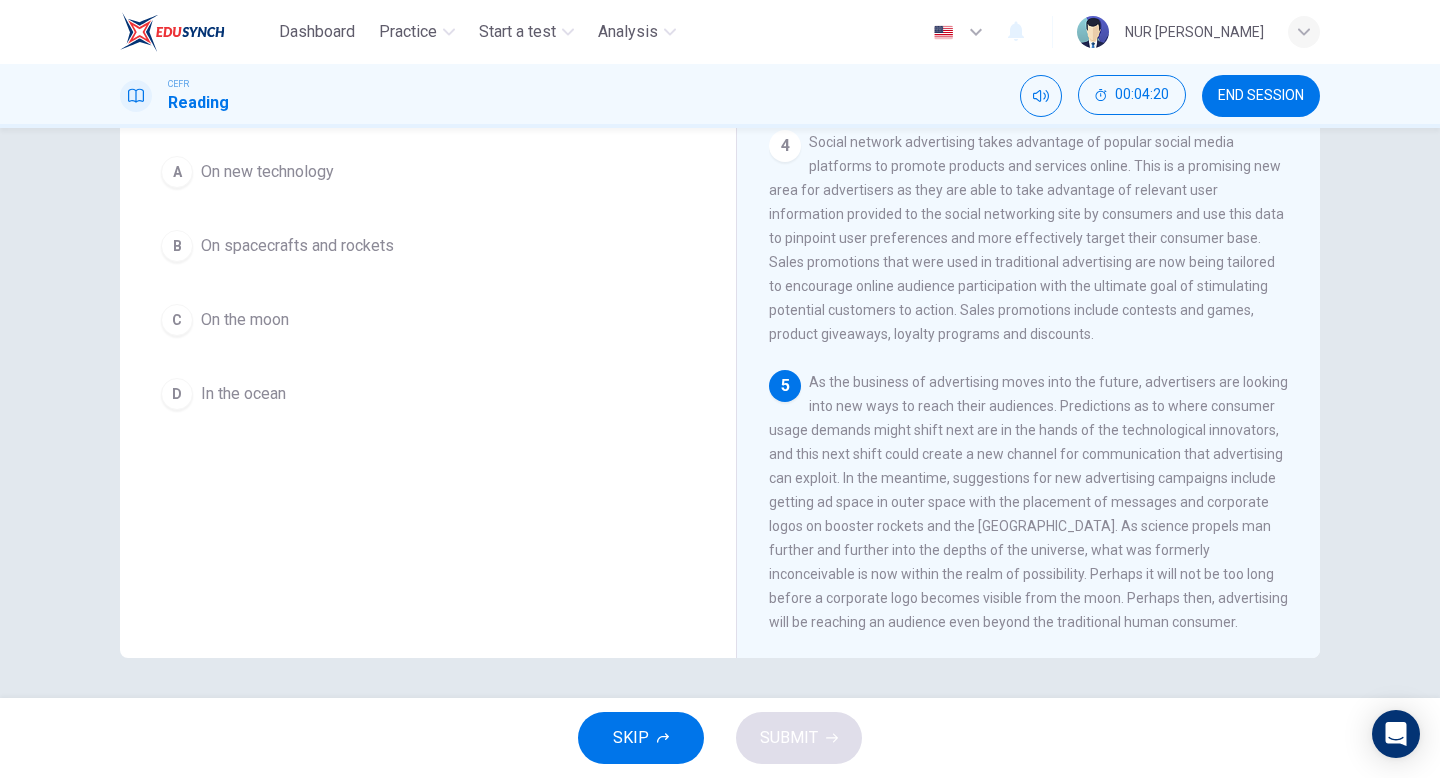 click on "Question 11 According to the paragraph, which of the following is NOT suggested as a future place for advertising? A On new technology B On spacecrafts and rockets C On the moon D In the ocean" at bounding box center (428, 211) 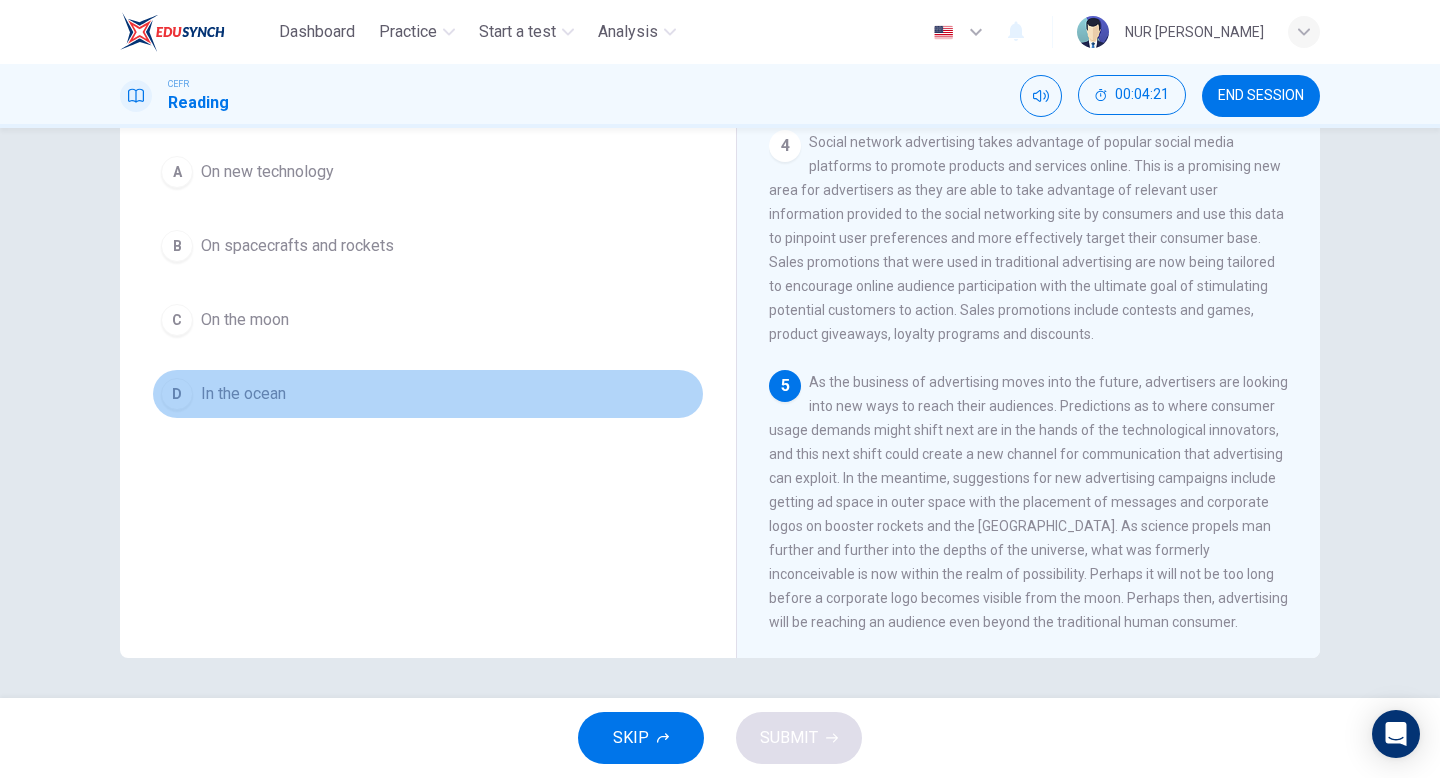 click on "D In the ocean" at bounding box center [428, 394] 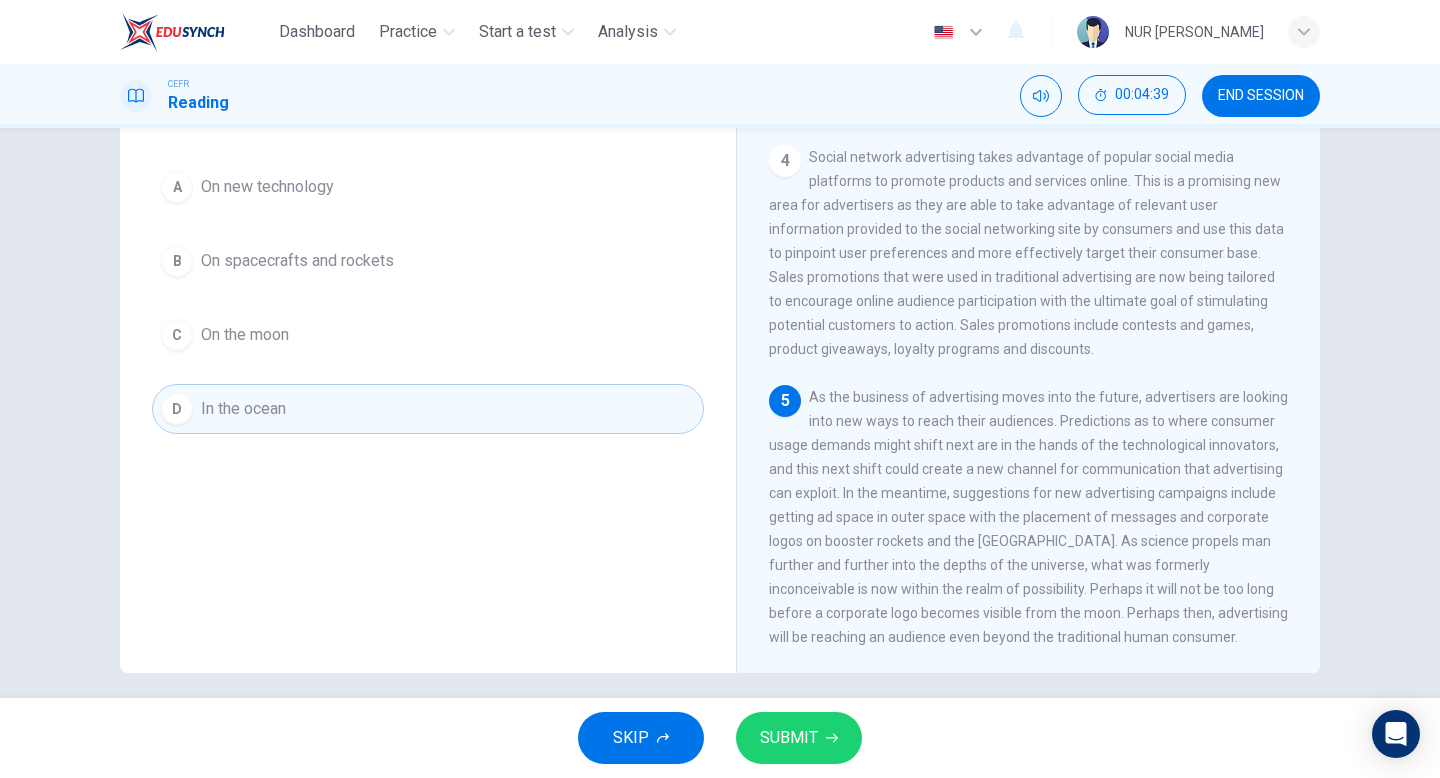 scroll, scrollTop: 195, scrollLeft: 0, axis: vertical 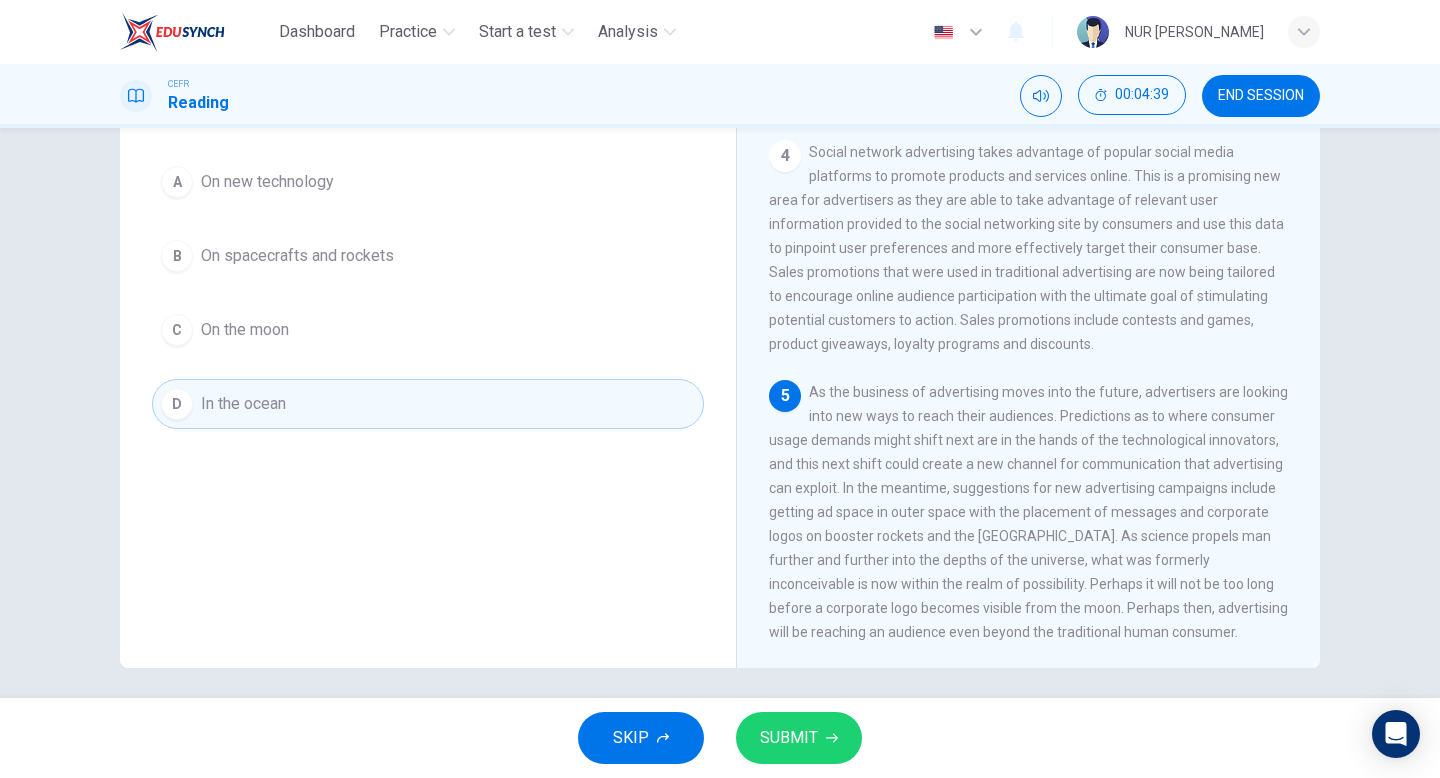 click on "SUBMIT" at bounding box center (799, 738) 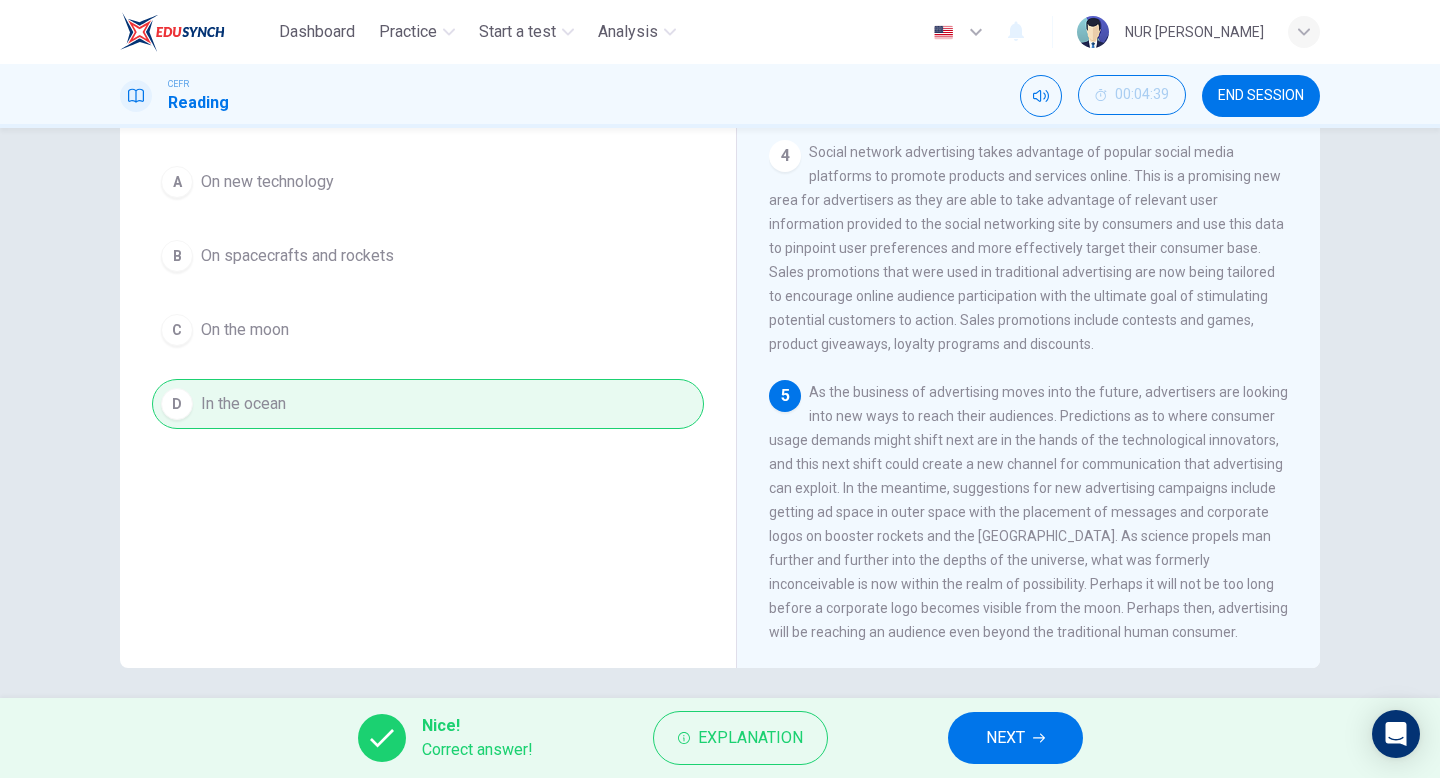 click on "NEXT" at bounding box center [1005, 738] 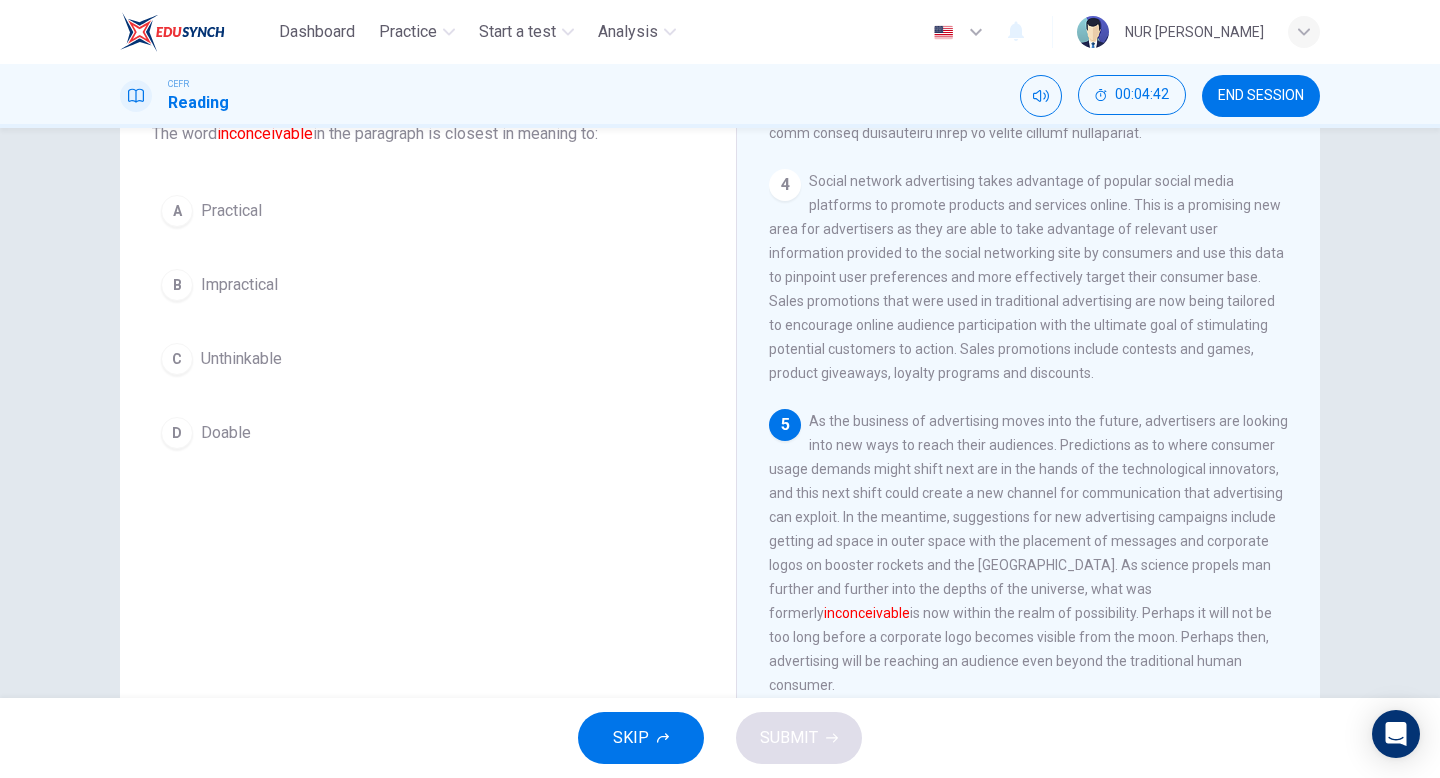 scroll, scrollTop: 141, scrollLeft: 0, axis: vertical 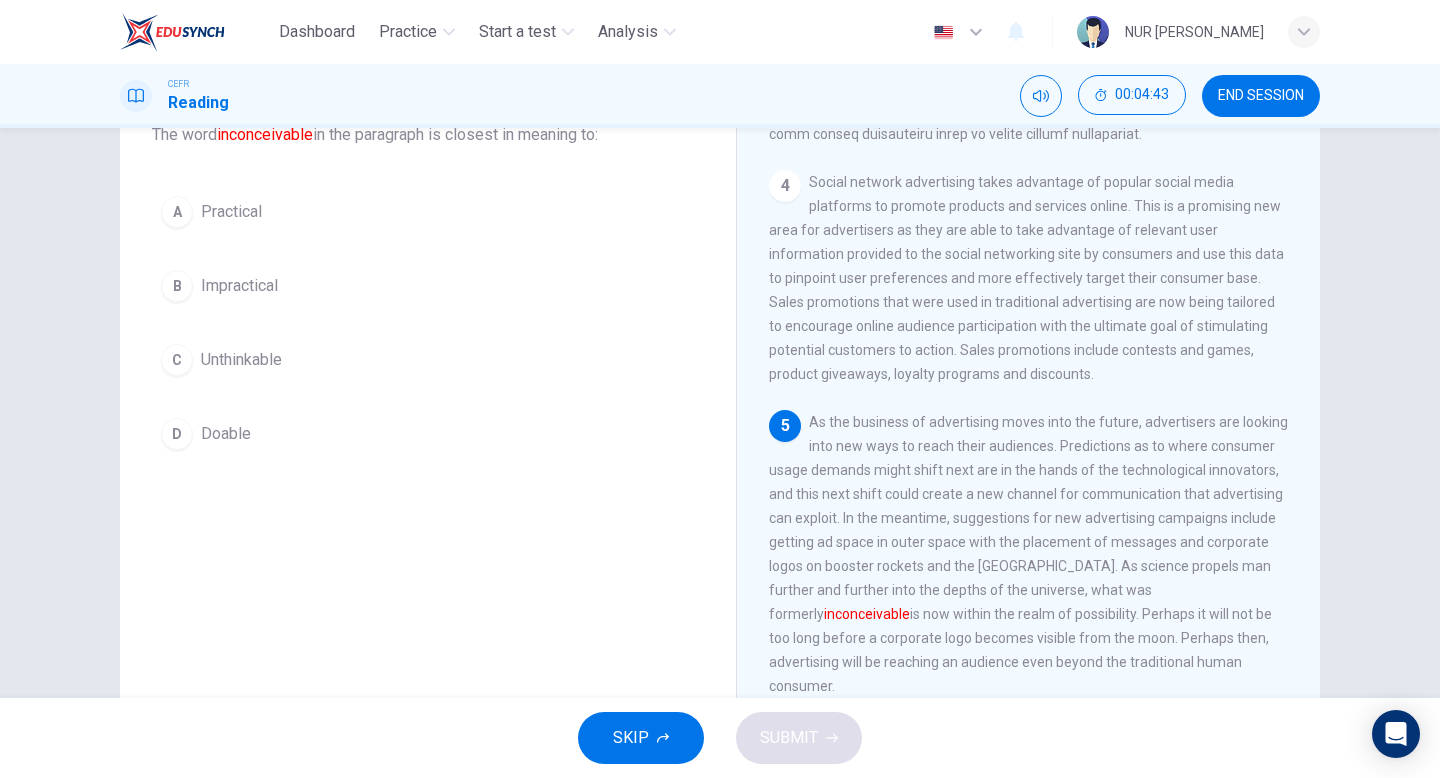 click on "C Unthinkable" at bounding box center [428, 360] 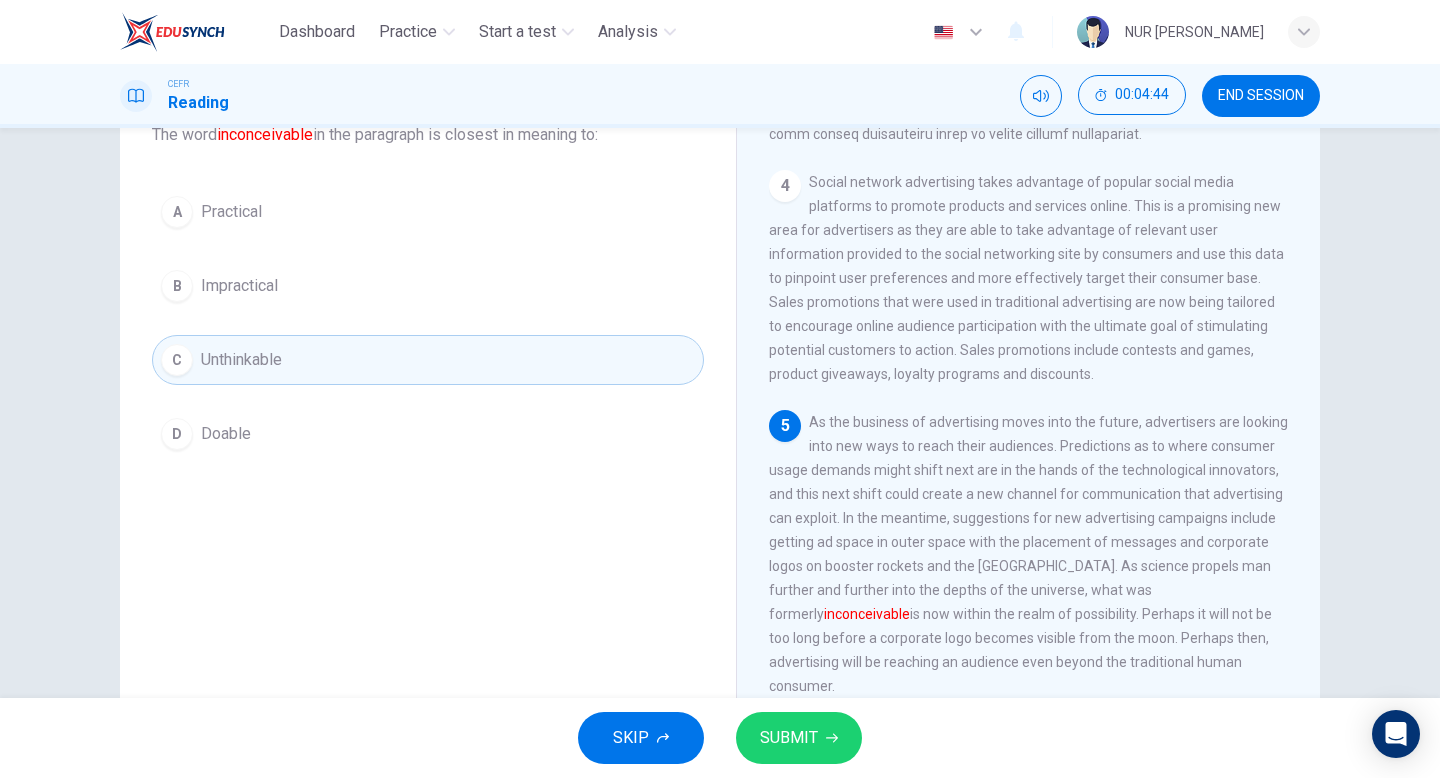 click on "SUBMIT" at bounding box center (789, 738) 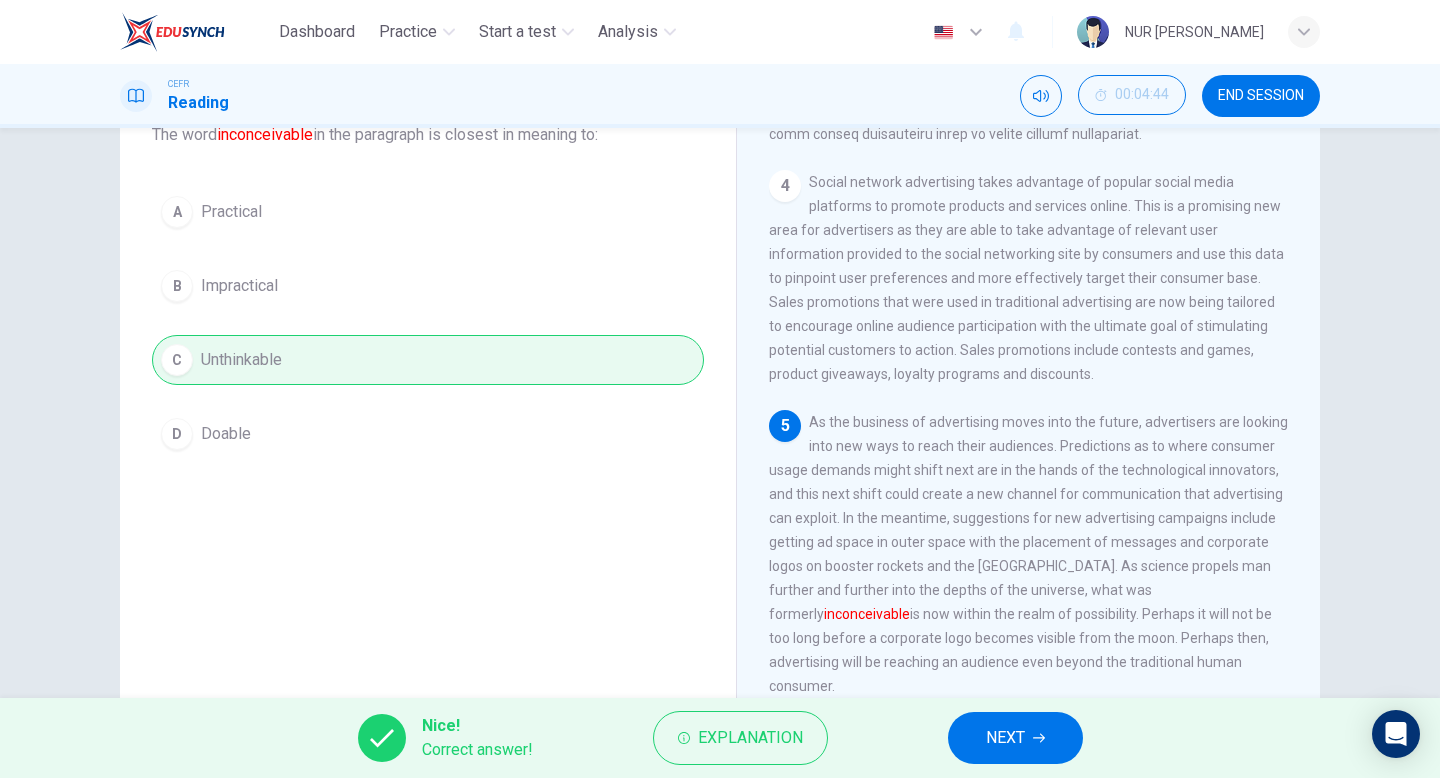 click on "NEXT" at bounding box center [1015, 738] 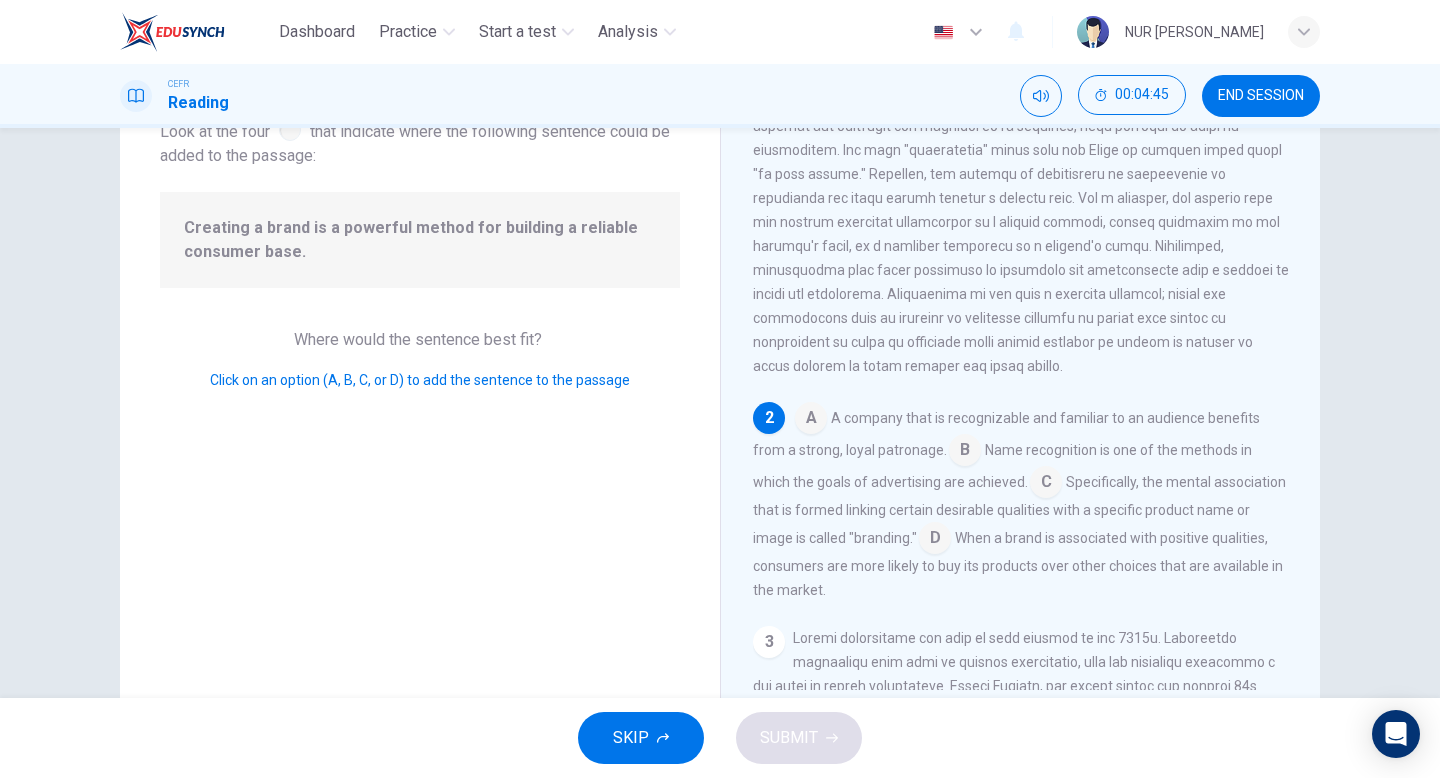 scroll, scrollTop: 120, scrollLeft: 0, axis: vertical 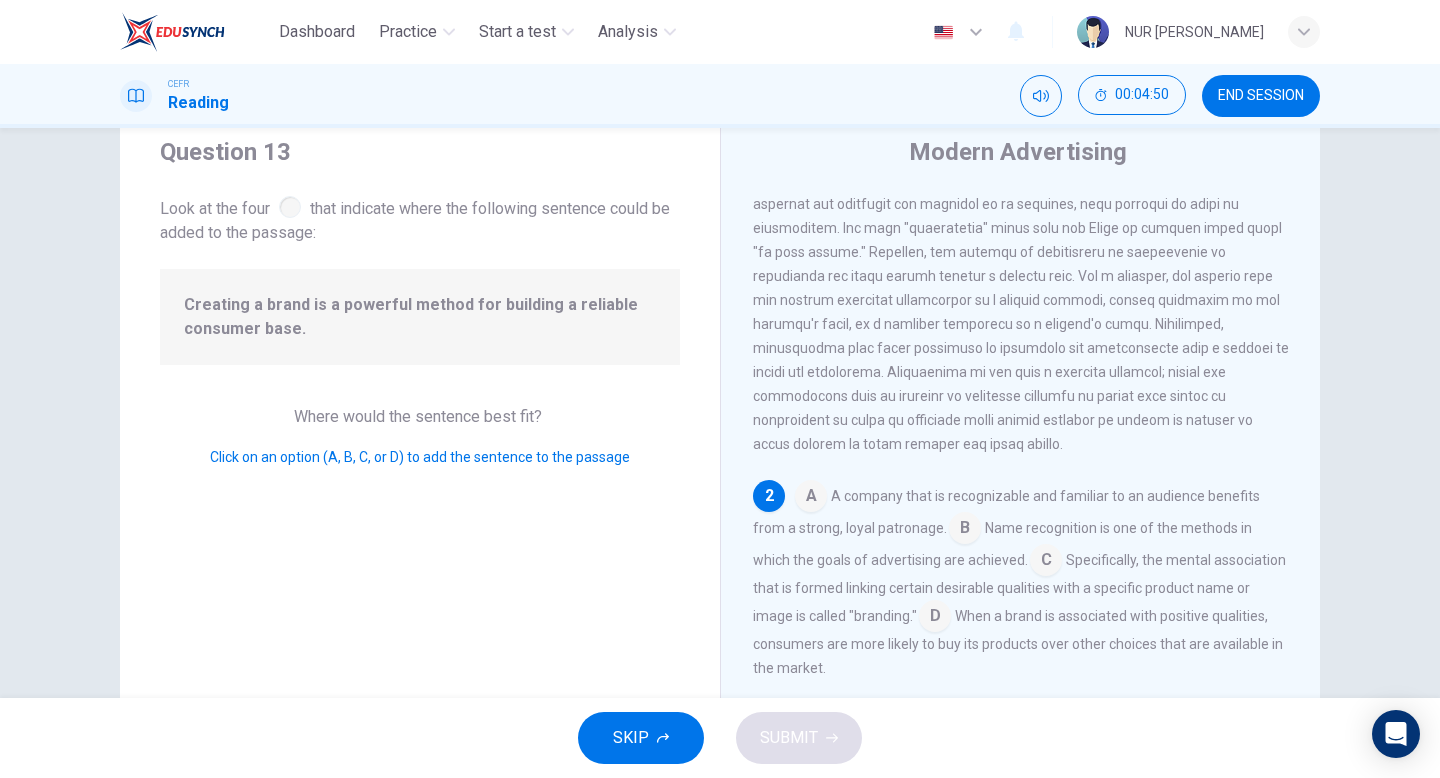 click at bounding box center [811, 498] 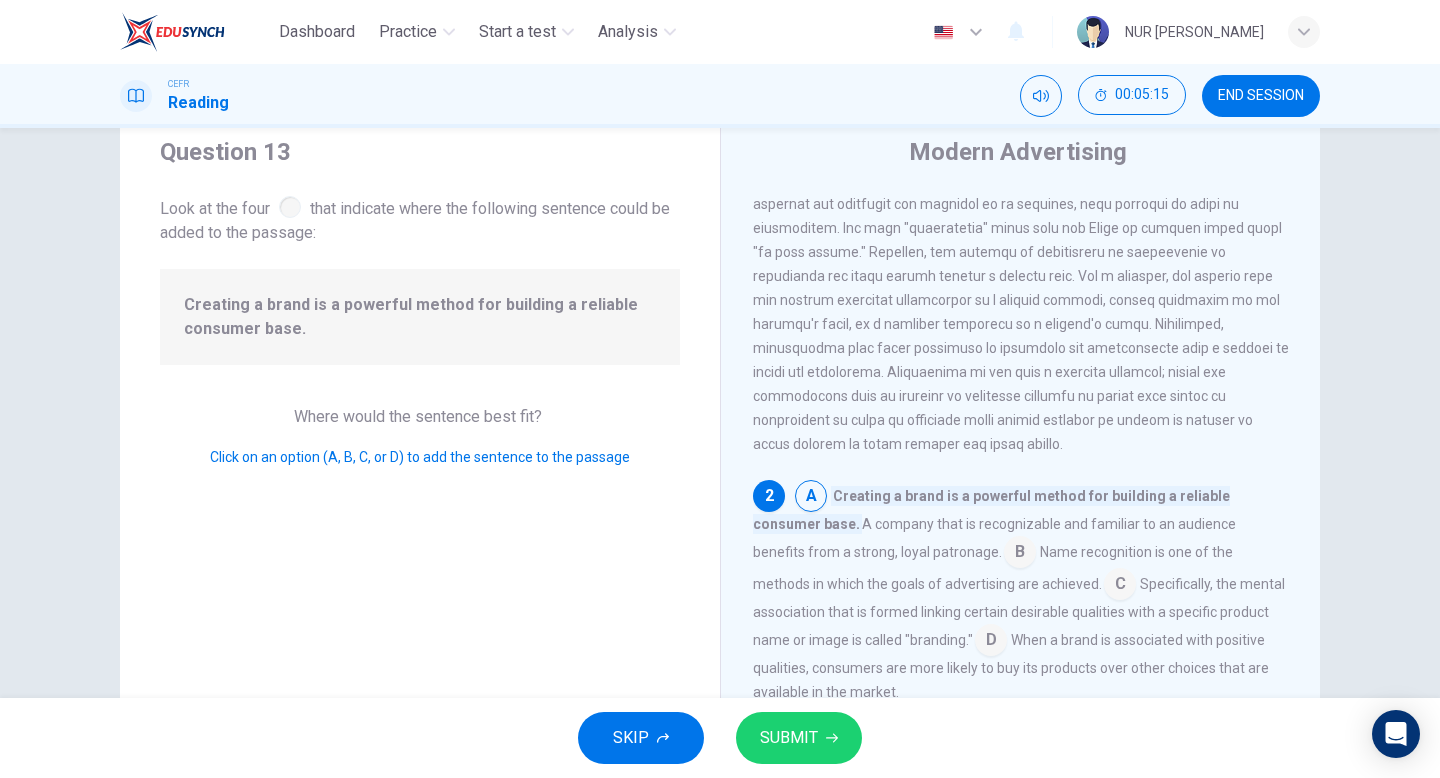 click at bounding box center [1020, 554] 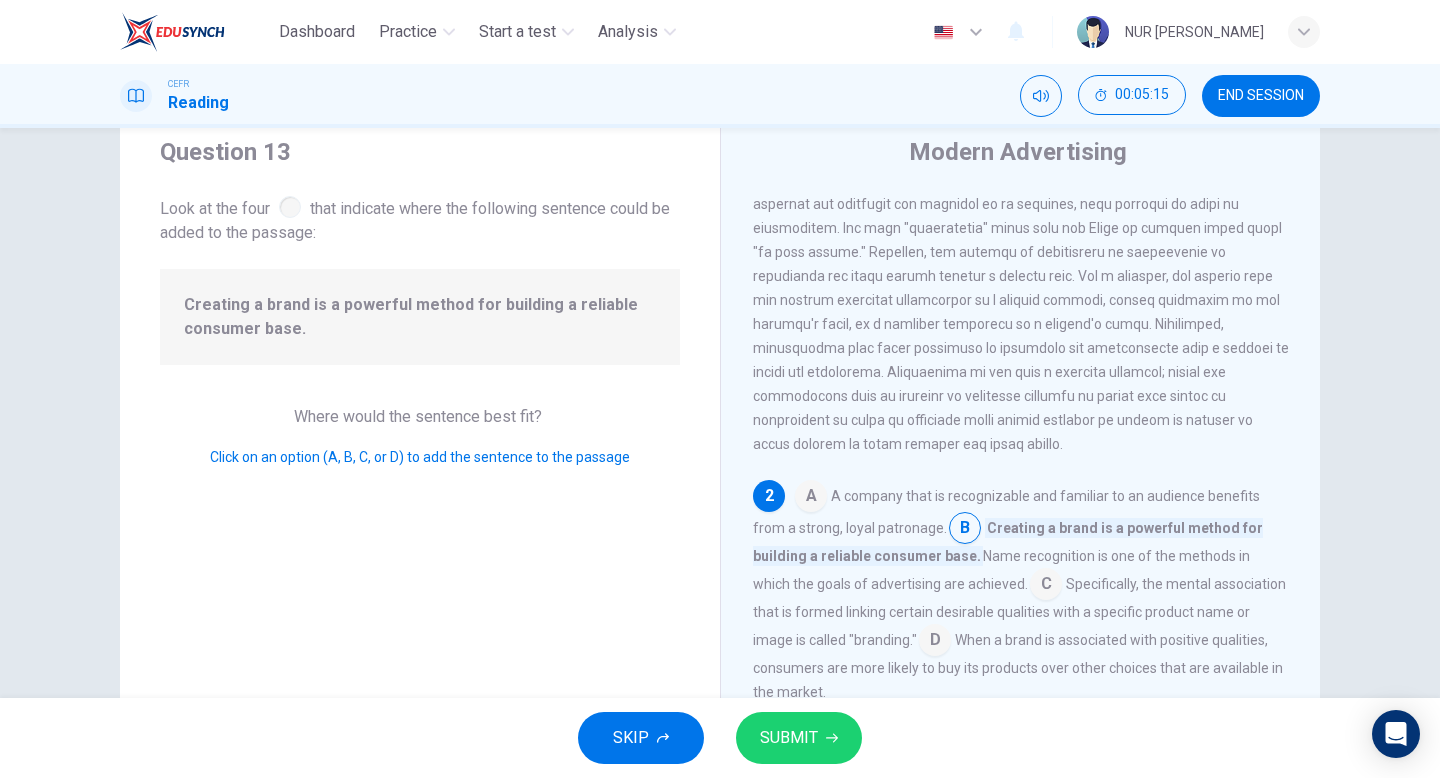 click 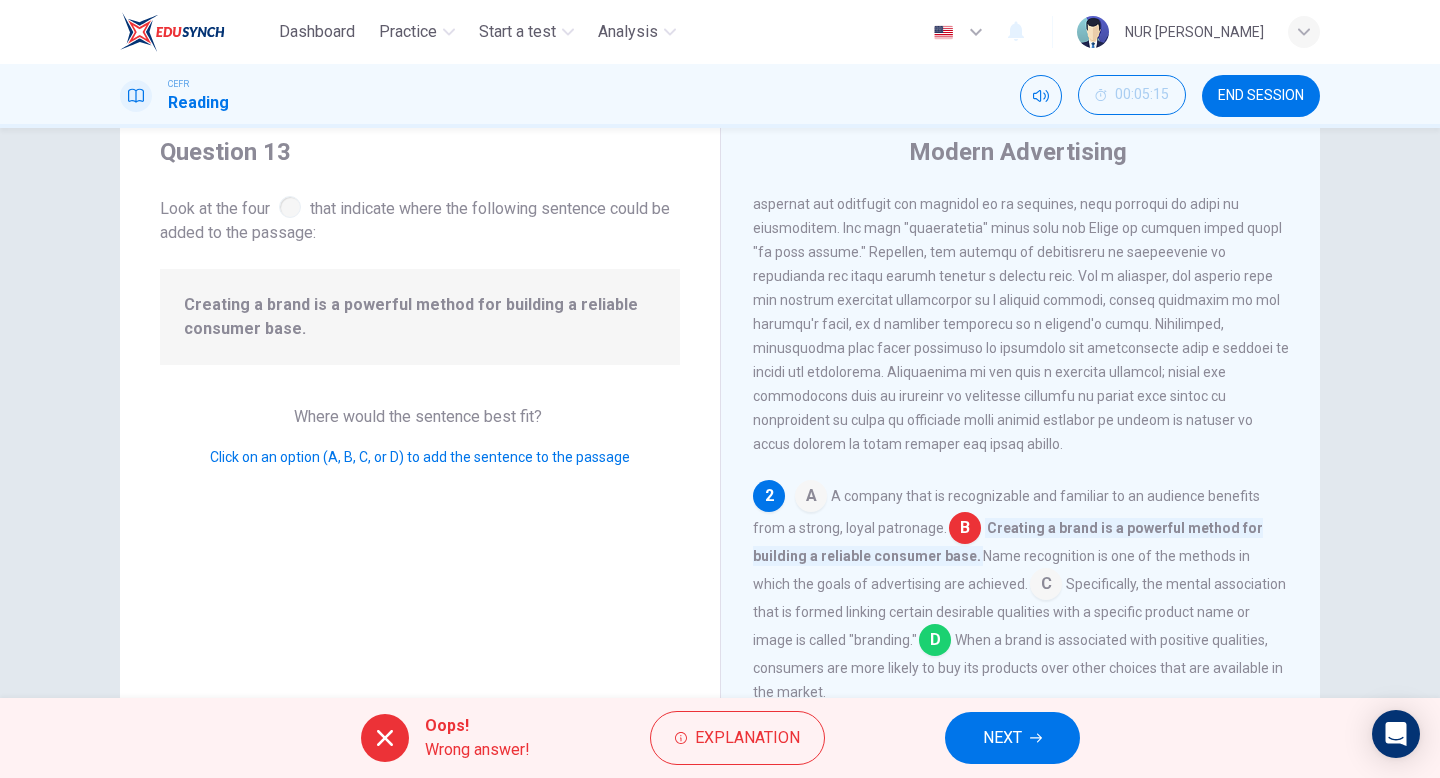 click on "NEXT" at bounding box center [1002, 738] 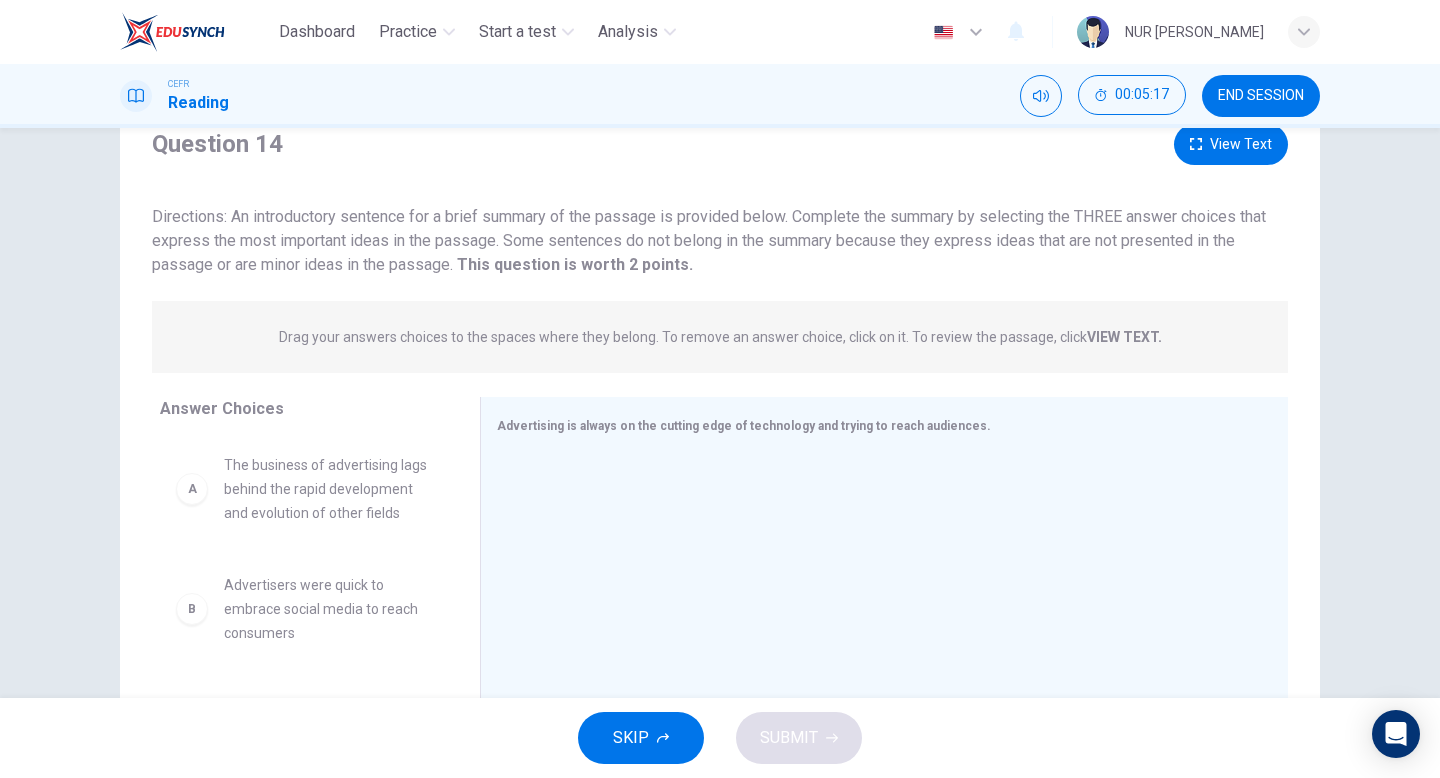 scroll, scrollTop: 80, scrollLeft: 0, axis: vertical 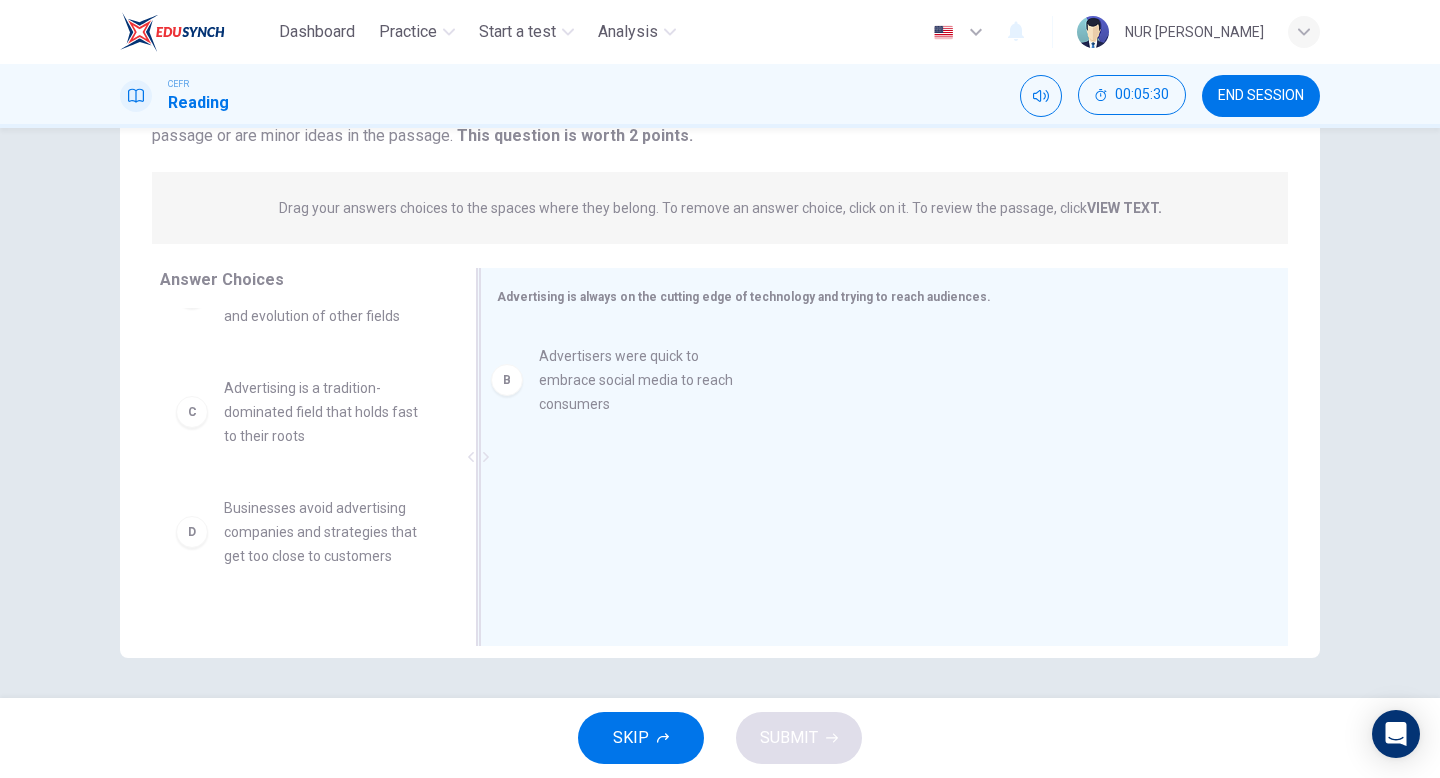 drag, startPoint x: 303, startPoint y: 433, endPoint x: 651, endPoint y: 399, distance: 349.65698 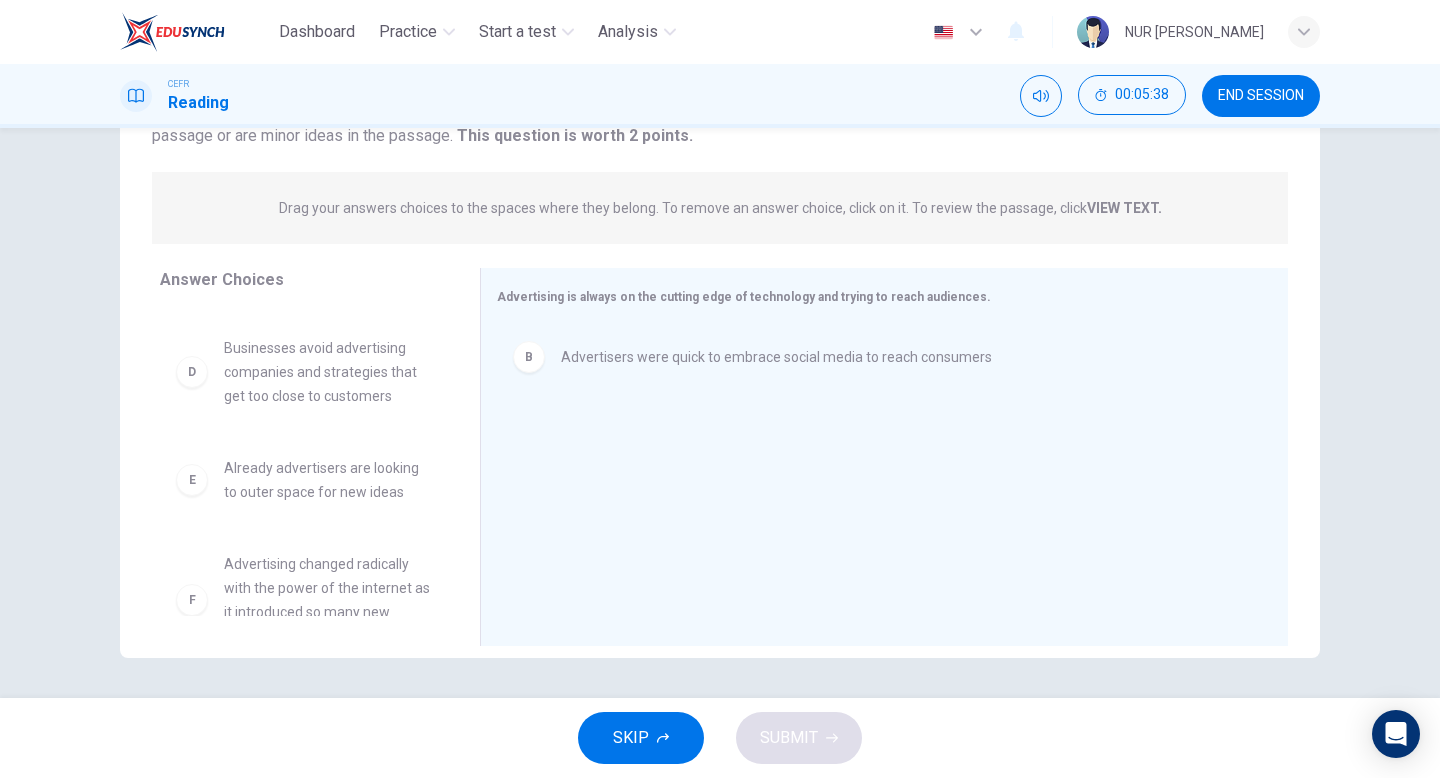 scroll, scrollTop: 245, scrollLeft: 0, axis: vertical 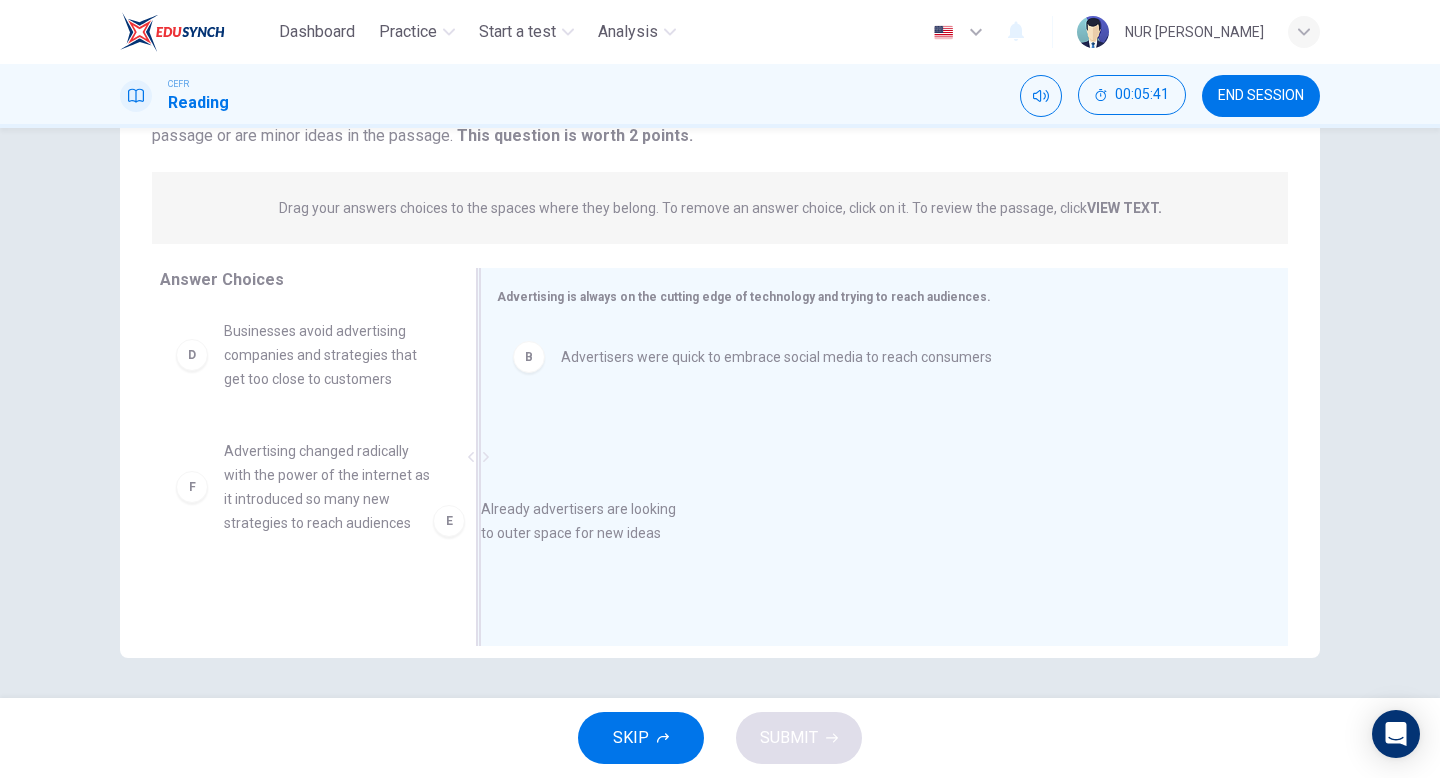 drag, startPoint x: 346, startPoint y: 467, endPoint x: 700, endPoint y: 538, distance: 361.04987 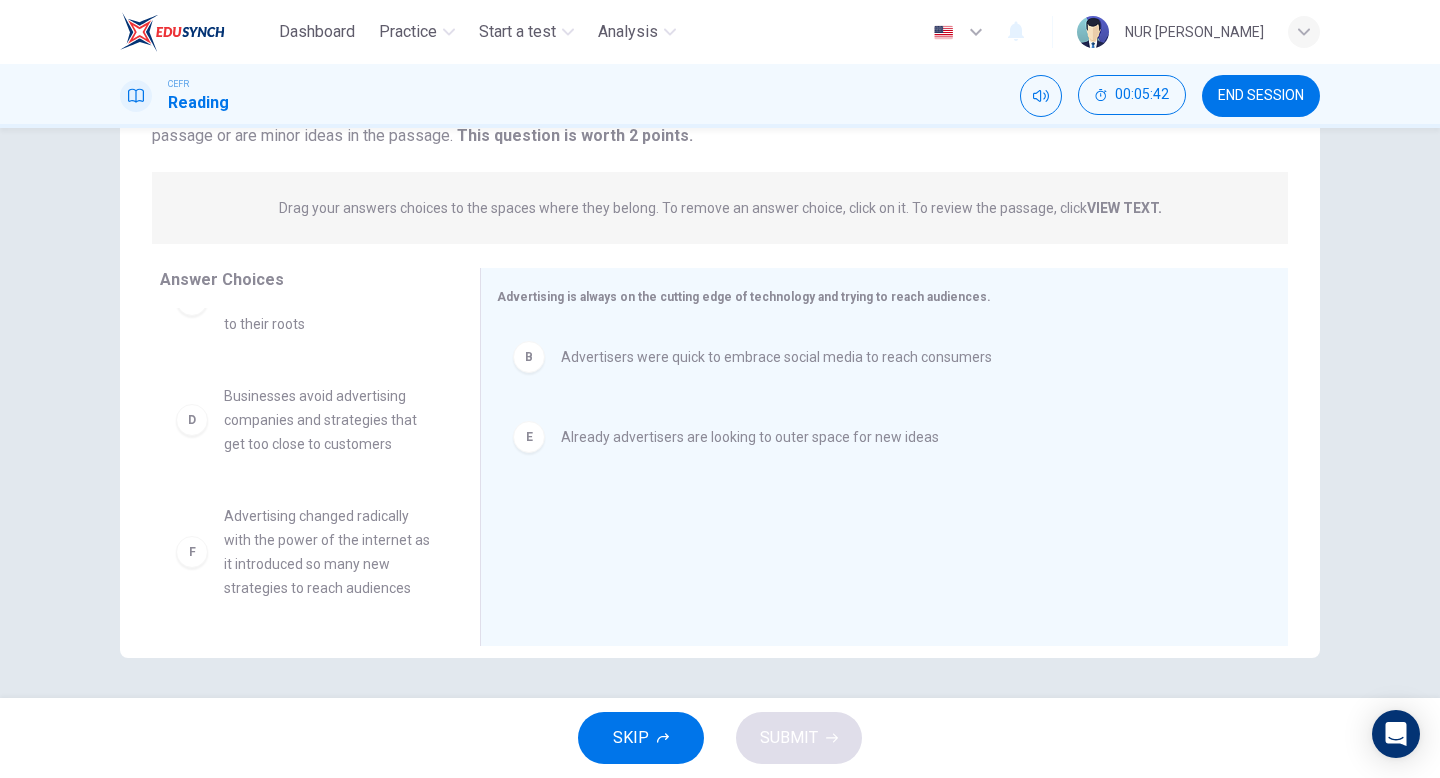 scroll, scrollTop: 180, scrollLeft: 0, axis: vertical 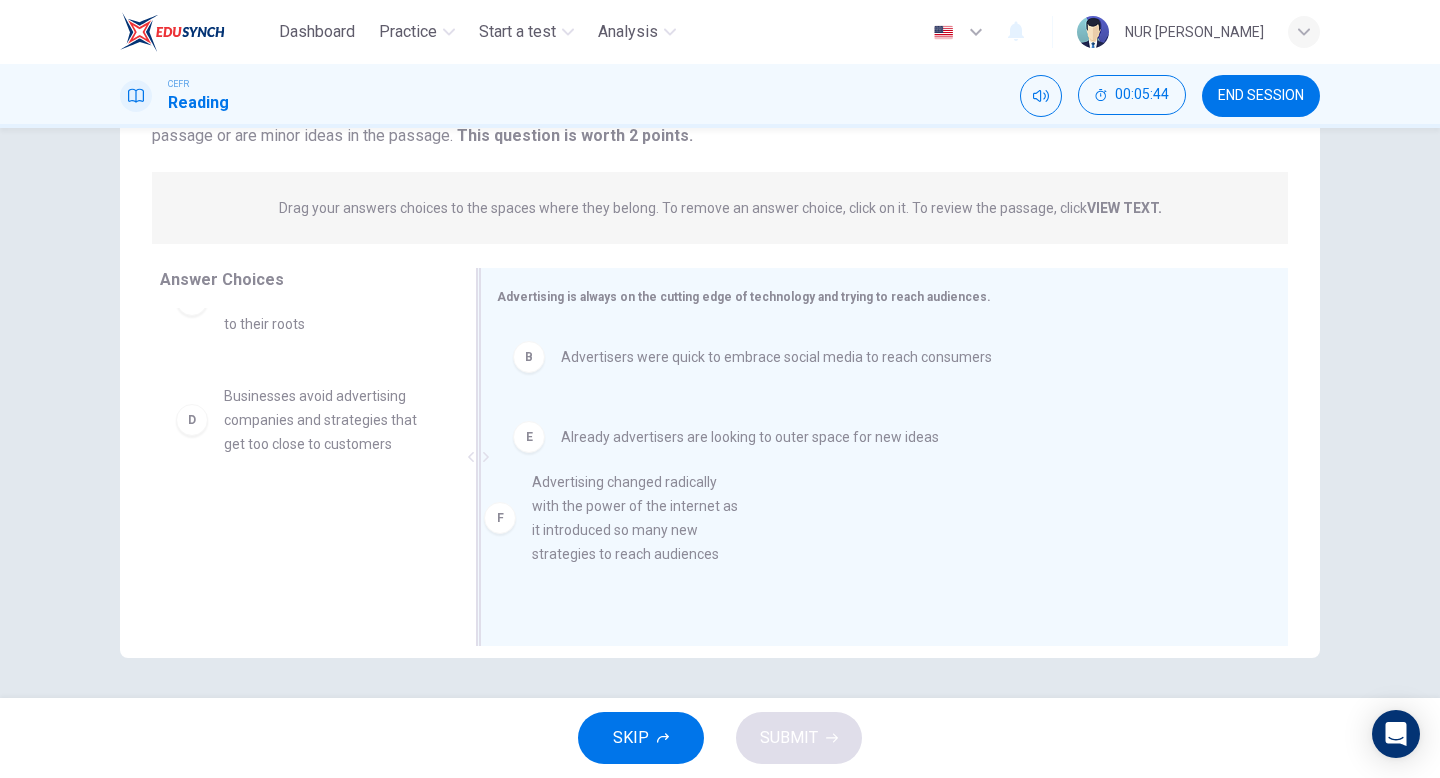 drag, startPoint x: 384, startPoint y: 560, endPoint x: 706, endPoint y: 527, distance: 323.68658 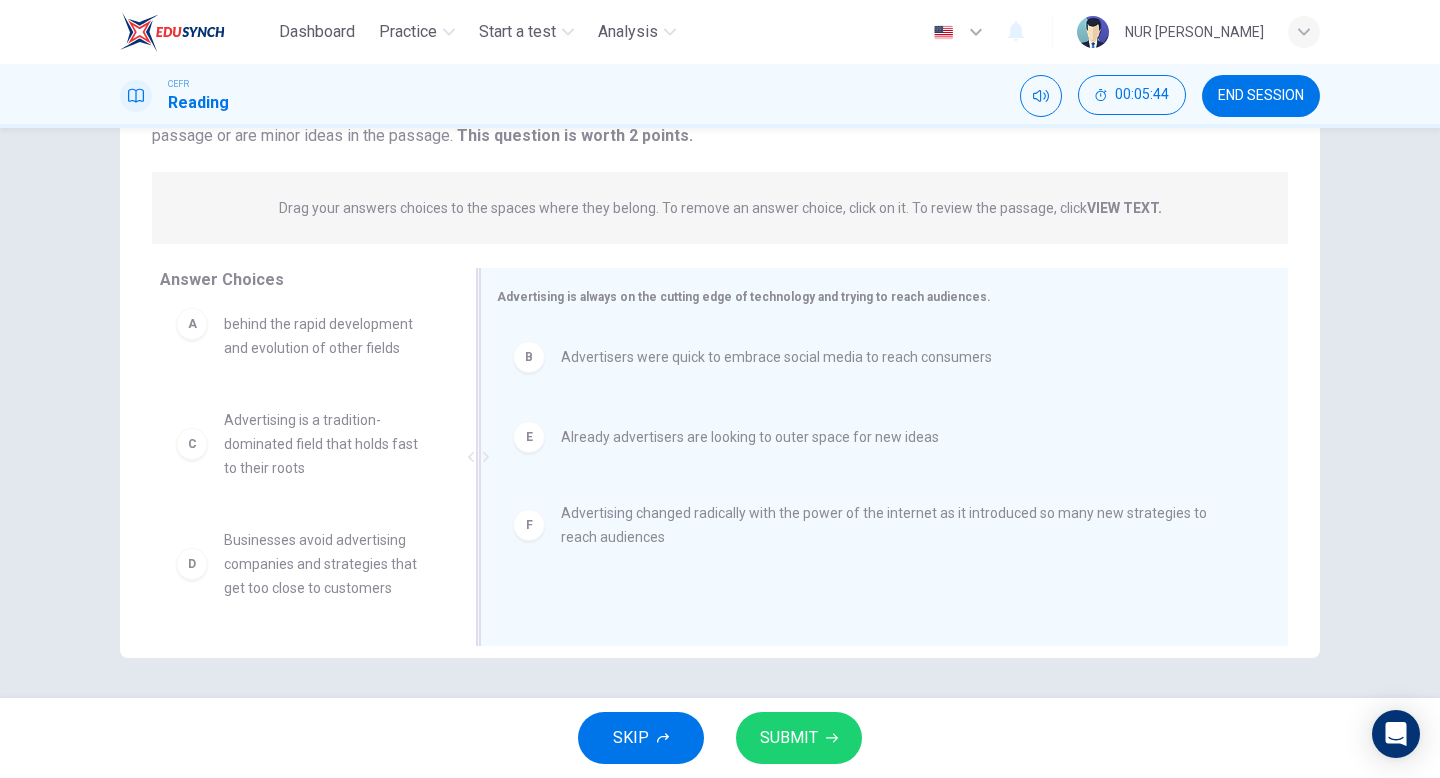 scroll, scrollTop: 36, scrollLeft: 0, axis: vertical 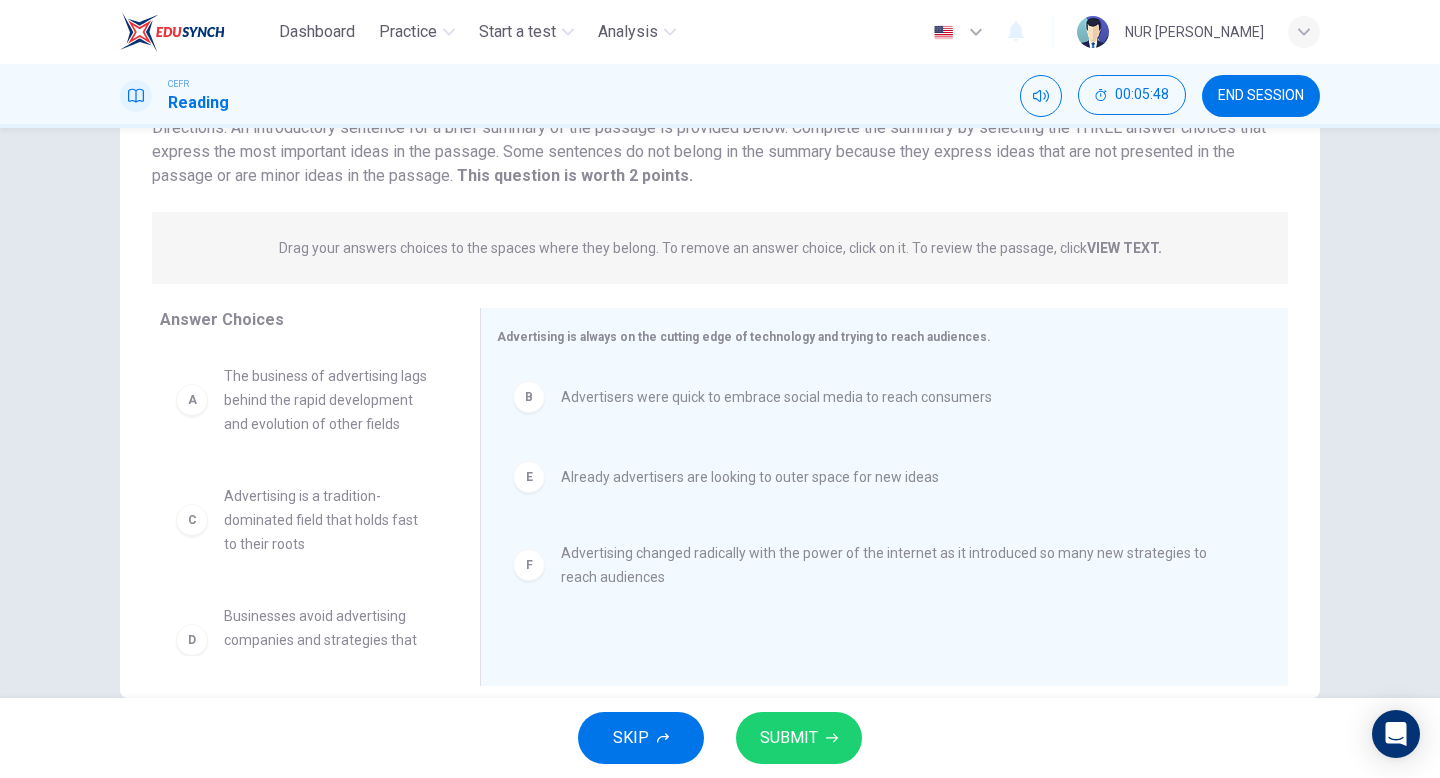 click on "SUBMIT" at bounding box center [799, 738] 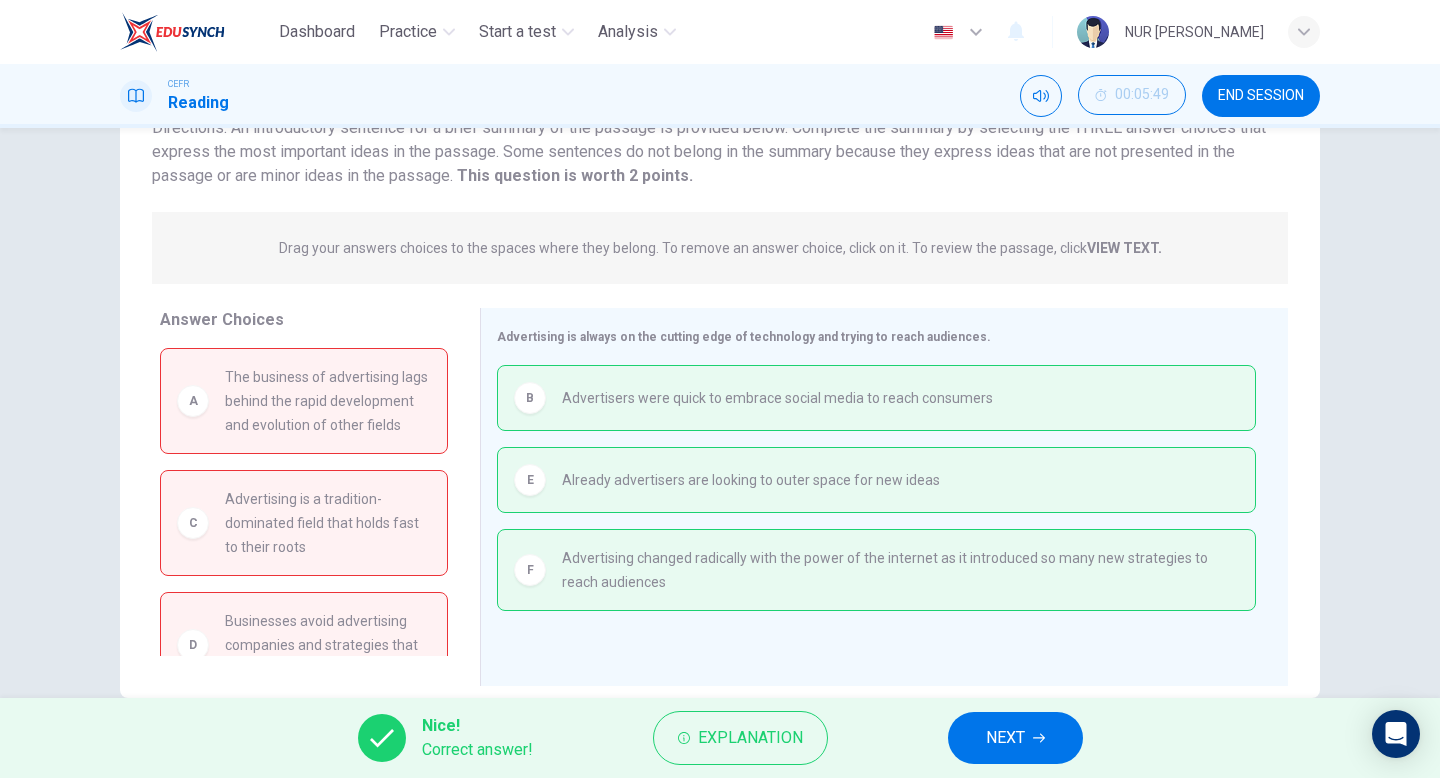 click on "NEXT" at bounding box center [1005, 738] 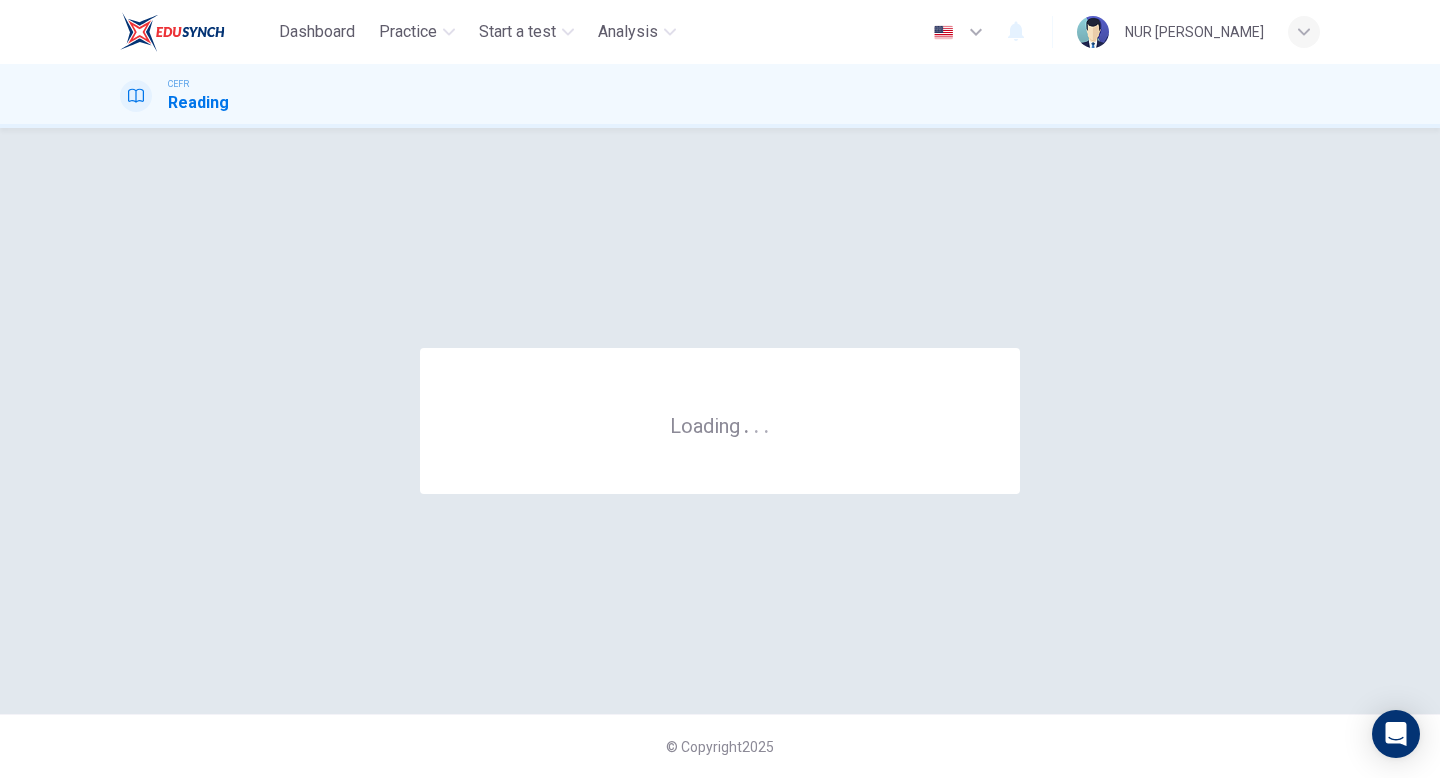 scroll, scrollTop: 0, scrollLeft: 0, axis: both 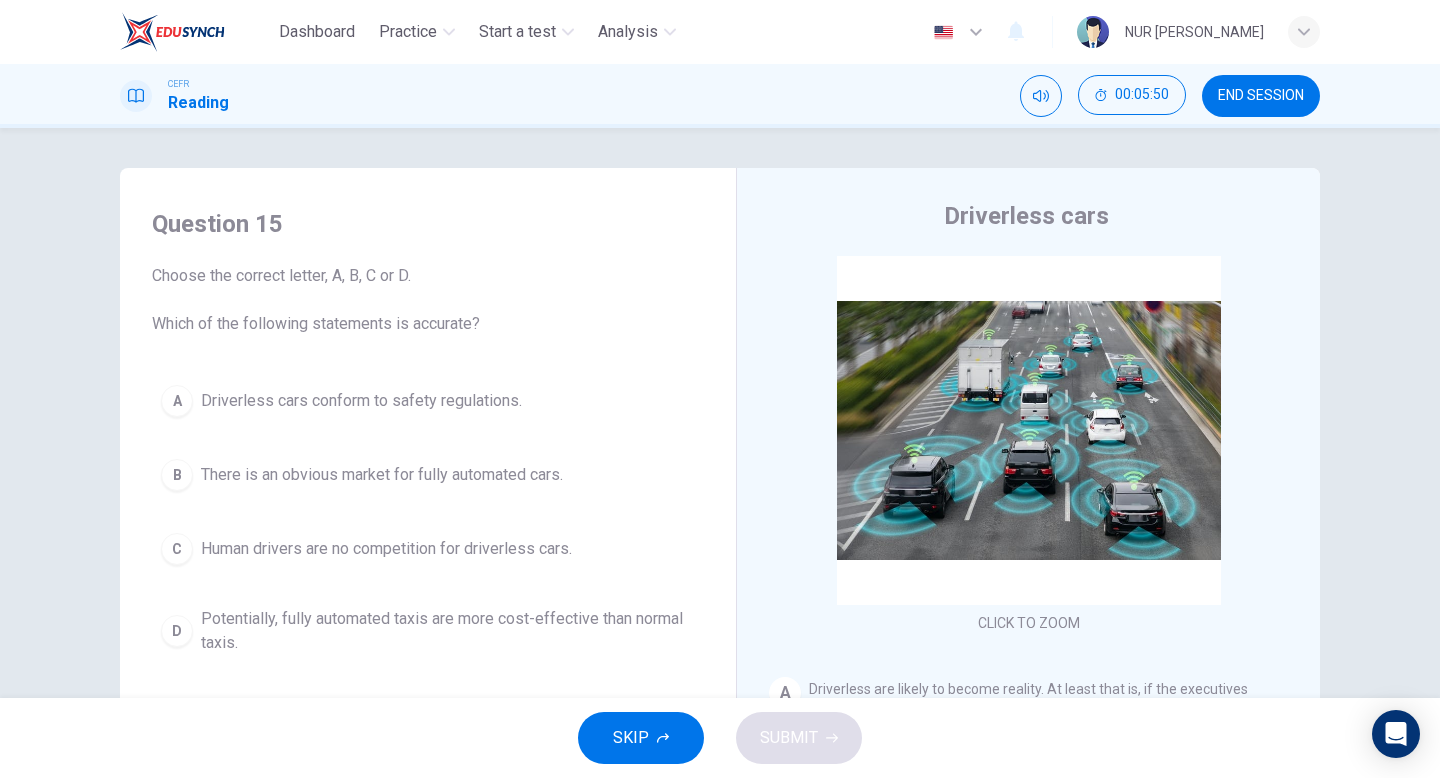 click on "END SESSION" at bounding box center (1261, 96) 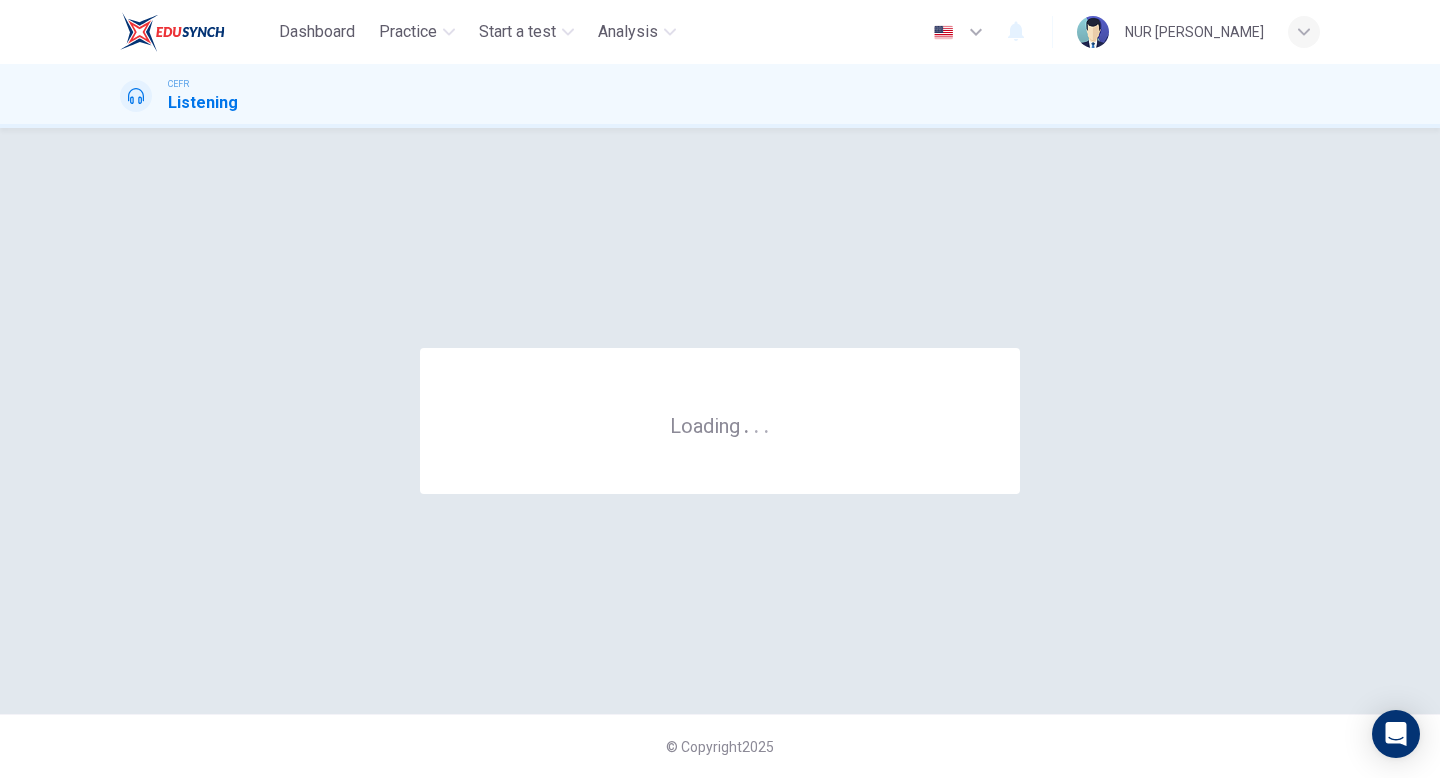 scroll, scrollTop: 0, scrollLeft: 0, axis: both 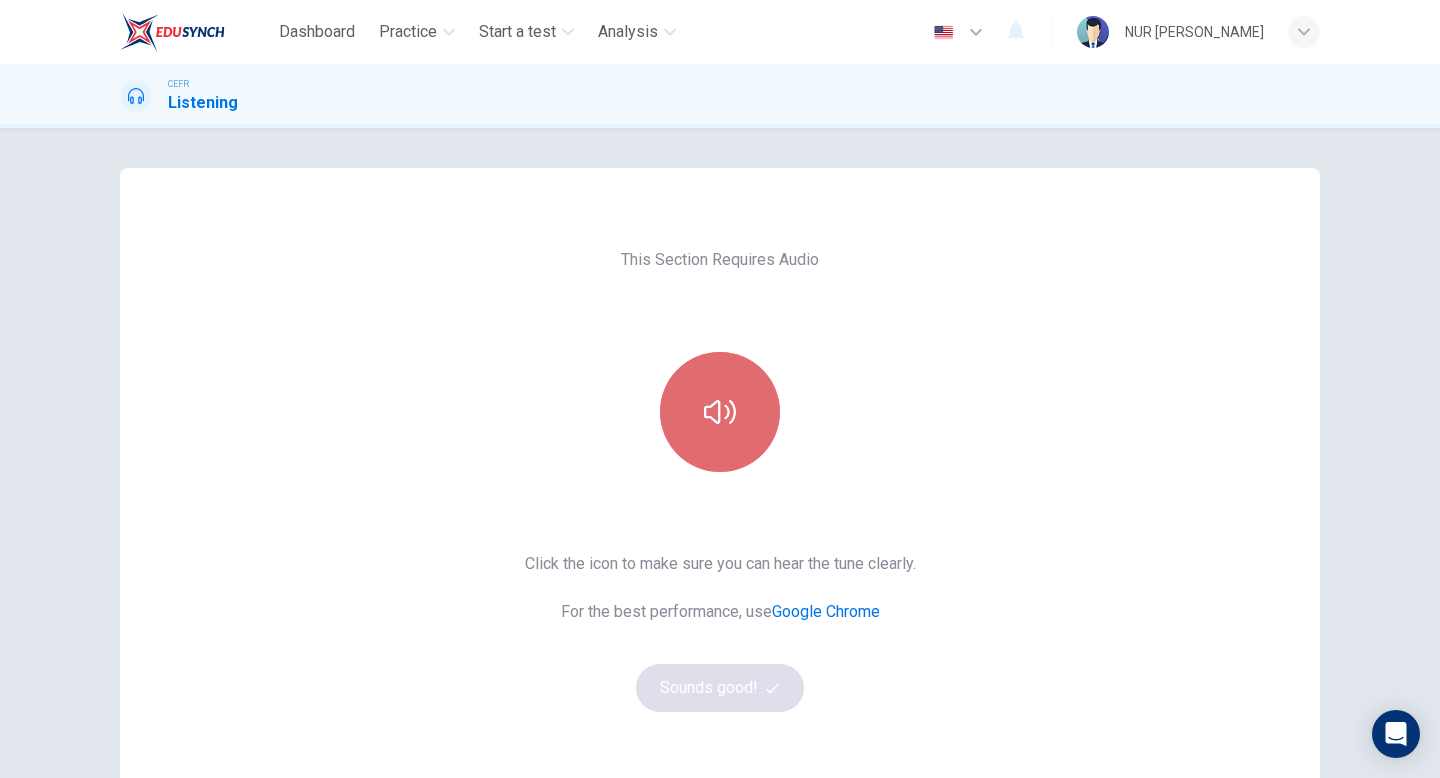 click at bounding box center [720, 412] 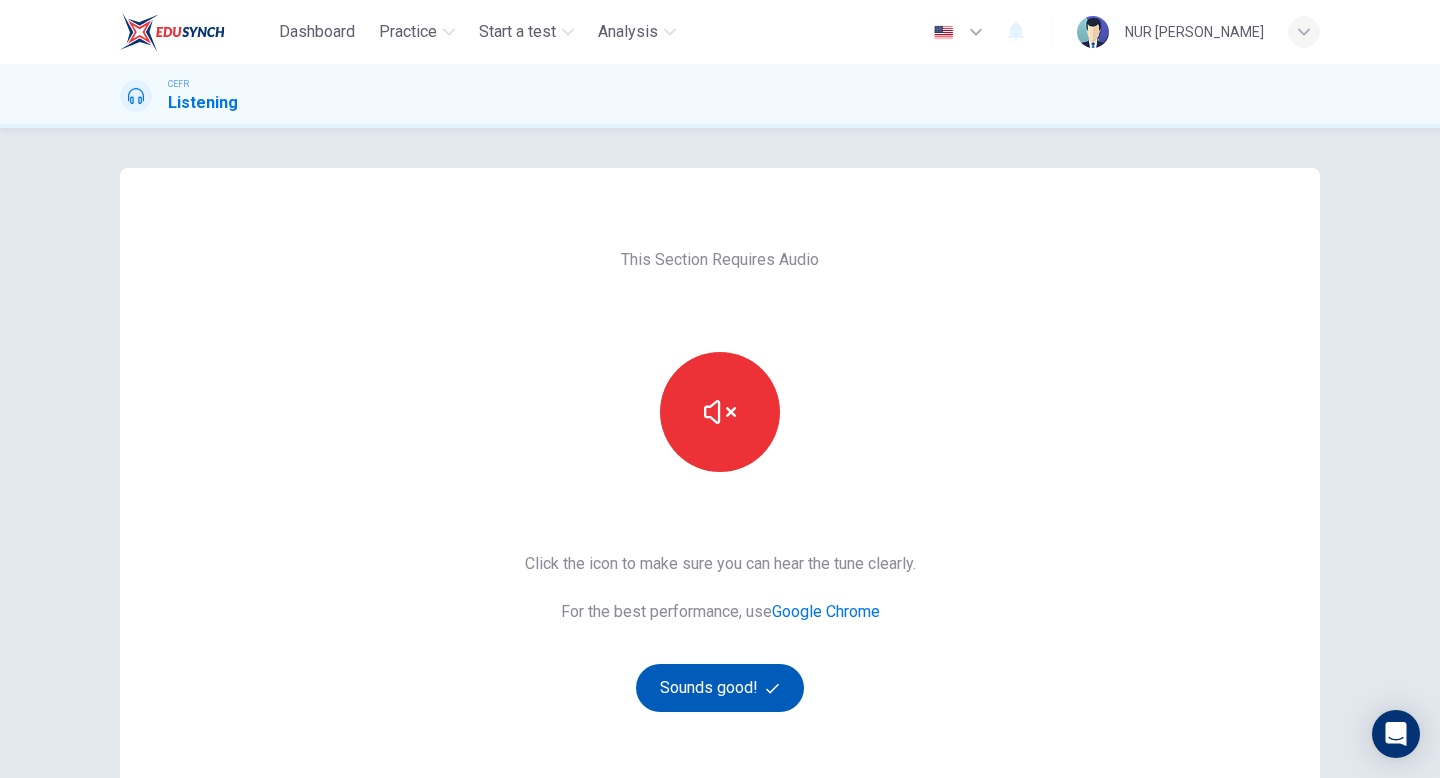 click on "Sounds good!" at bounding box center (720, 688) 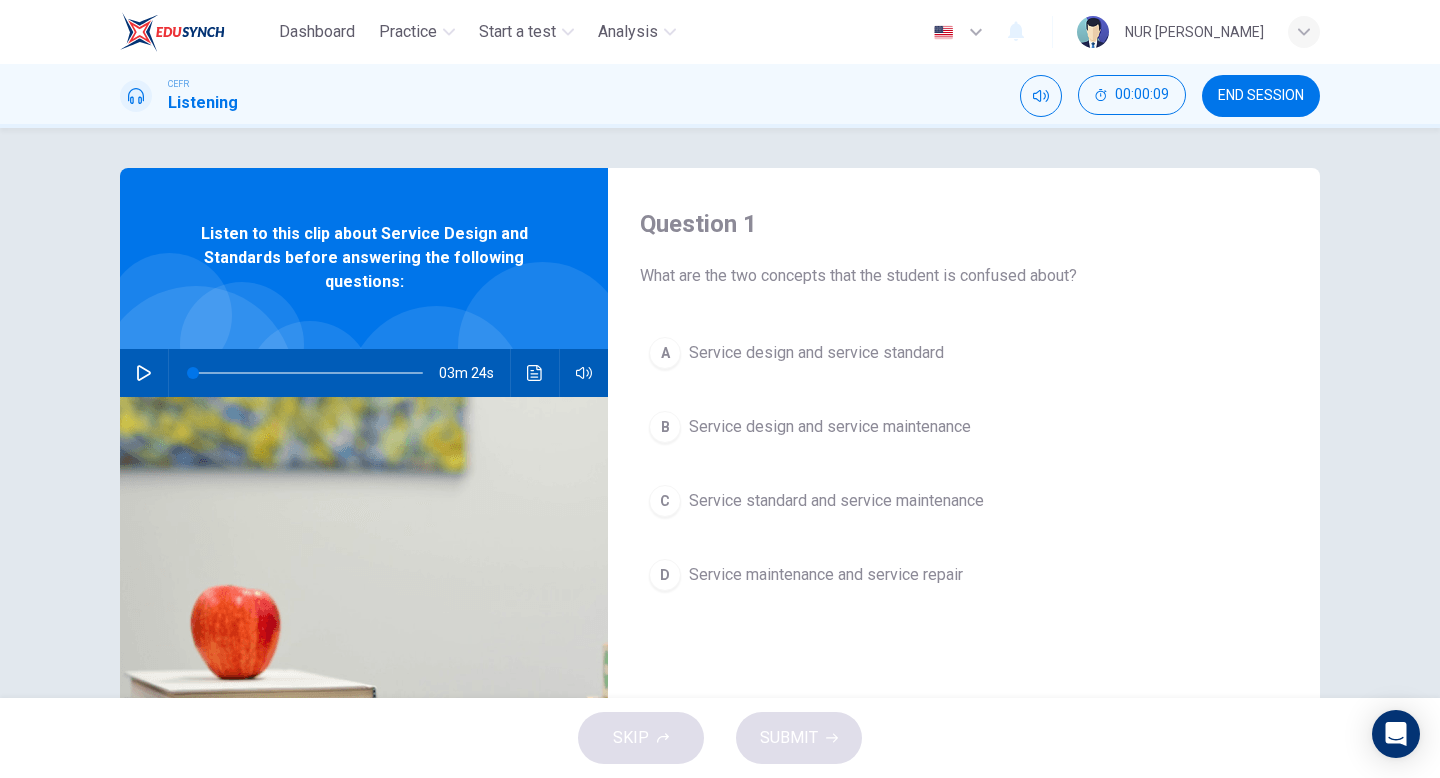click at bounding box center [144, 373] 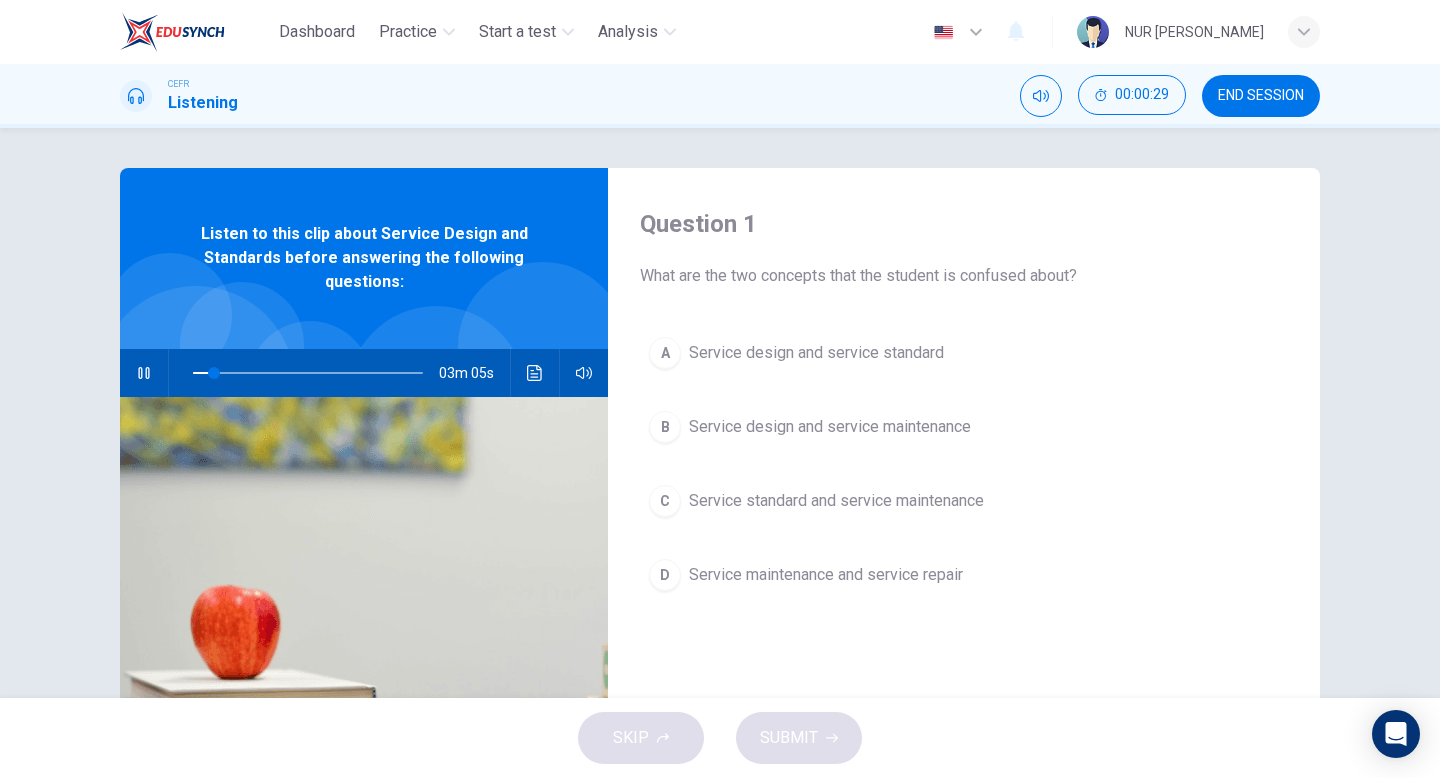 type on "10" 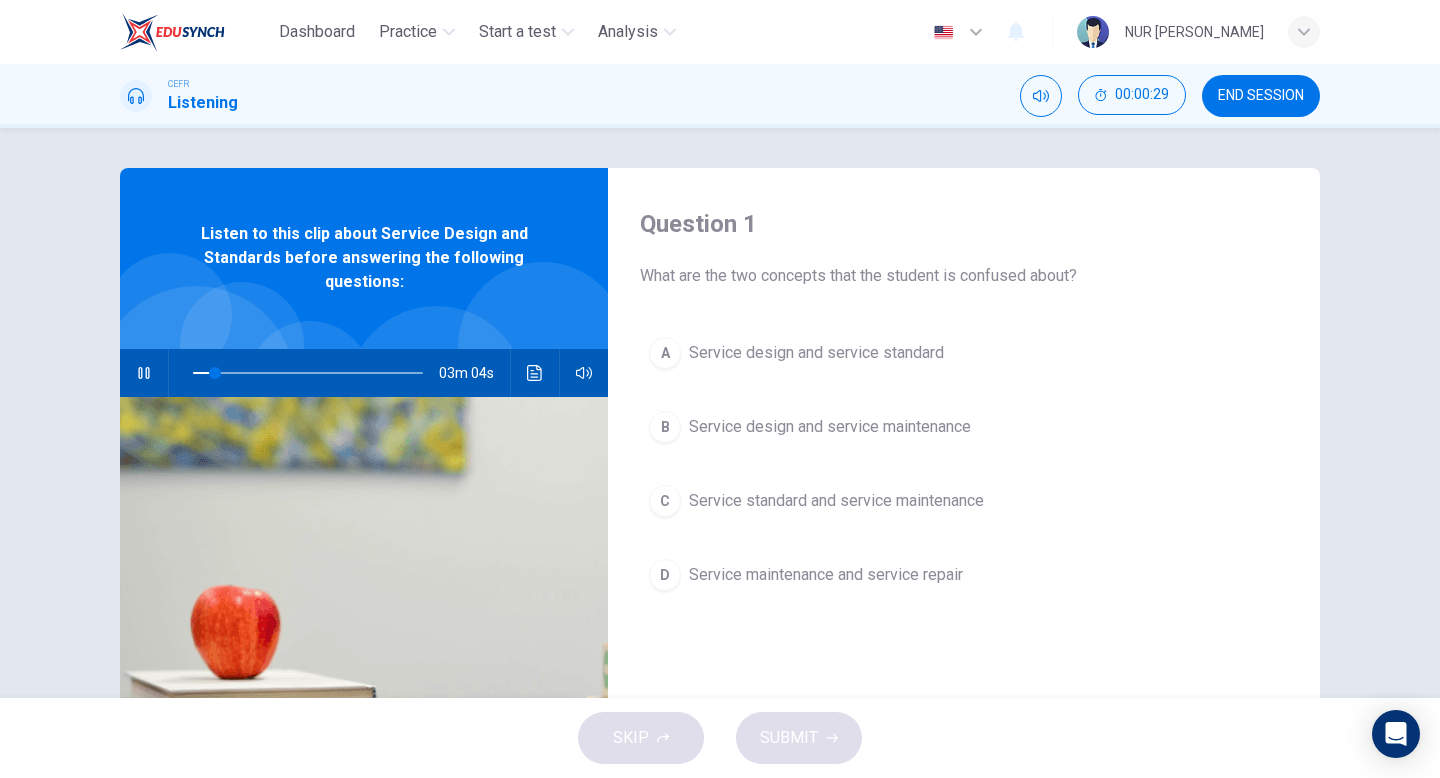 click on "END SESSION" at bounding box center (1261, 96) 